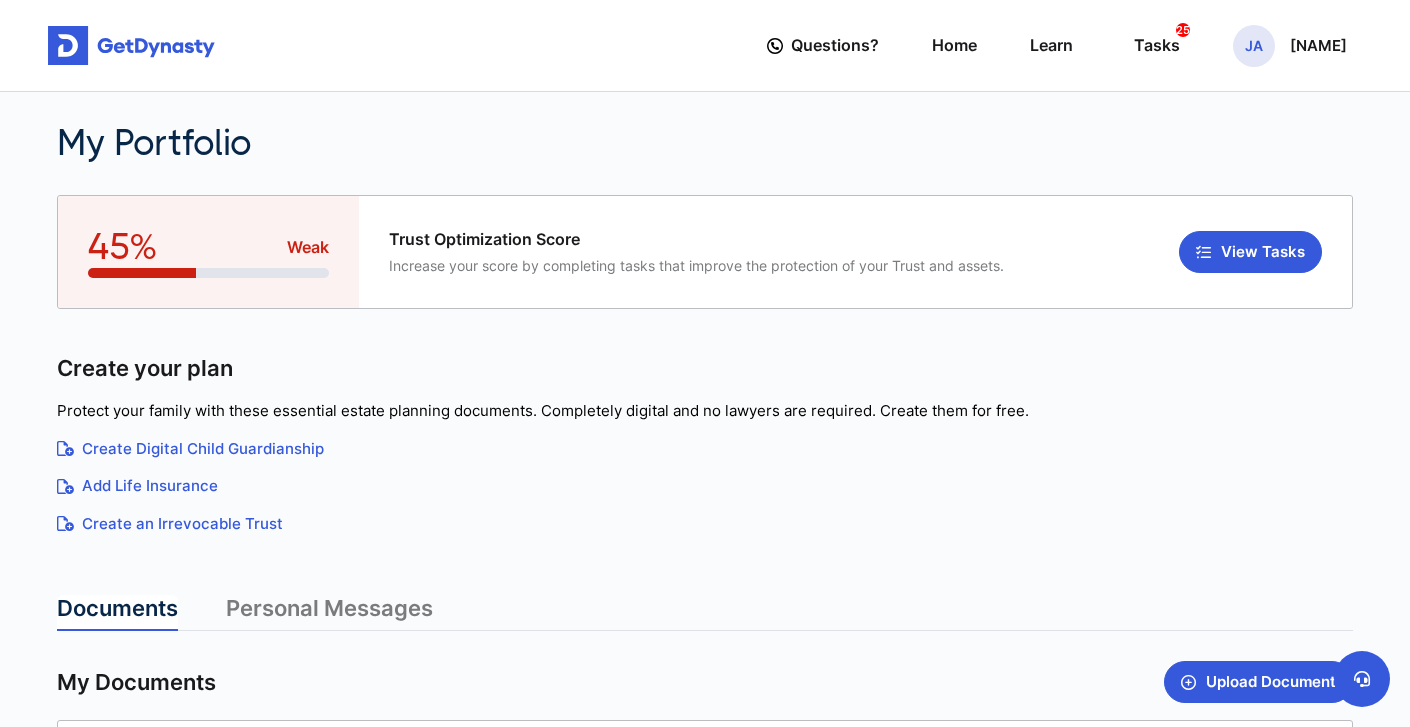 scroll, scrollTop: 417, scrollLeft: 0, axis: vertical 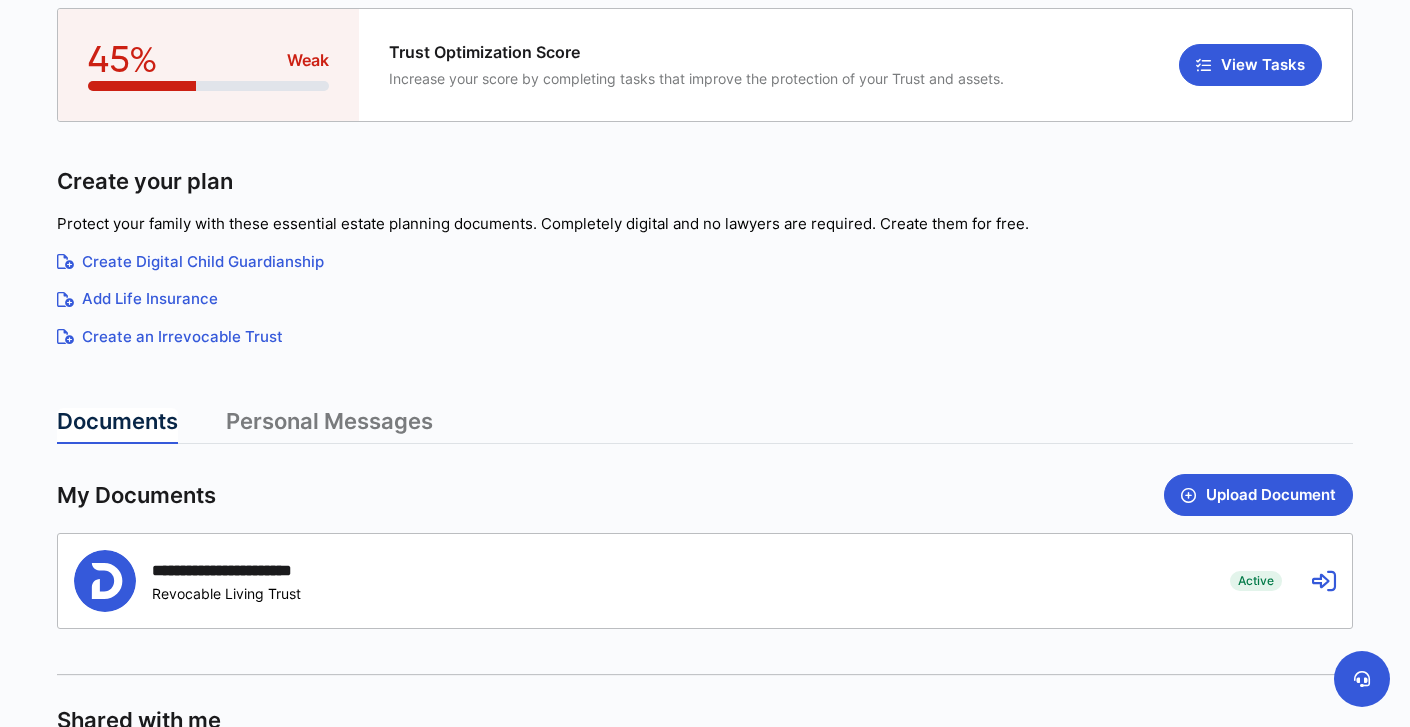 click at bounding box center [1324, 581] 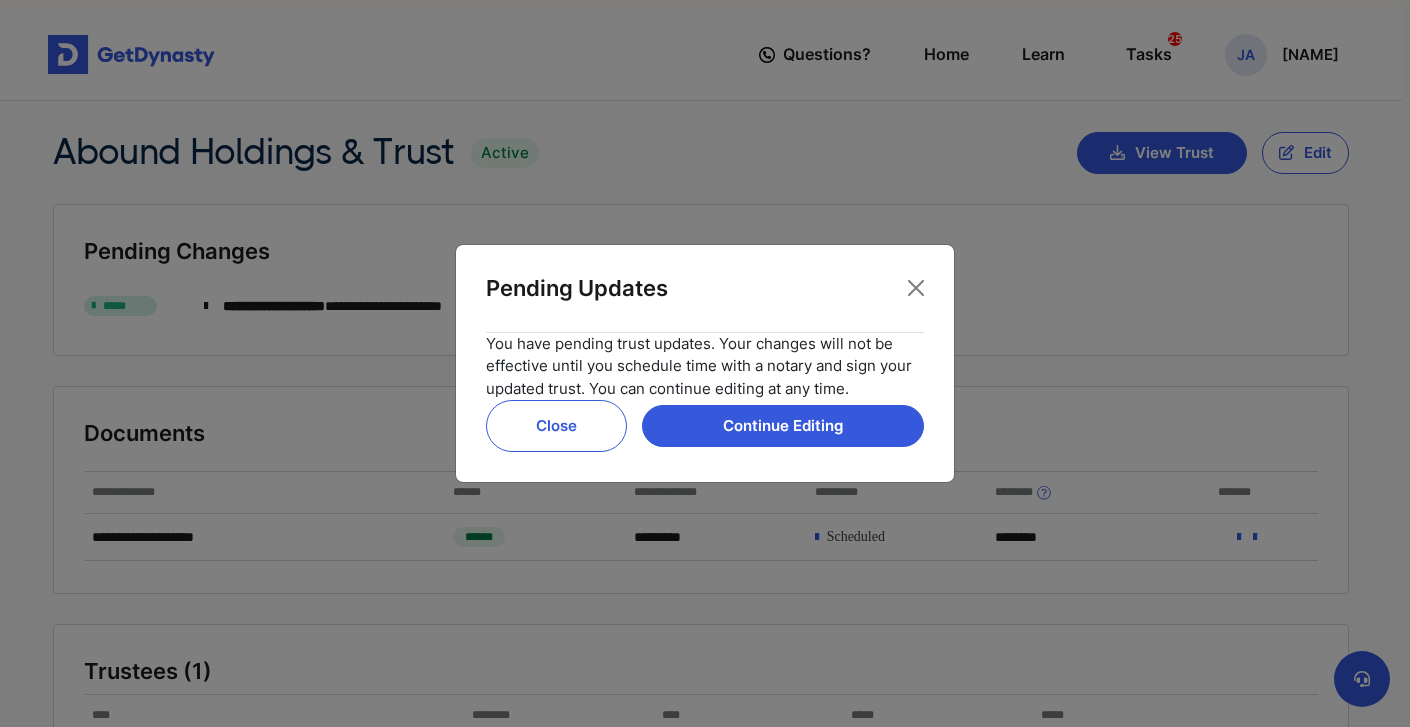 scroll, scrollTop: 115, scrollLeft: 0, axis: vertical 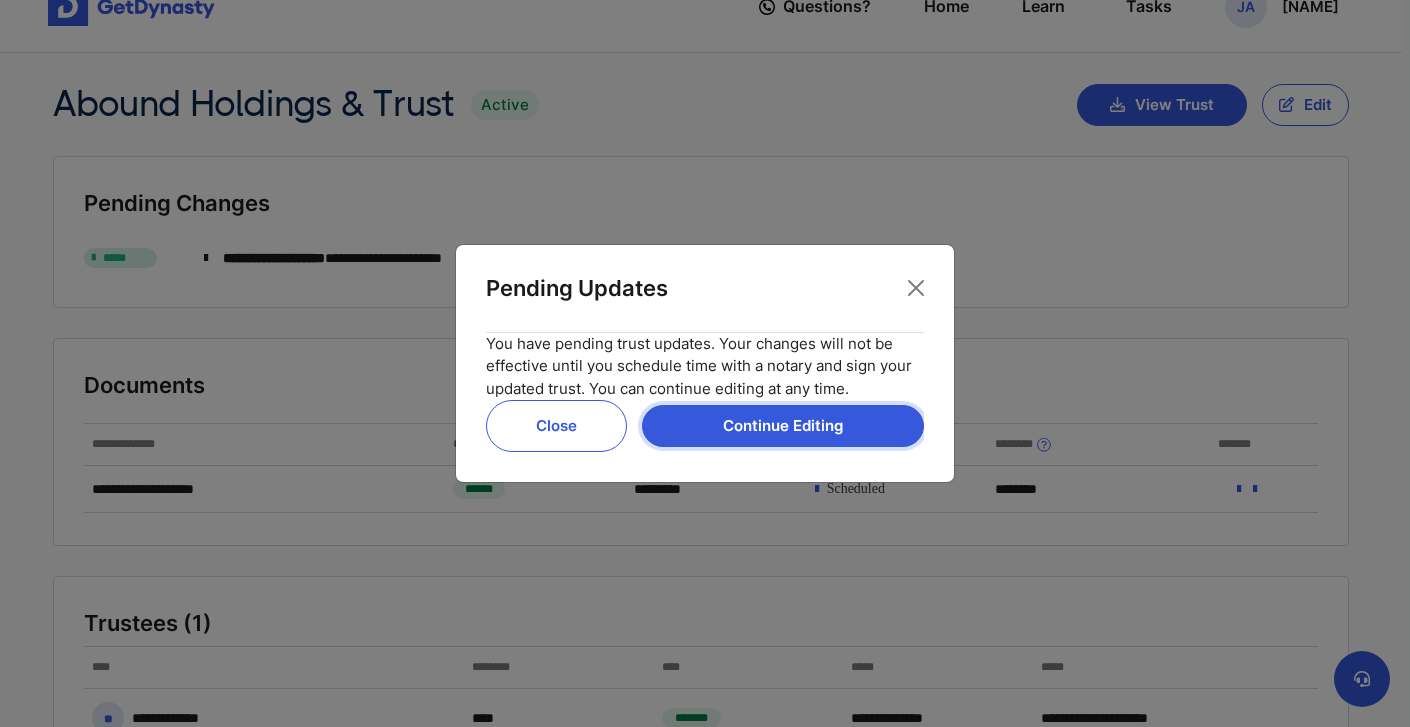 click on "Continue Editing" at bounding box center [783, 426] 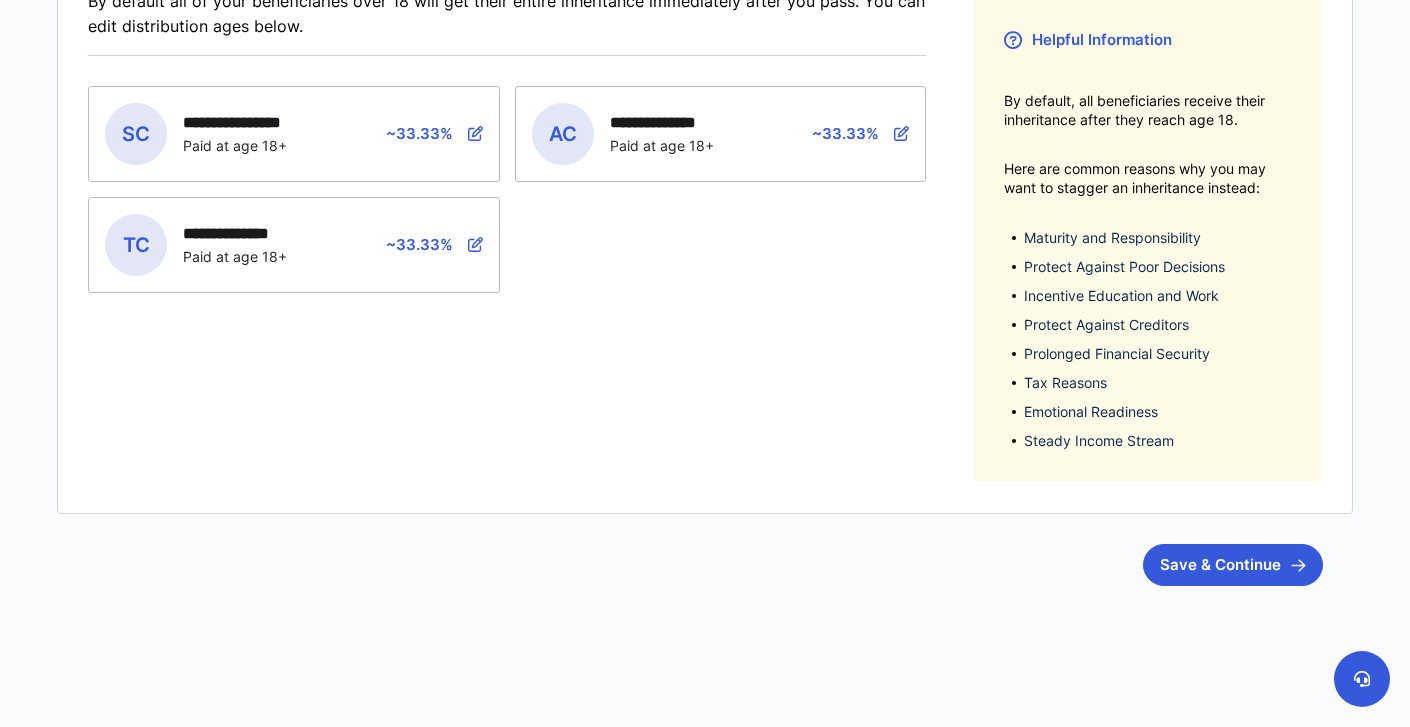 scroll, scrollTop: 439, scrollLeft: 0, axis: vertical 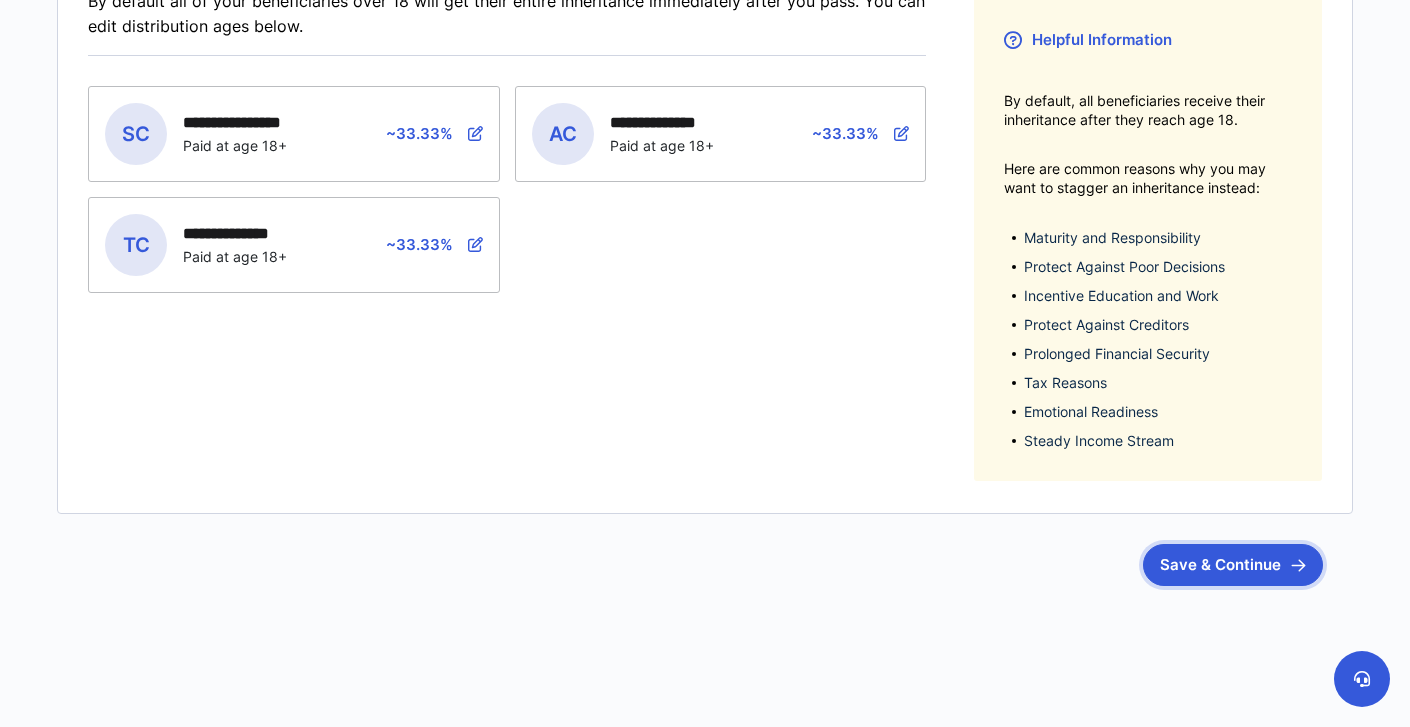 click on "Save & Continue" at bounding box center [1233, 565] 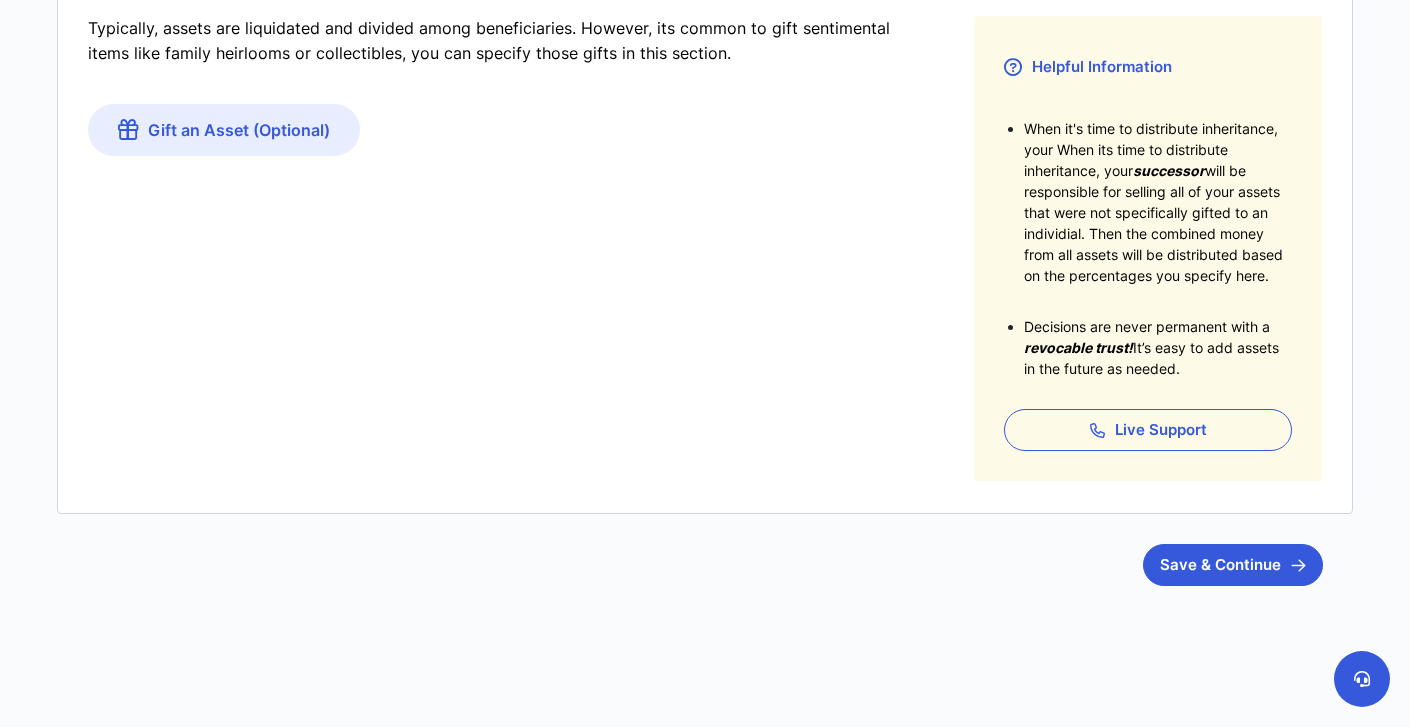 scroll, scrollTop: 412, scrollLeft: 0, axis: vertical 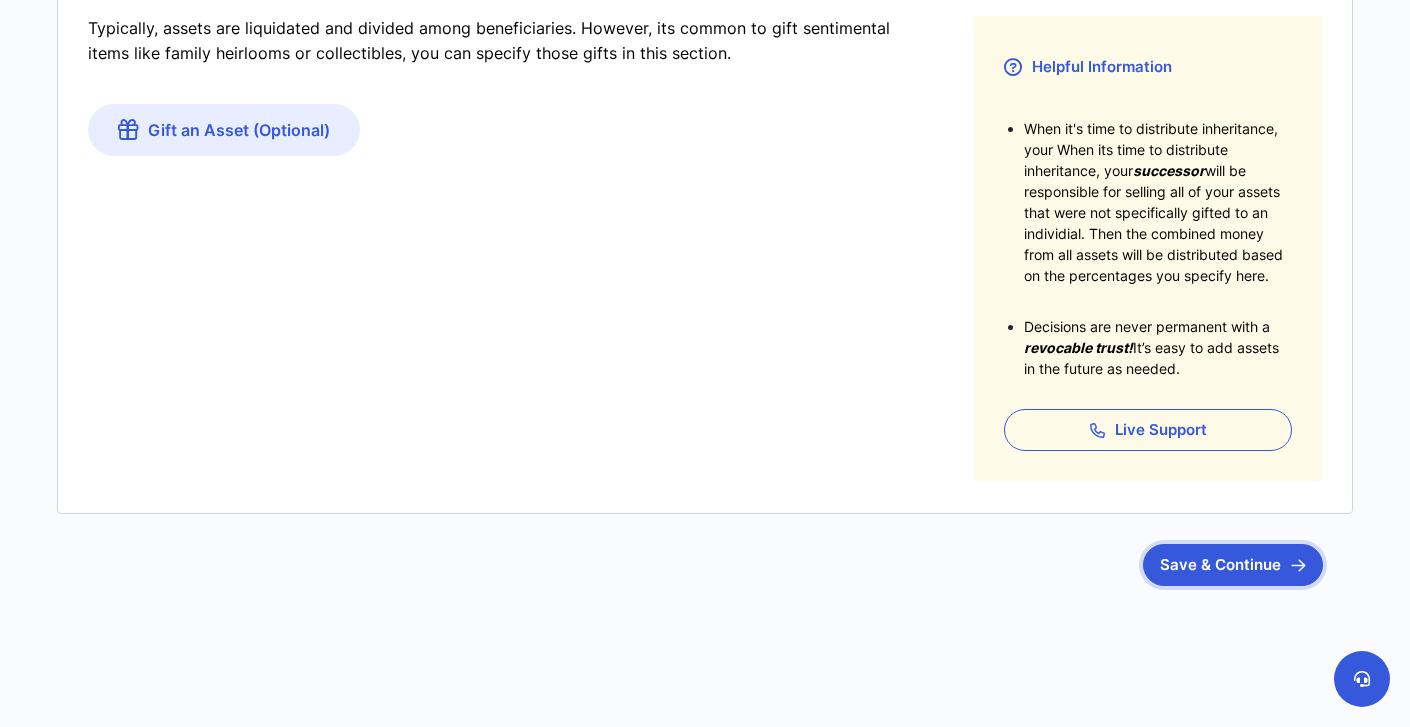 click on "Save & Continue" at bounding box center (1233, 565) 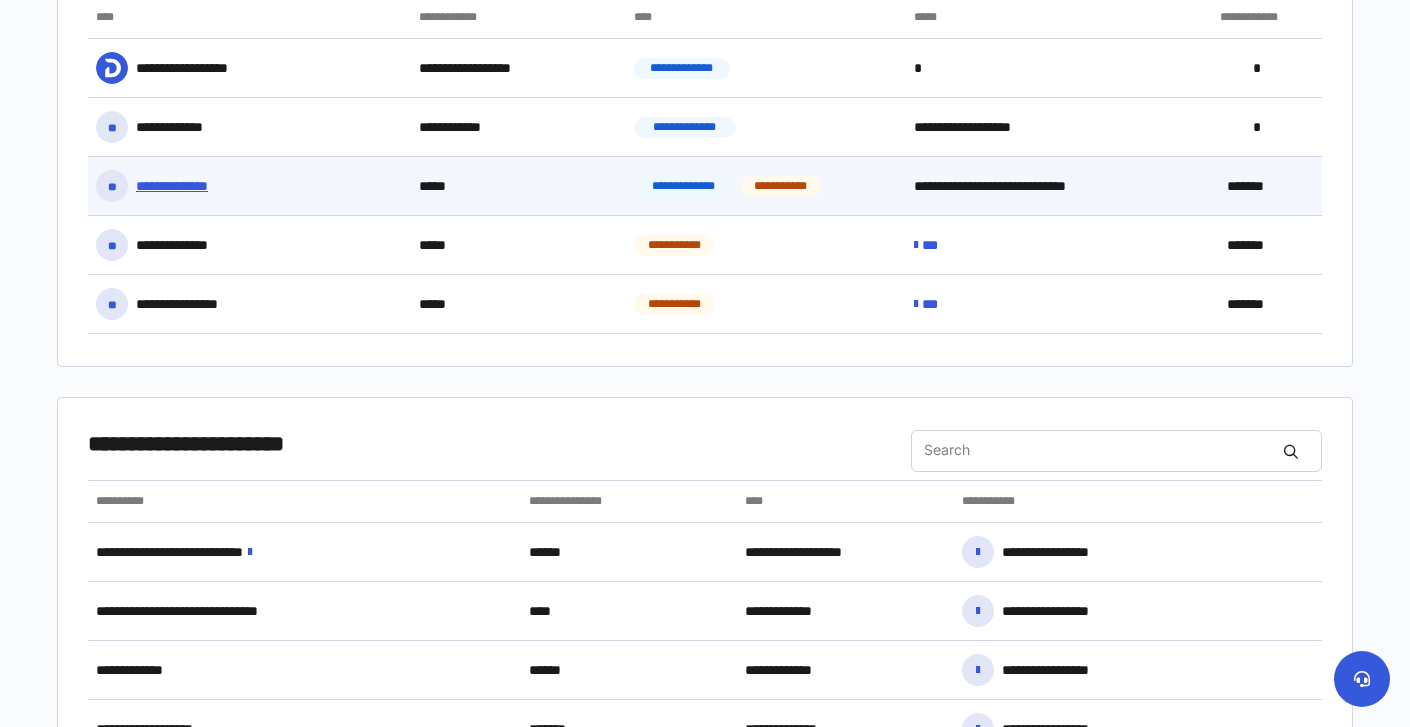 scroll, scrollTop: 869, scrollLeft: 0, axis: vertical 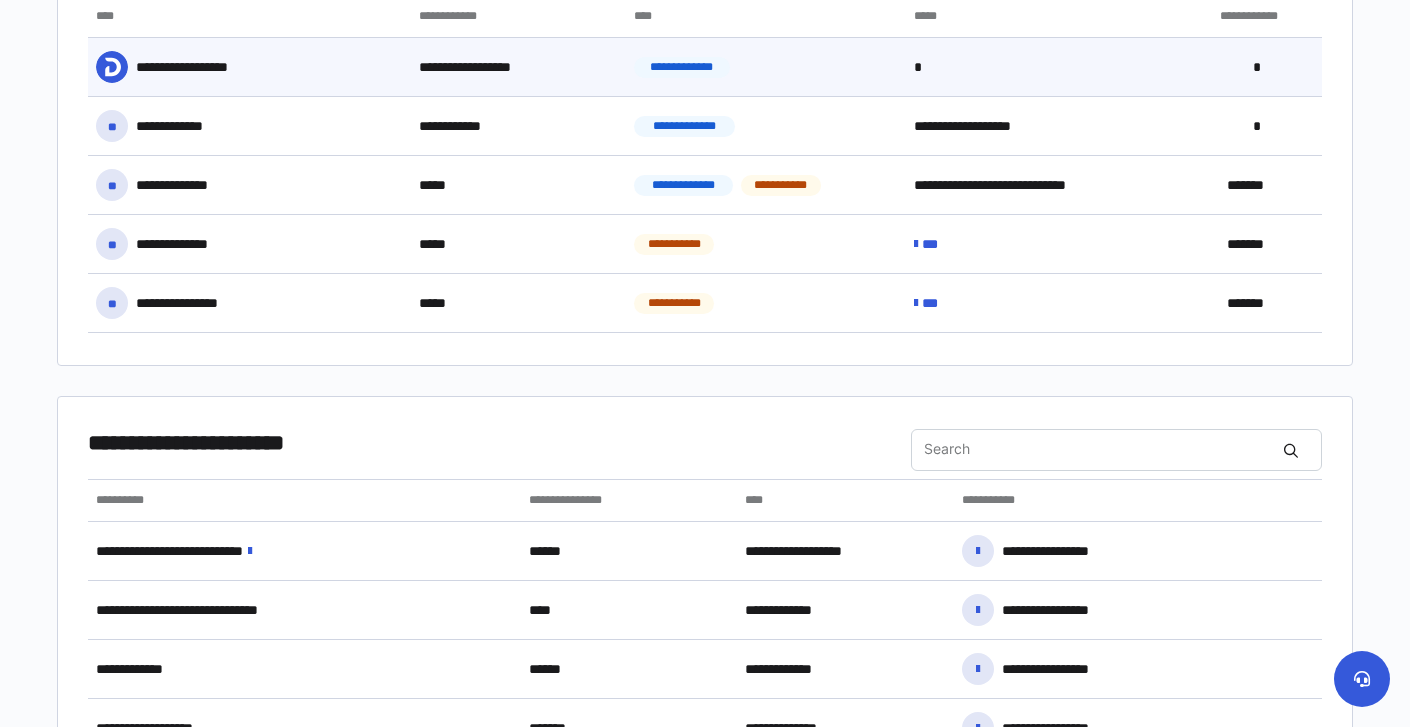 click on "**********" at bounding box center (196, 67) 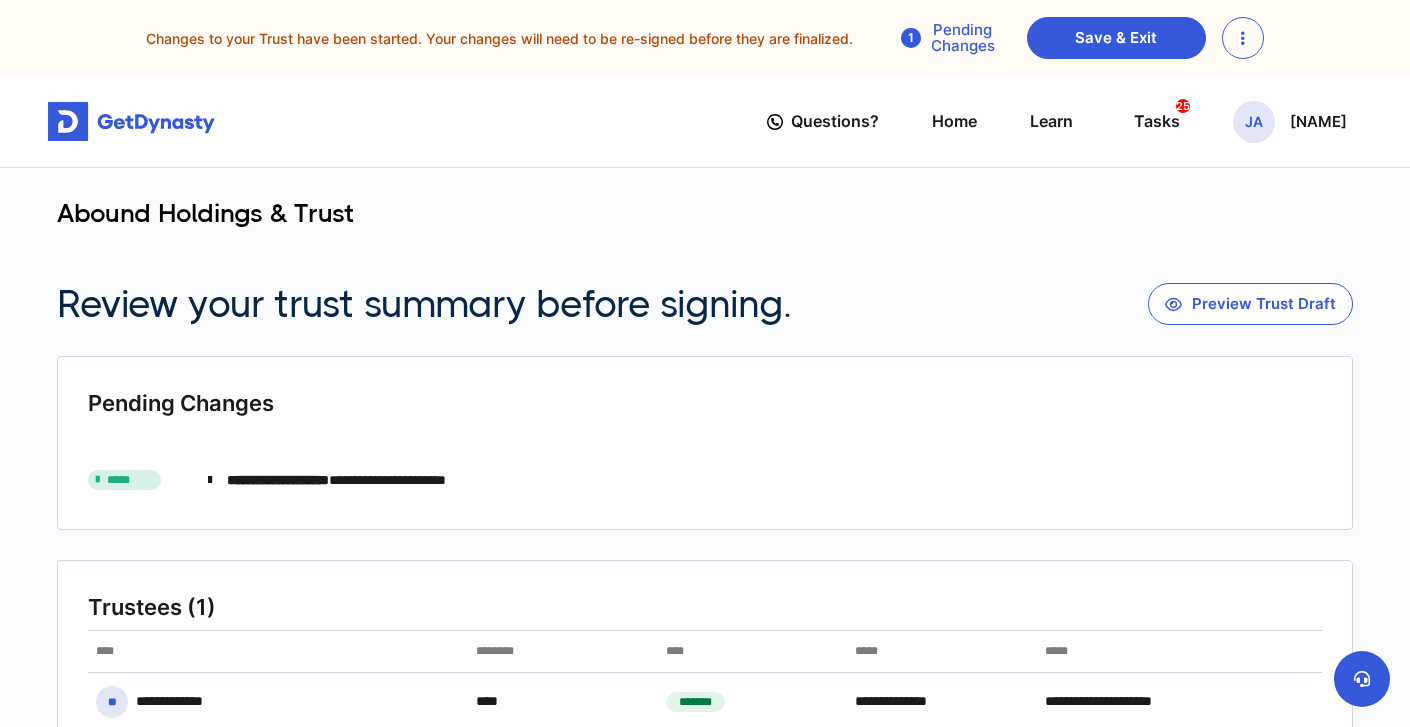 scroll, scrollTop: 0, scrollLeft: 0, axis: both 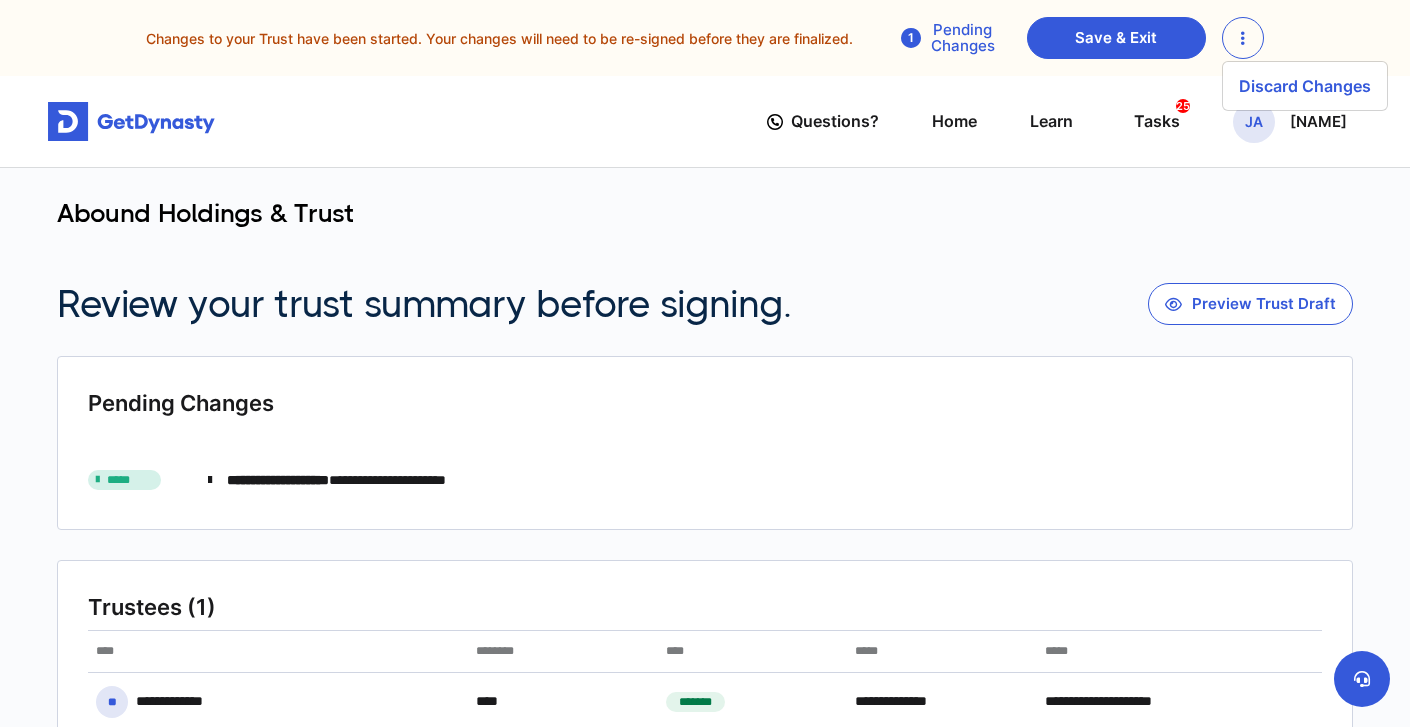 click on "Review your trust summary before signing.   Preview Trust Draft" at bounding box center (705, 304) 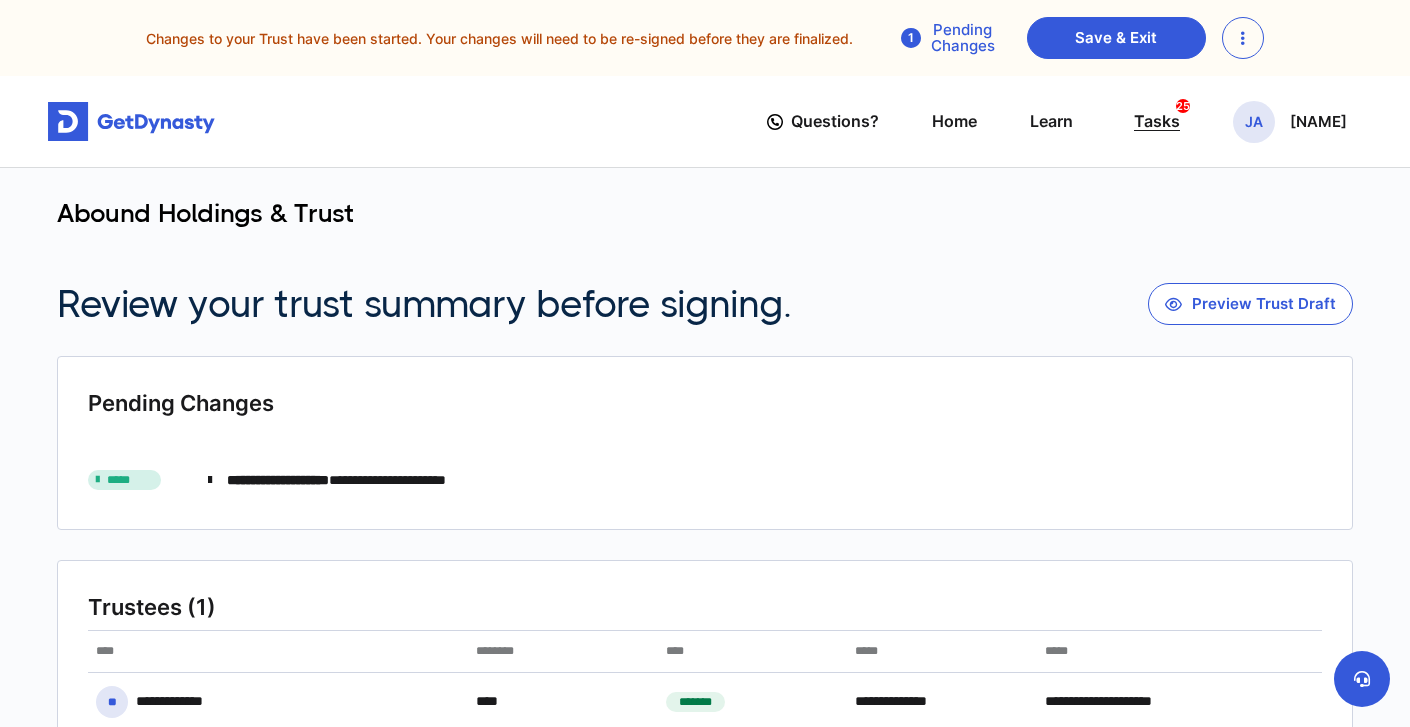 click on "Tasks 25" at bounding box center (1157, 121) 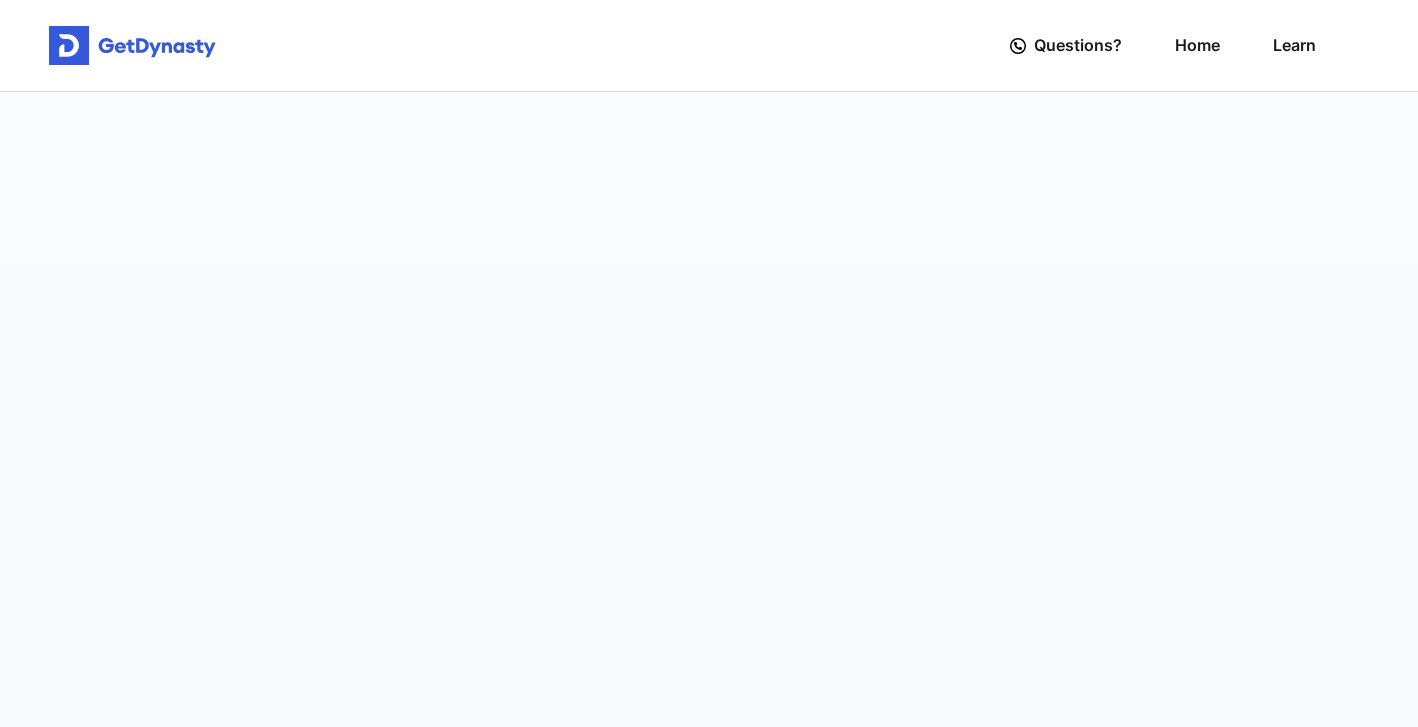 click at bounding box center (709, 178) 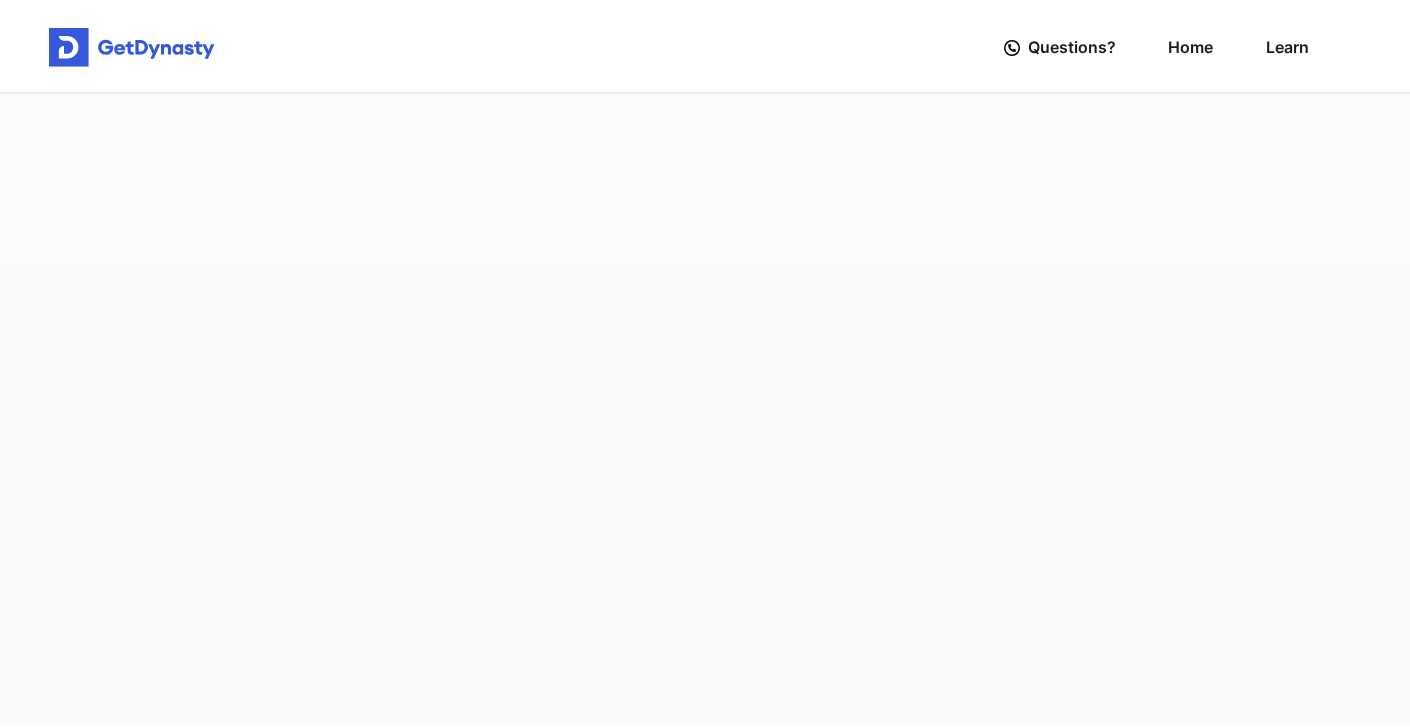 scroll, scrollTop: 0, scrollLeft: 0, axis: both 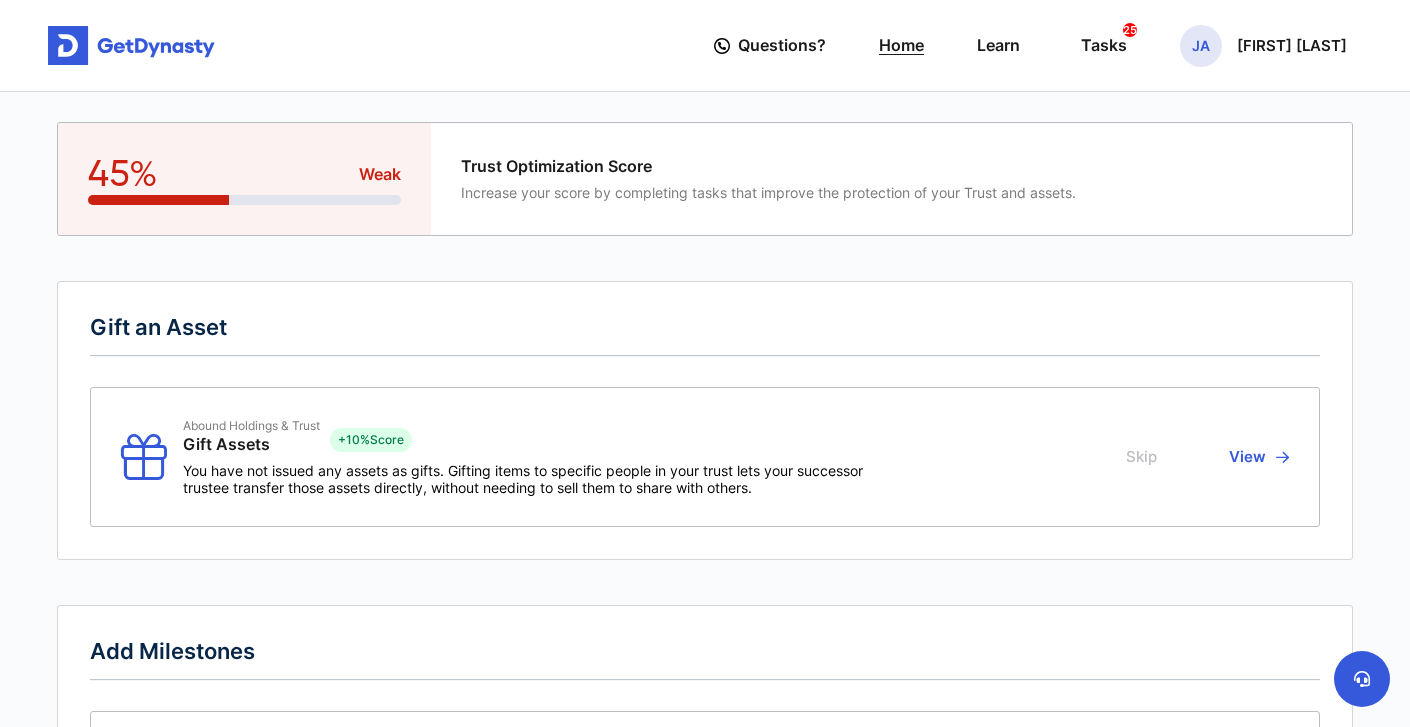 click on "Home" at bounding box center [901, 45] 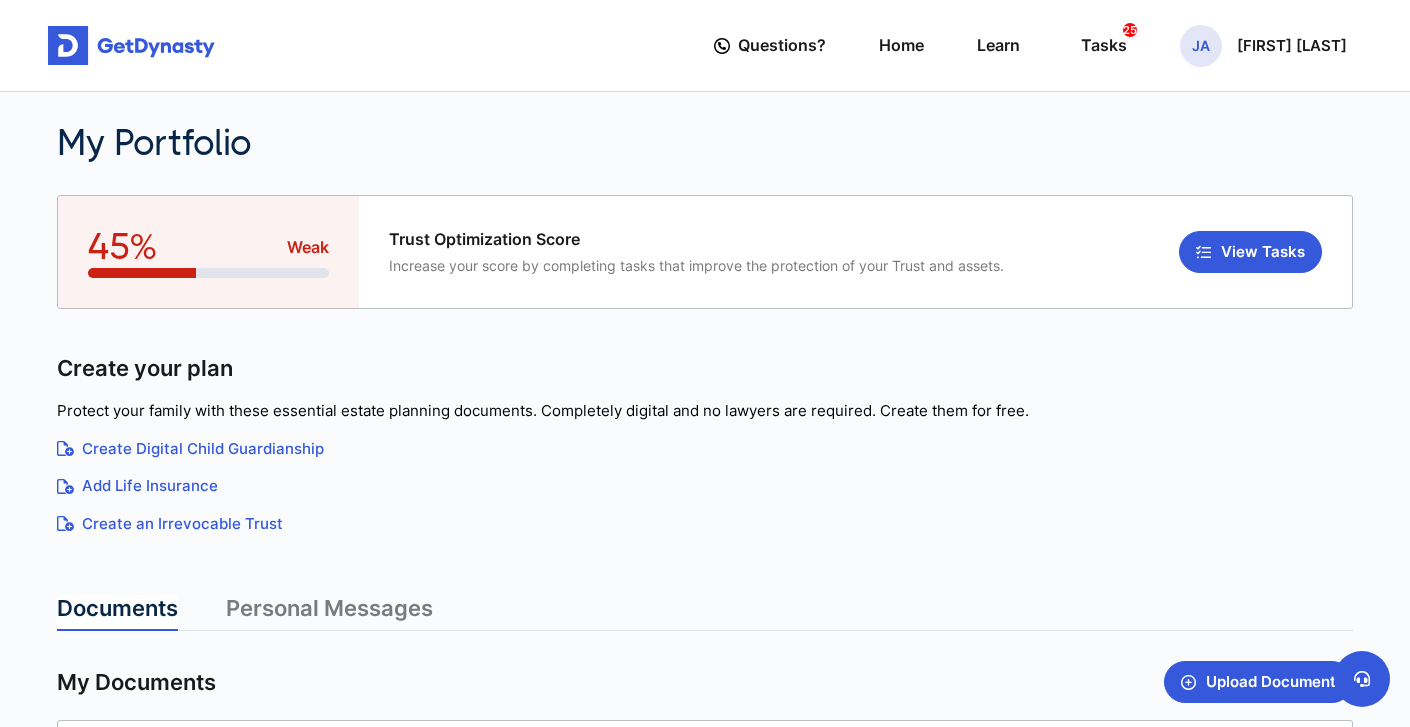 scroll, scrollTop: 0, scrollLeft: 0, axis: both 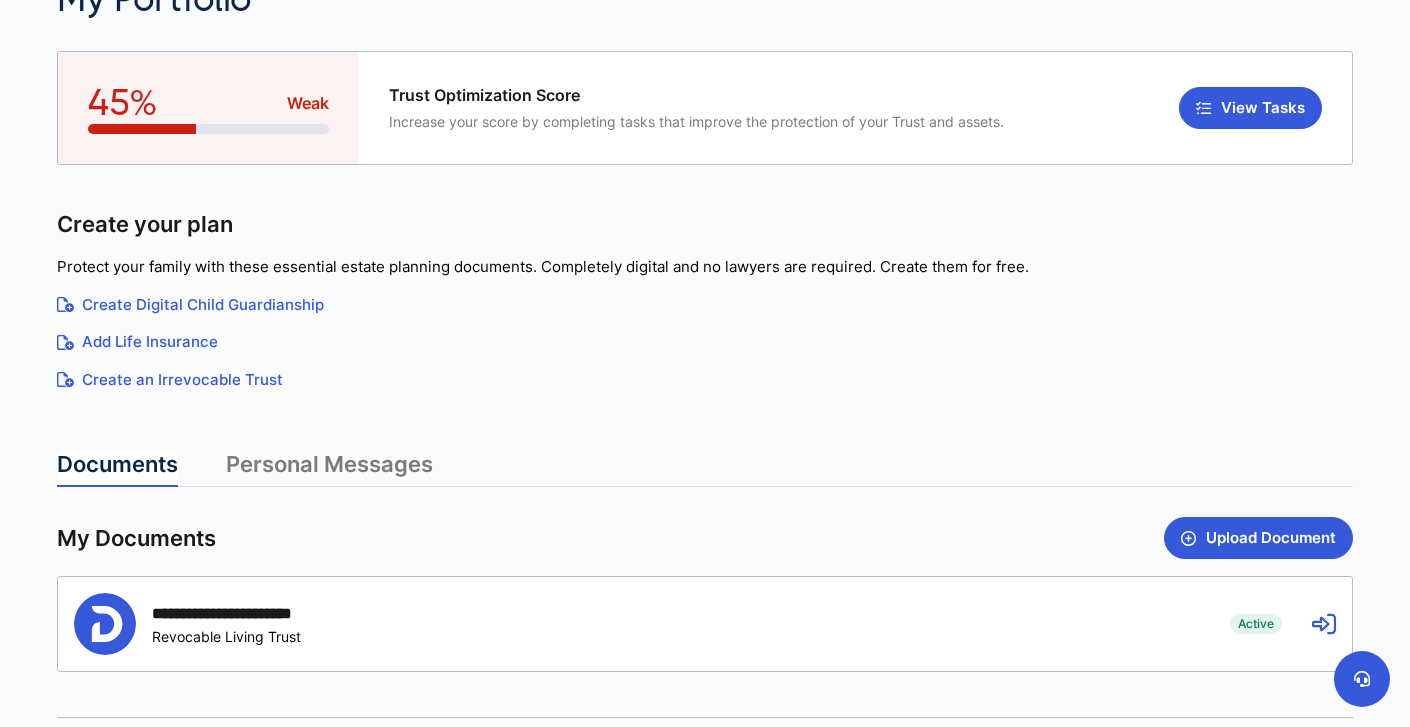 click on "Add Life Insurance" at bounding box center [705, 342] 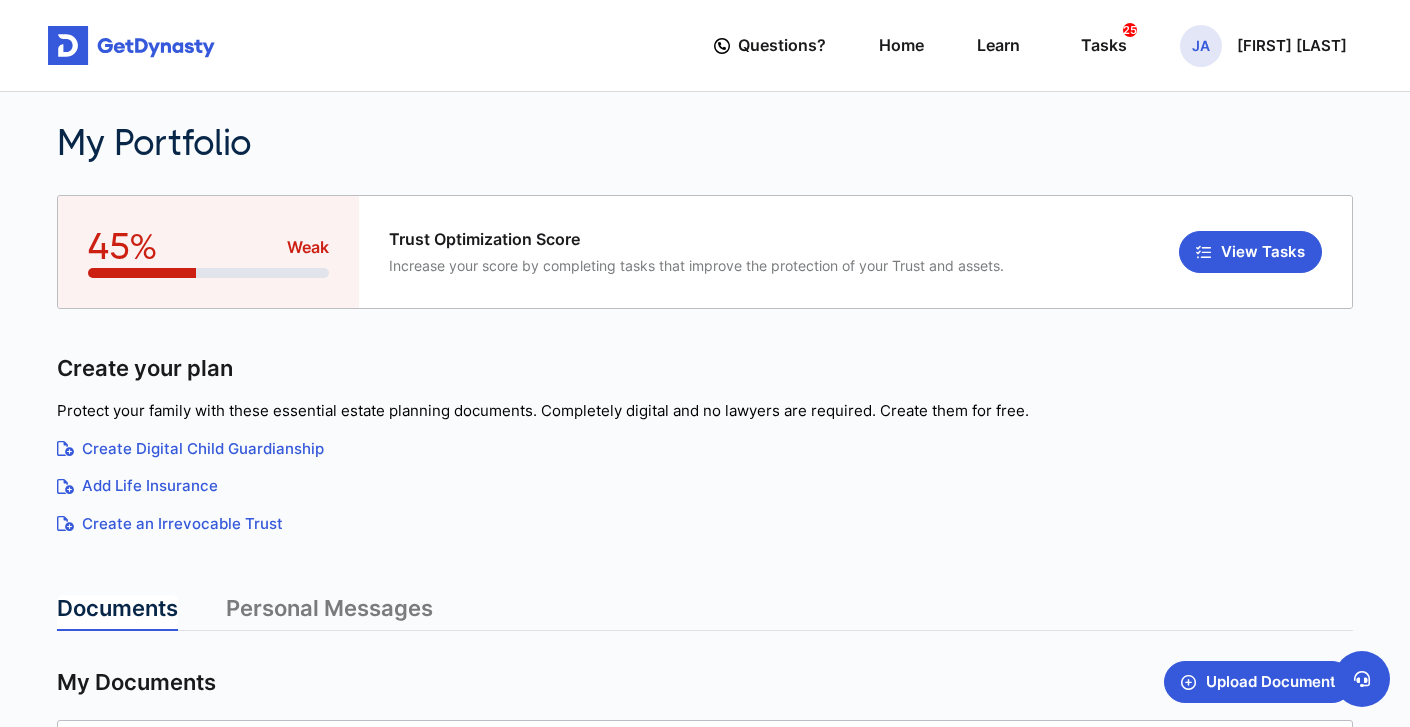 scroll, scrollTop: 0, scrollLeft: 0, axis: both 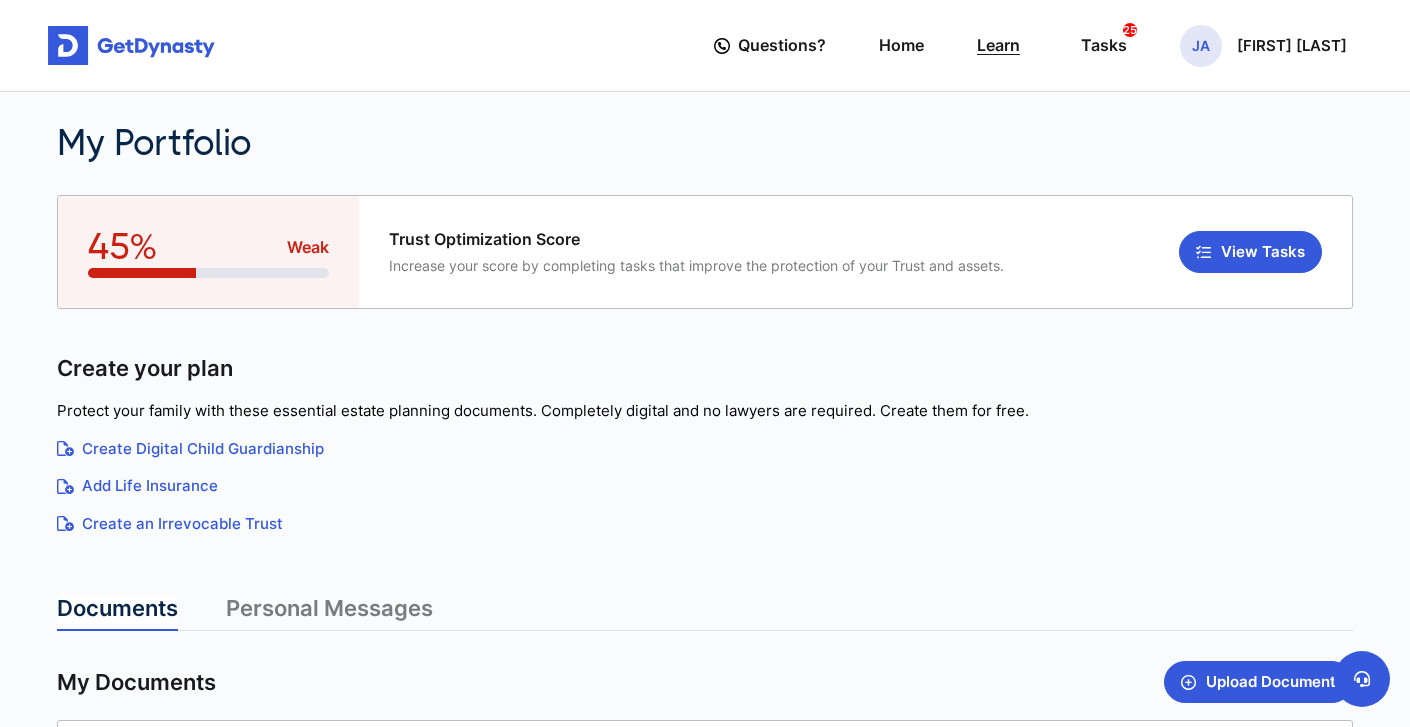 click on "Learn" at bounding box center [998, 45] 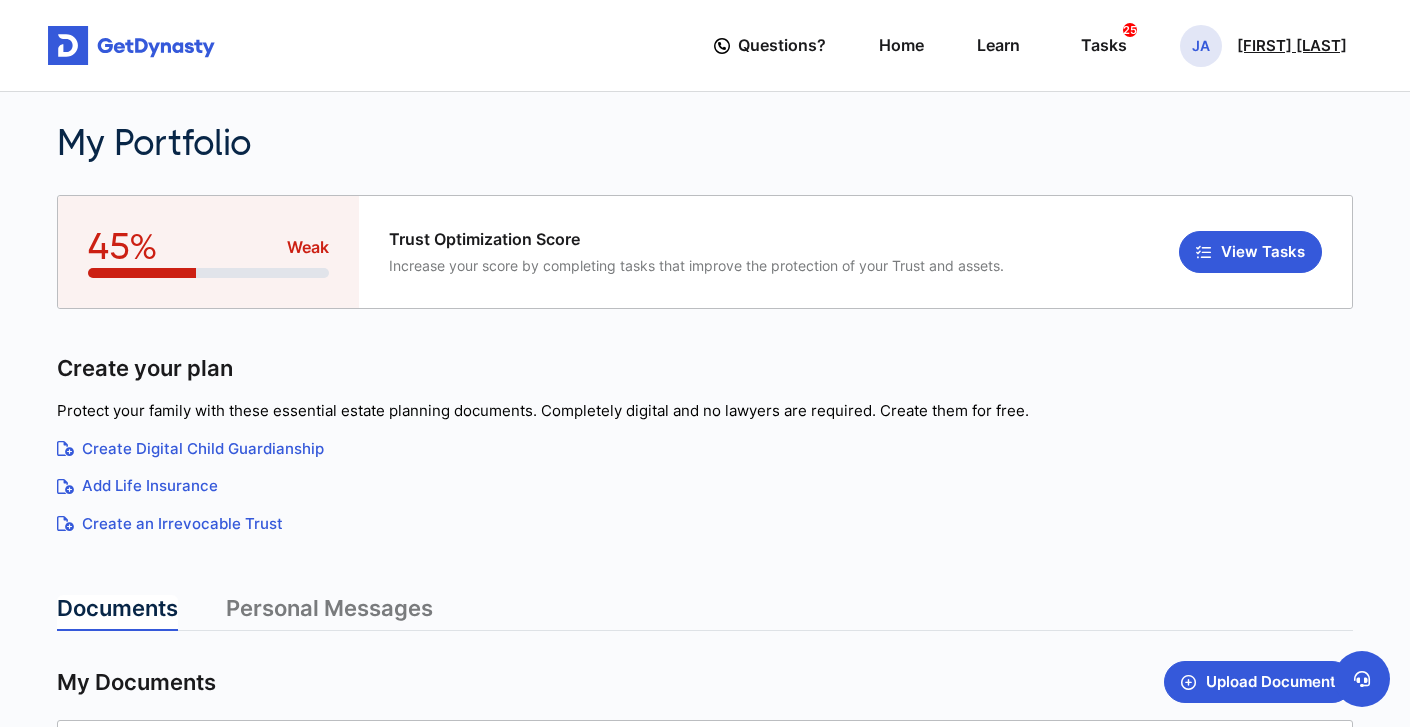 click on "[FIRST] [LAST]" at bounding box center (1292, 46) 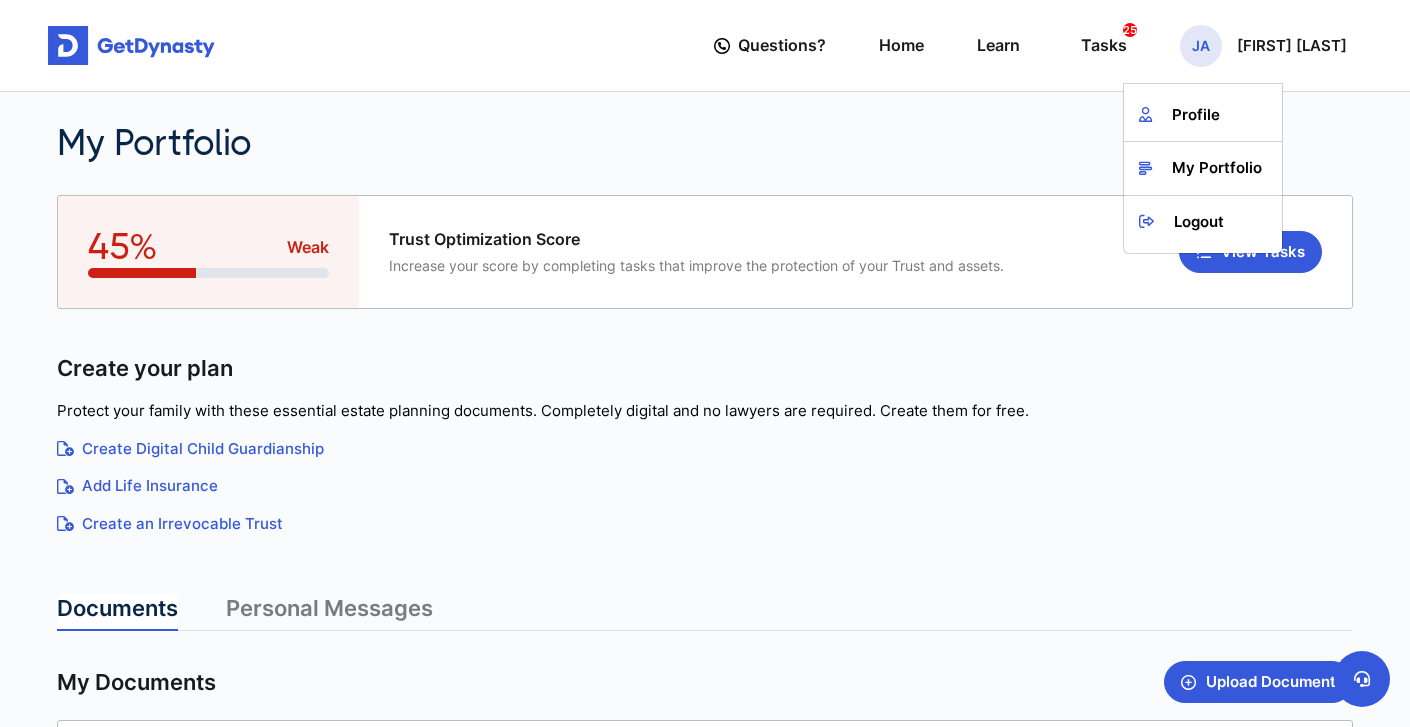 click on "**********" at bounding box center (705, 619) 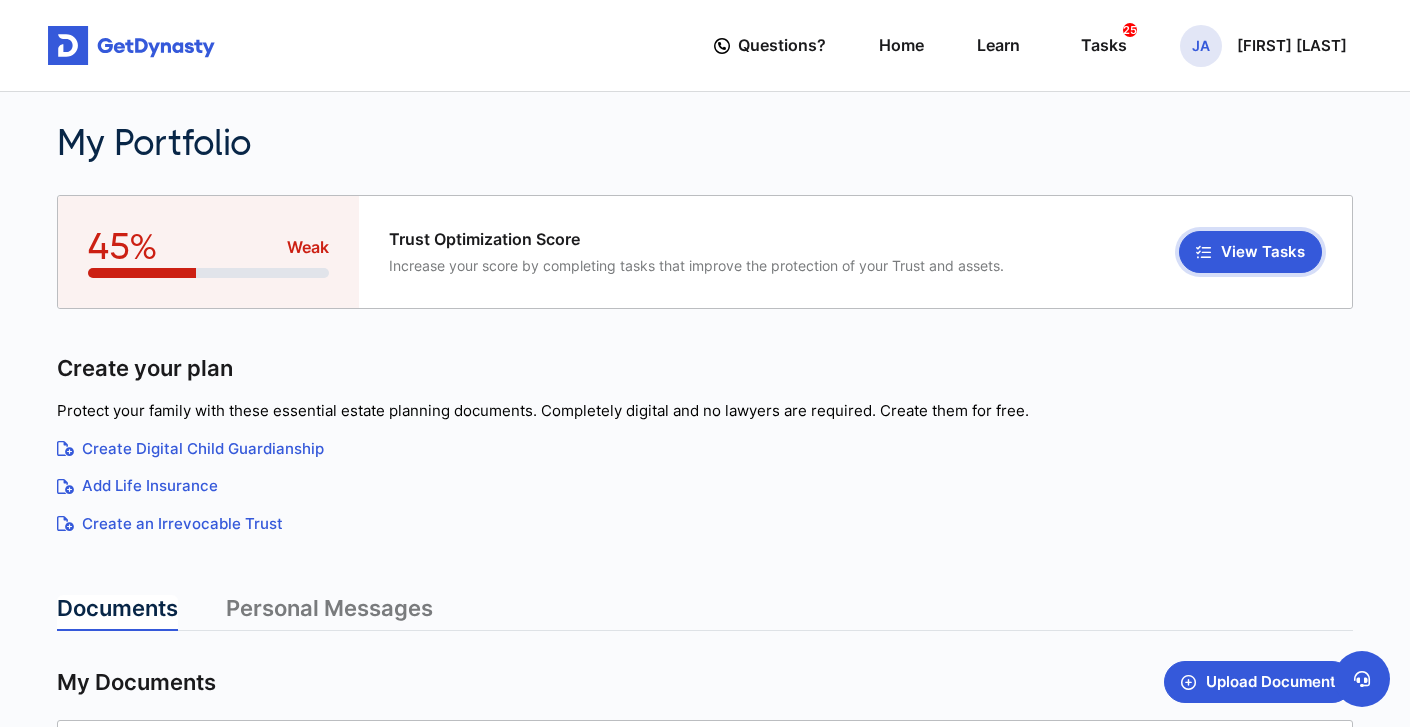 click at bounding box center [1203, 252] 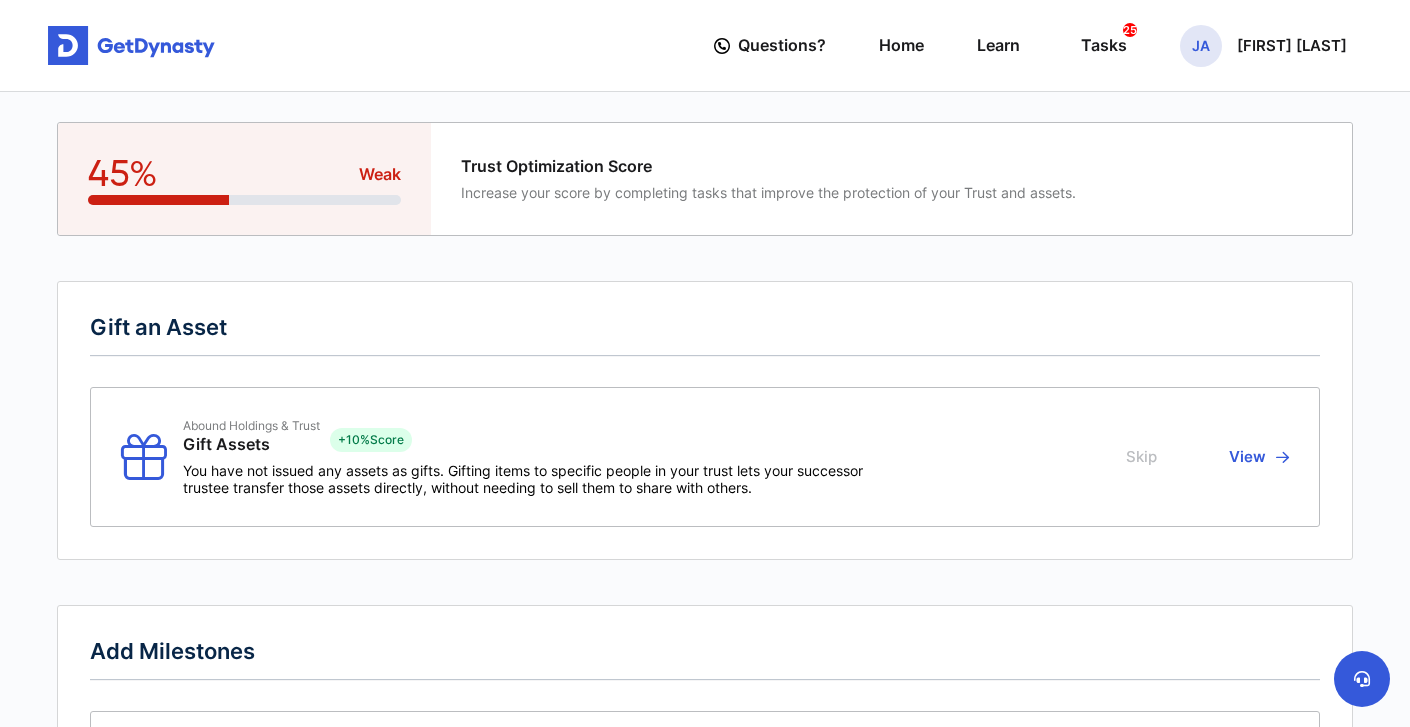scroll, scrollTop: 0, scrollLeft: 0, axis: both 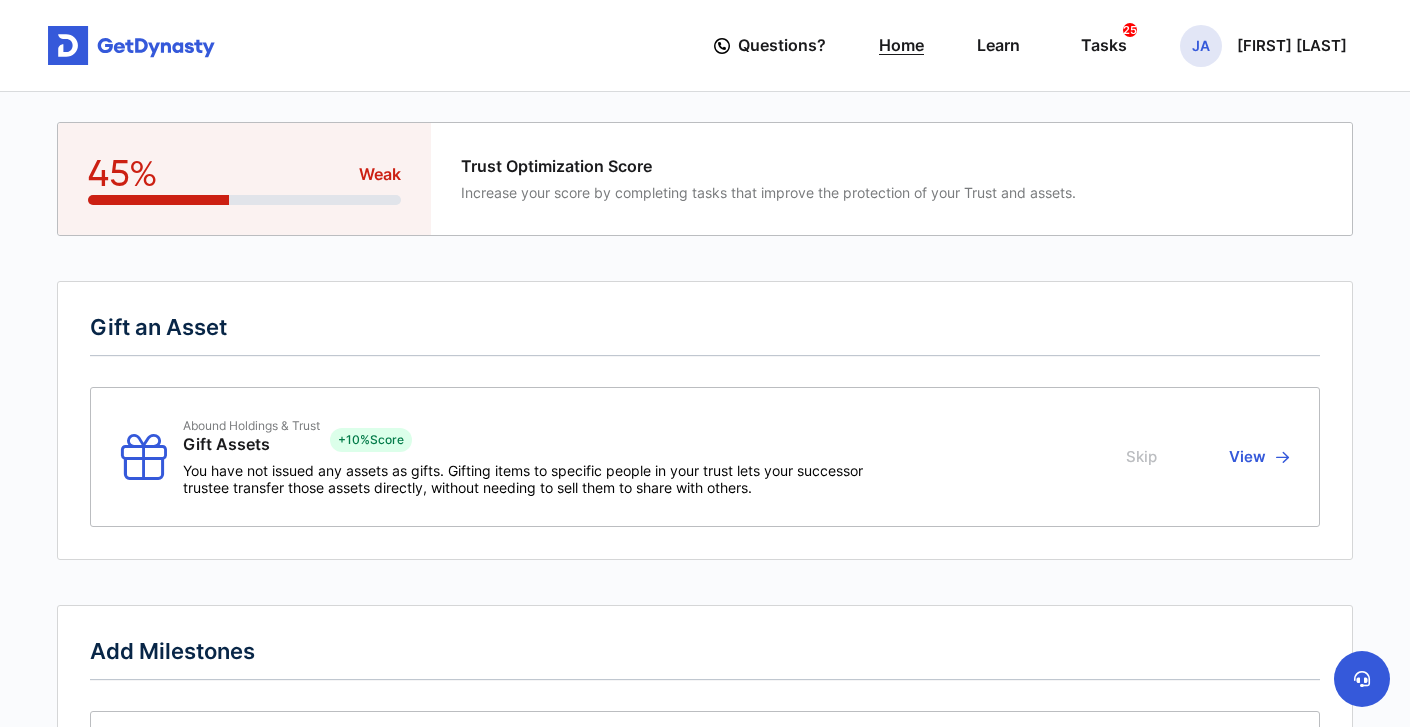 click on "Home" at bounding box center (901, 45) 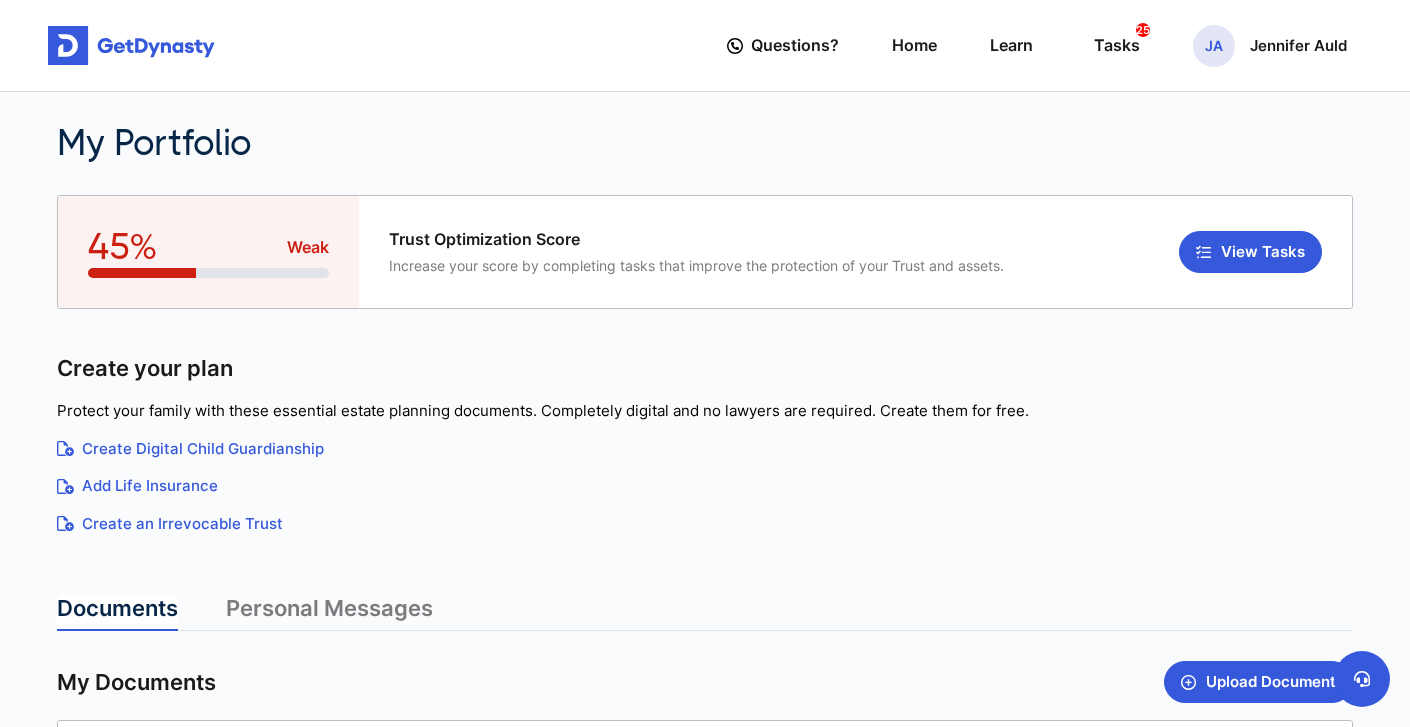 scroll, scrollTop: 0, scrollLeft: 0, axis: both 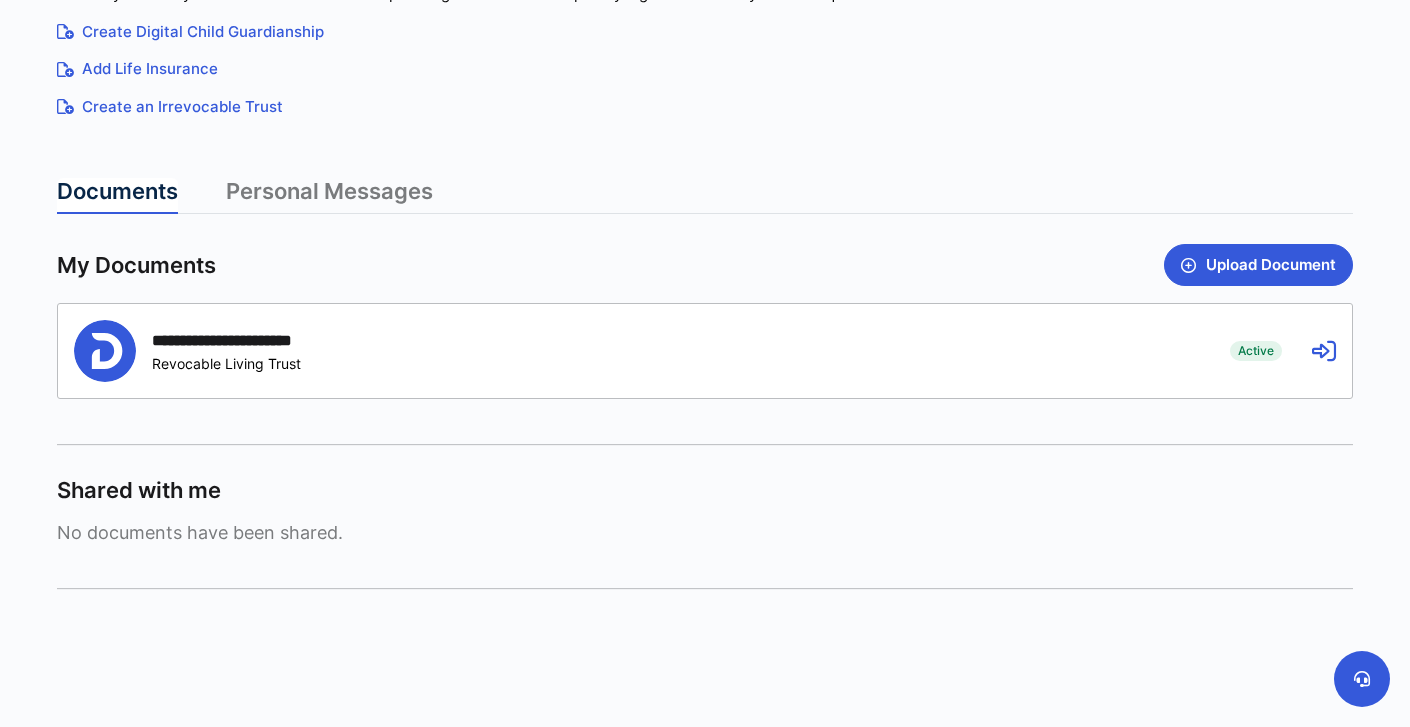 click on "**********" at bounding box center (637, 351) 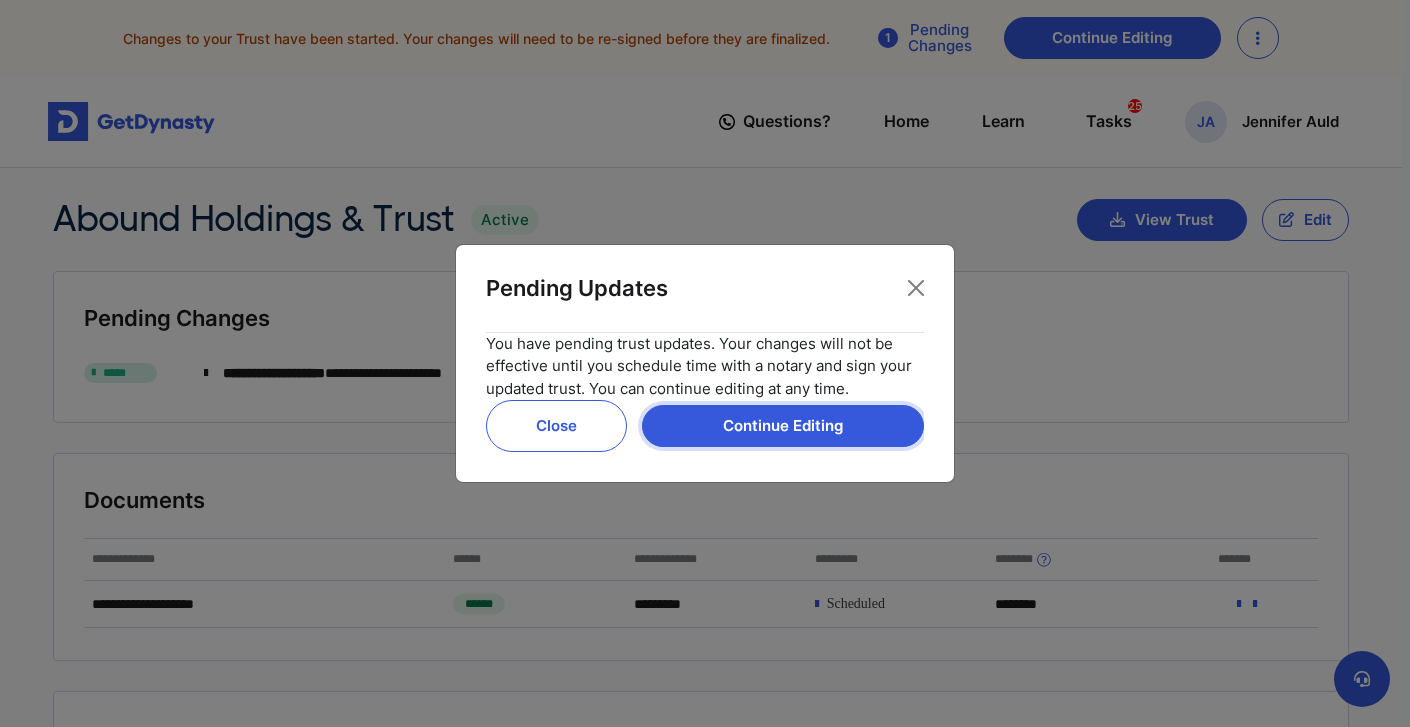 click on "Continue Editing" at bounding box center [783, 426] 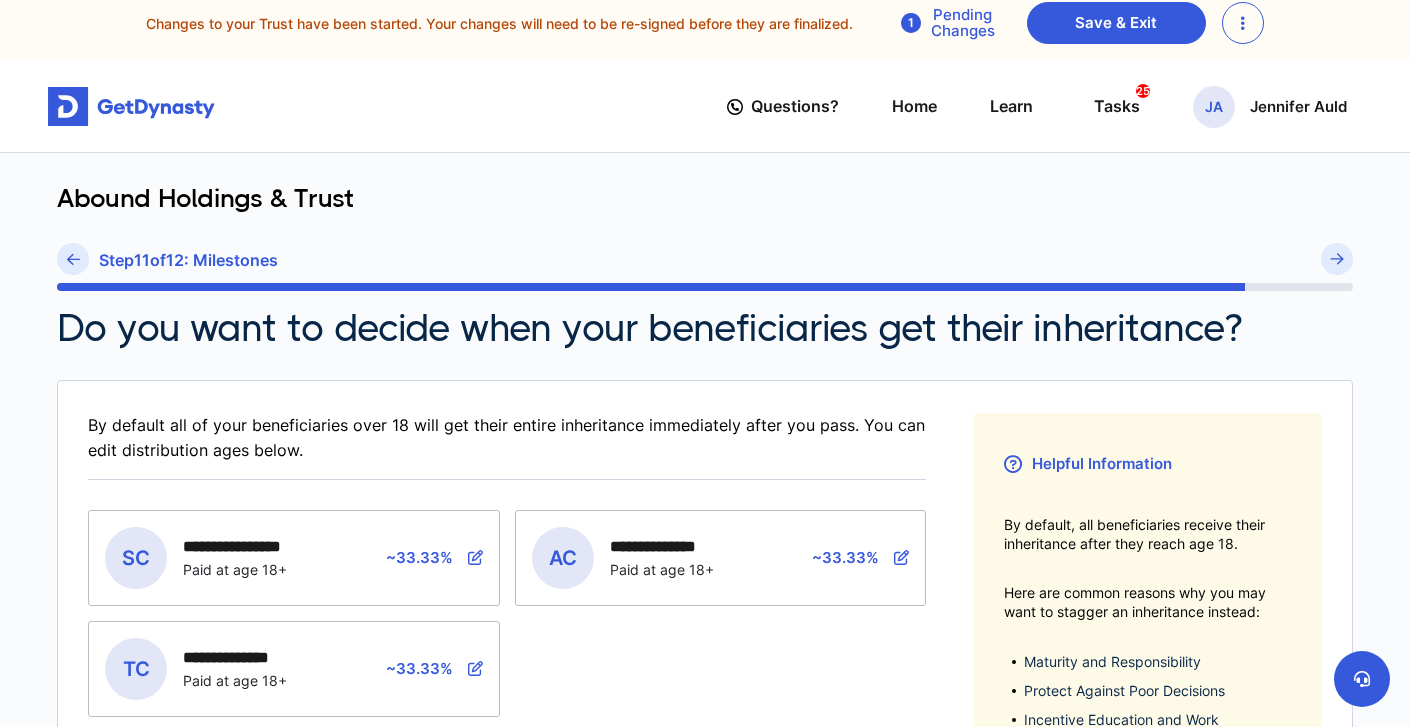 scroll, scrollTop: 15, scrollLeft: 0, axis: vertical 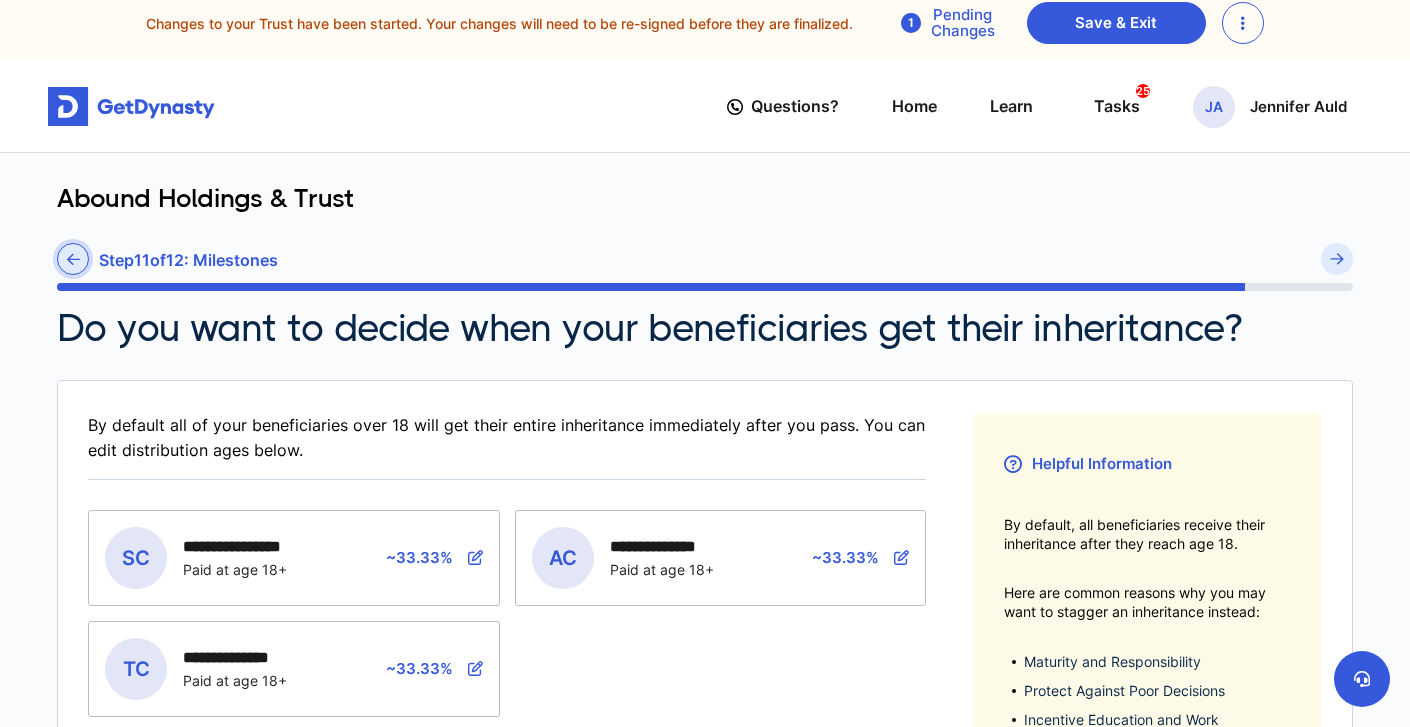 click at bounding box center (73, 259) 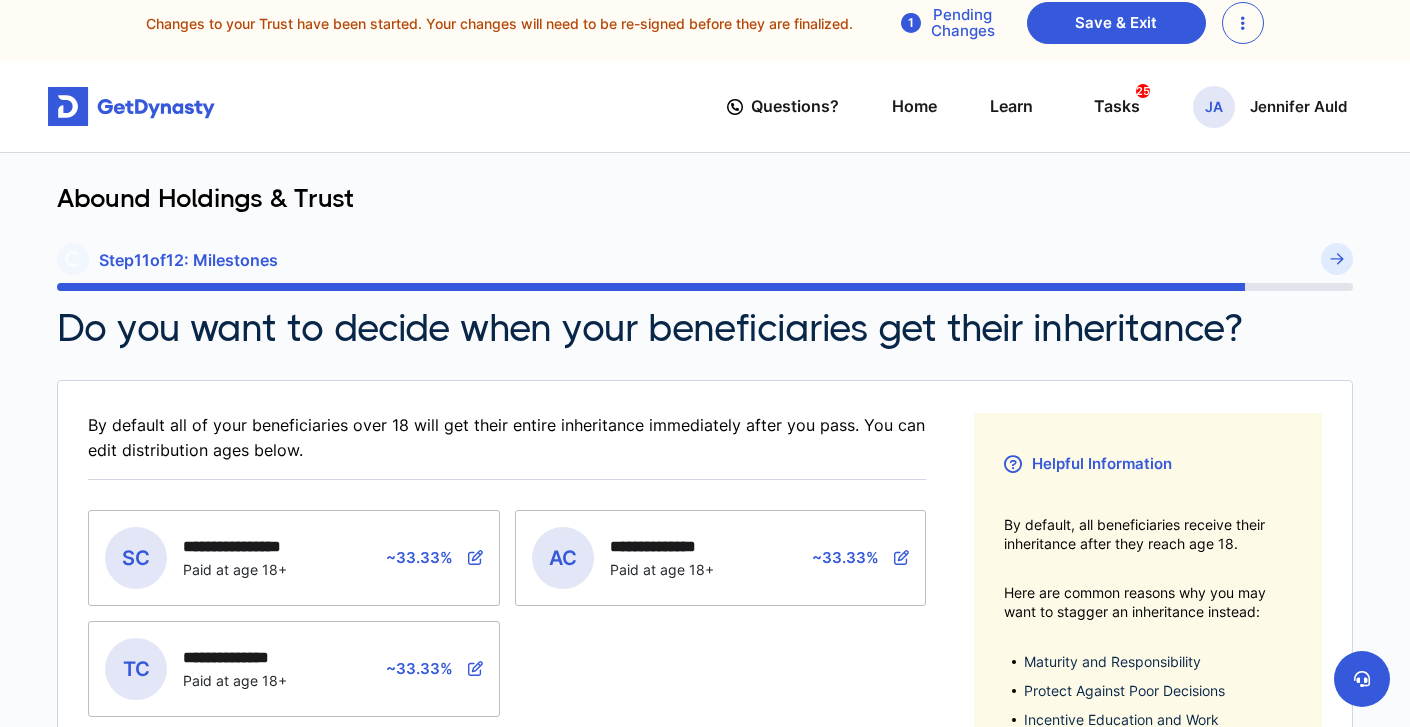 scroll, scrollTop: 0, scrollLeft: 0, axis: both 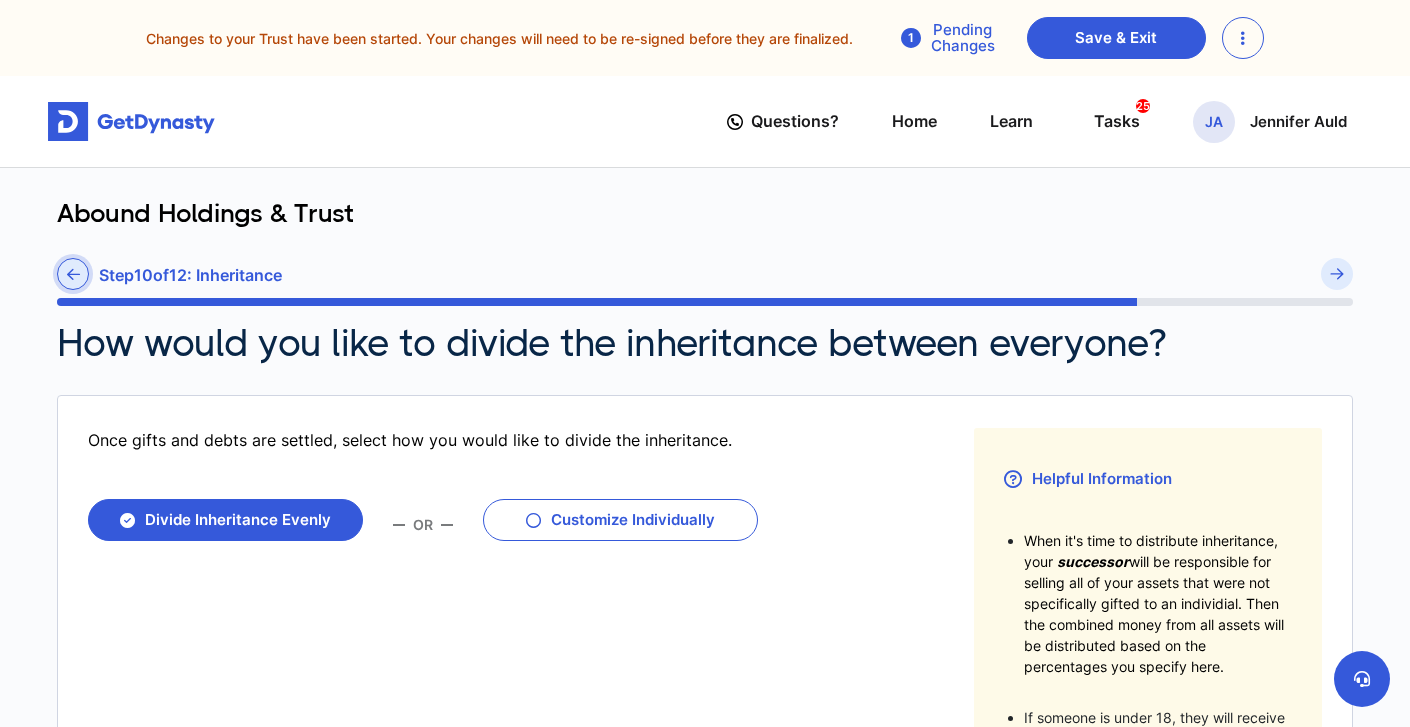 click at bounding box center [73, 274] 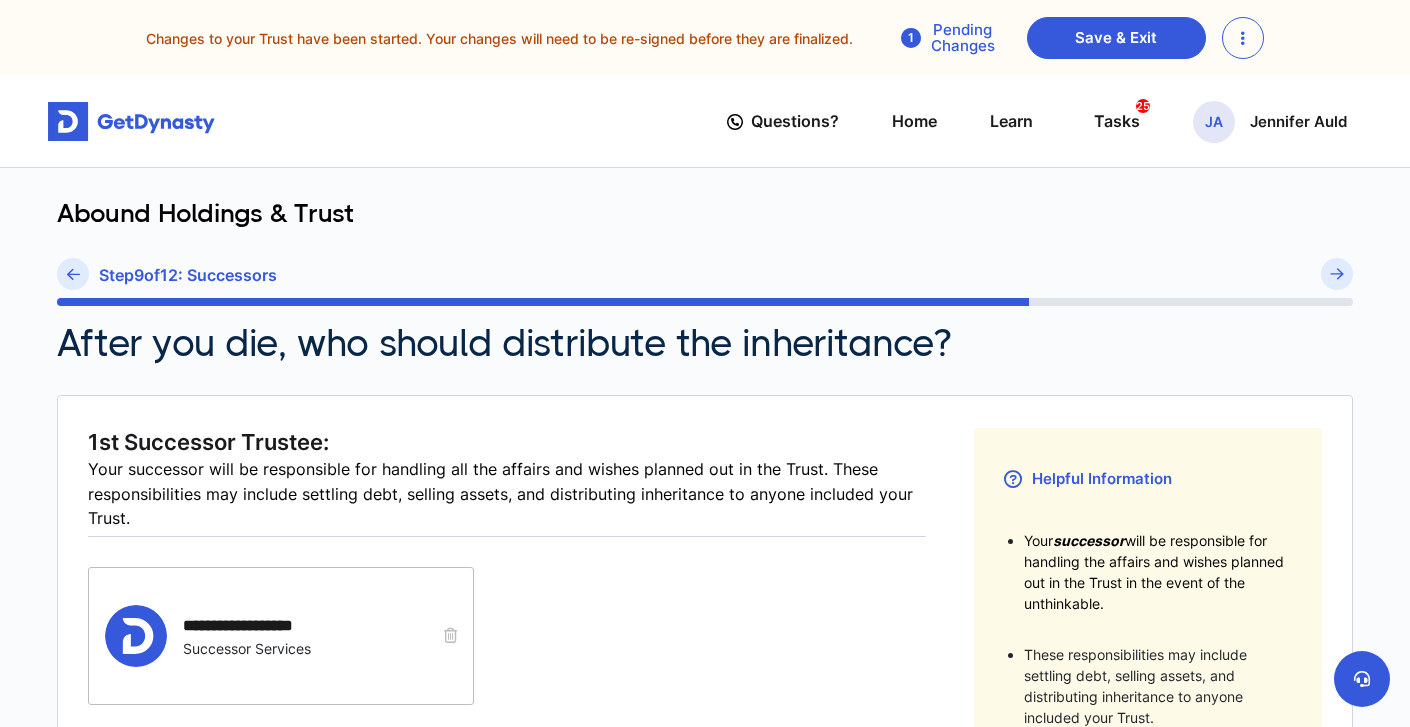 click at bounding box center [450, 635] 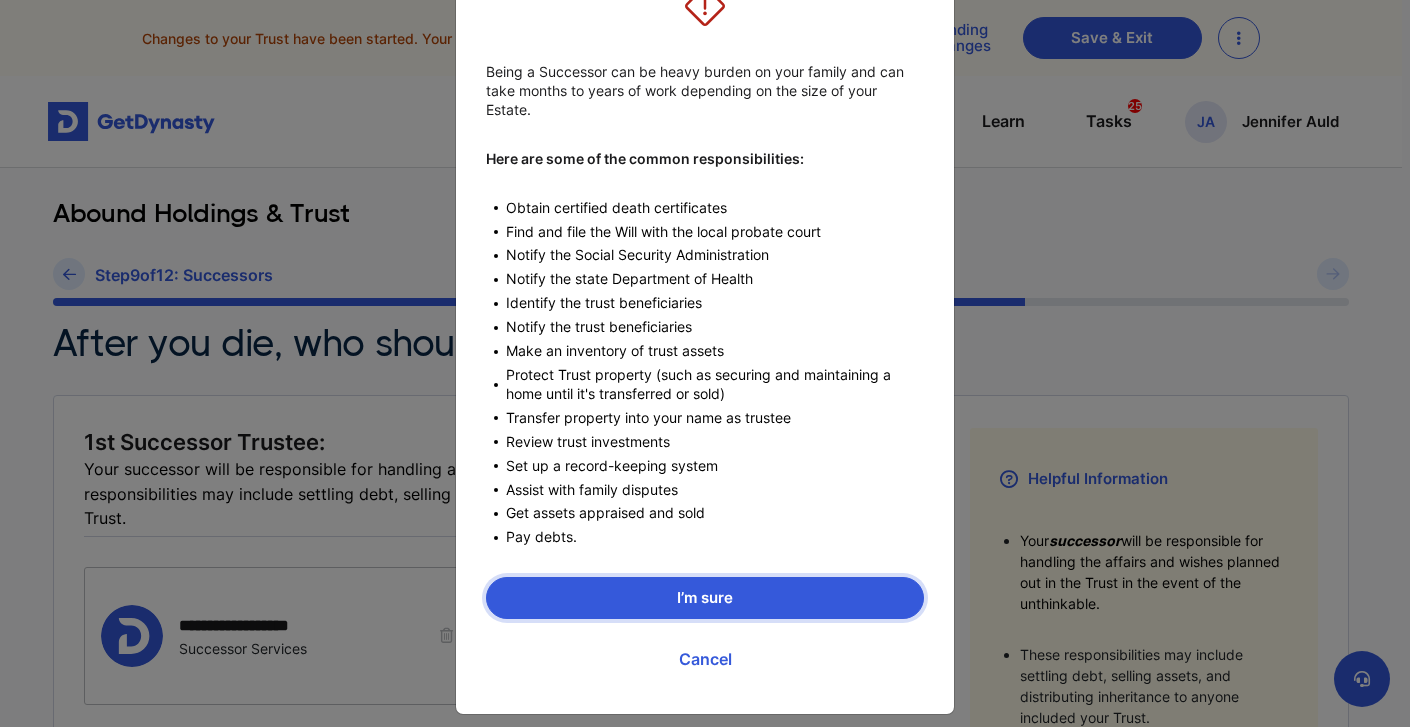 scroll, scrollTop: 168, scrollLeft: 0, axis: vertical 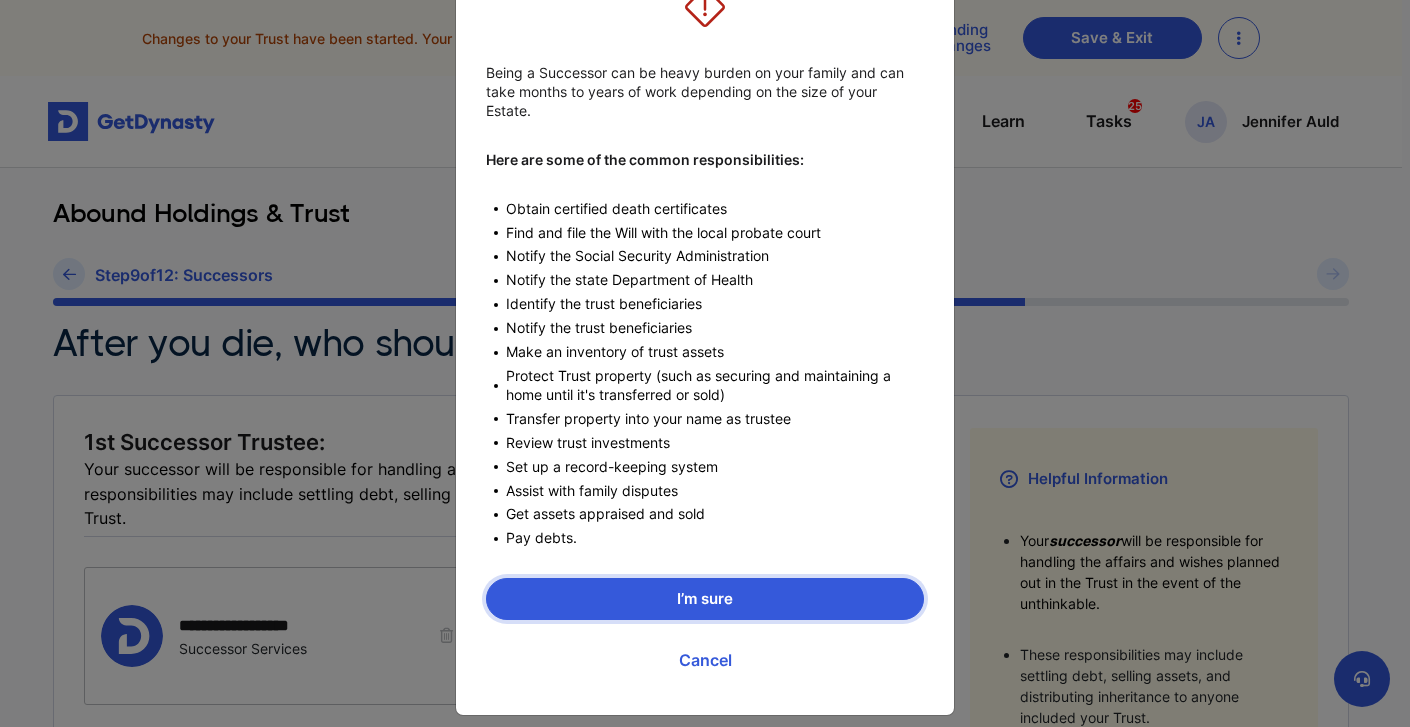 click on "I’m sure" at bounding box center (705, 599) 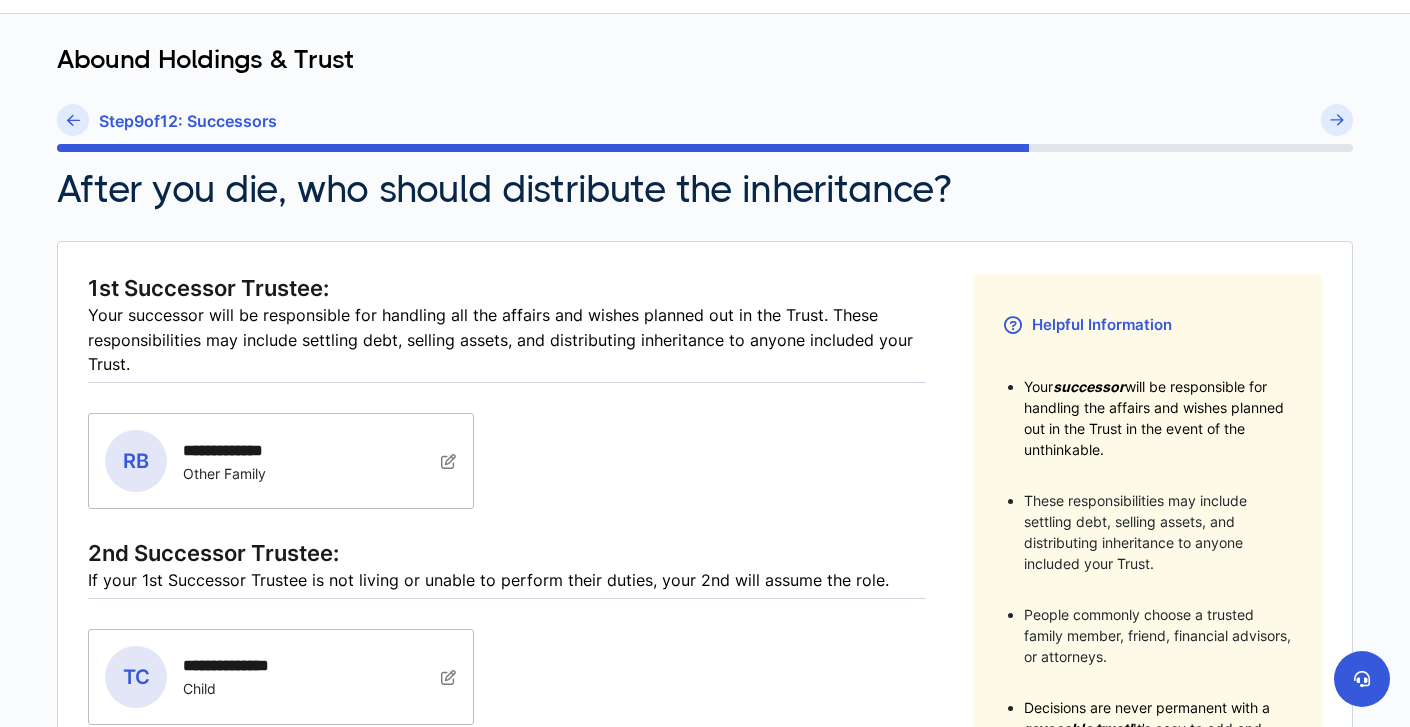 scroll, scrollTop: 226, scrollLeft: 0, axis: vertical 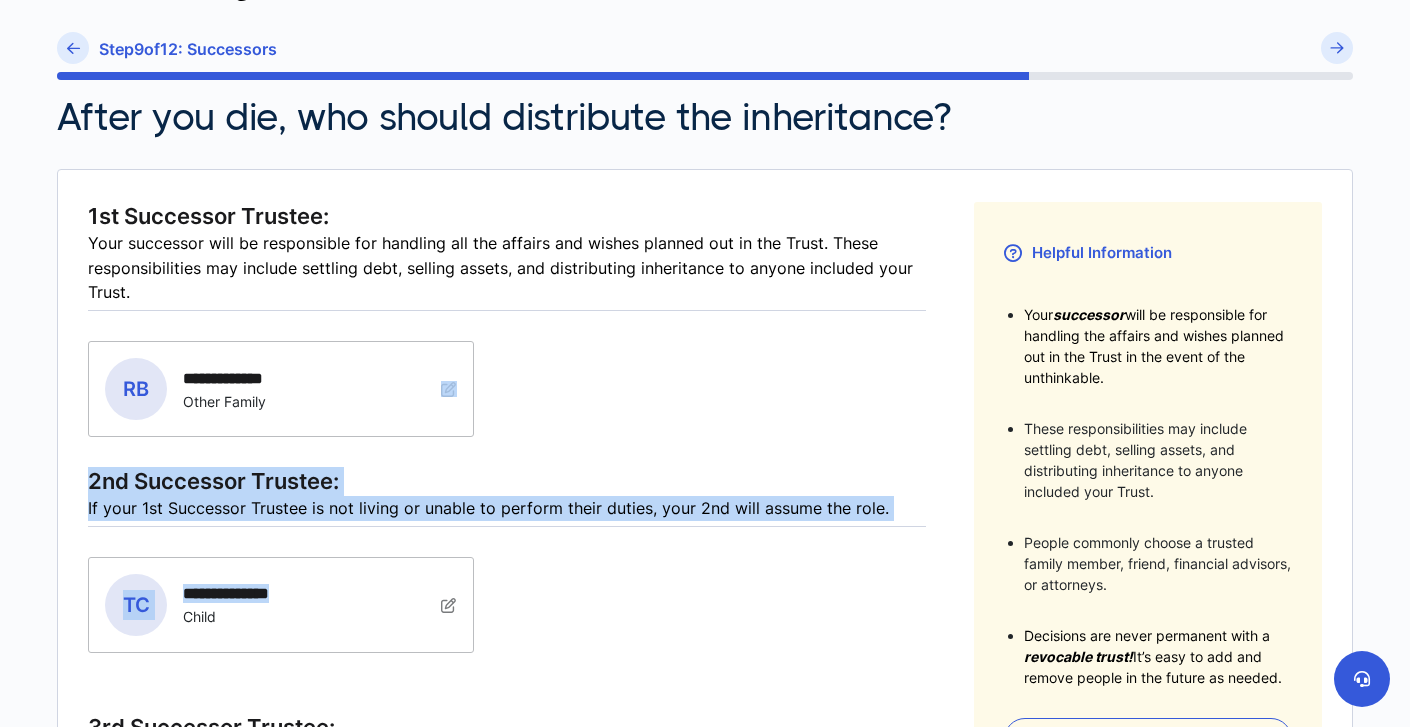 drag, startPoint x: 394, startPoint y: 397, endPoint x: 401, endPoint y: 593, distance: 196.12495 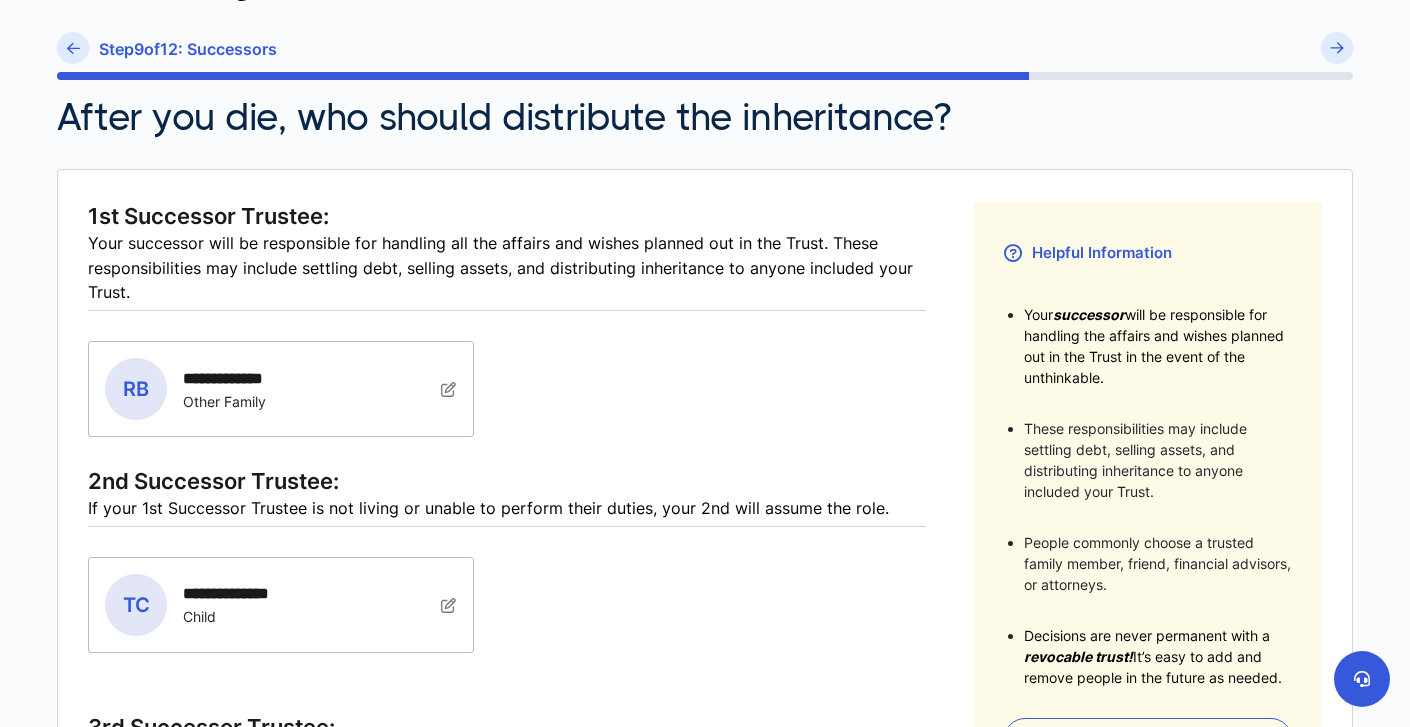 click on "**********" at bounding box center [507, 334] 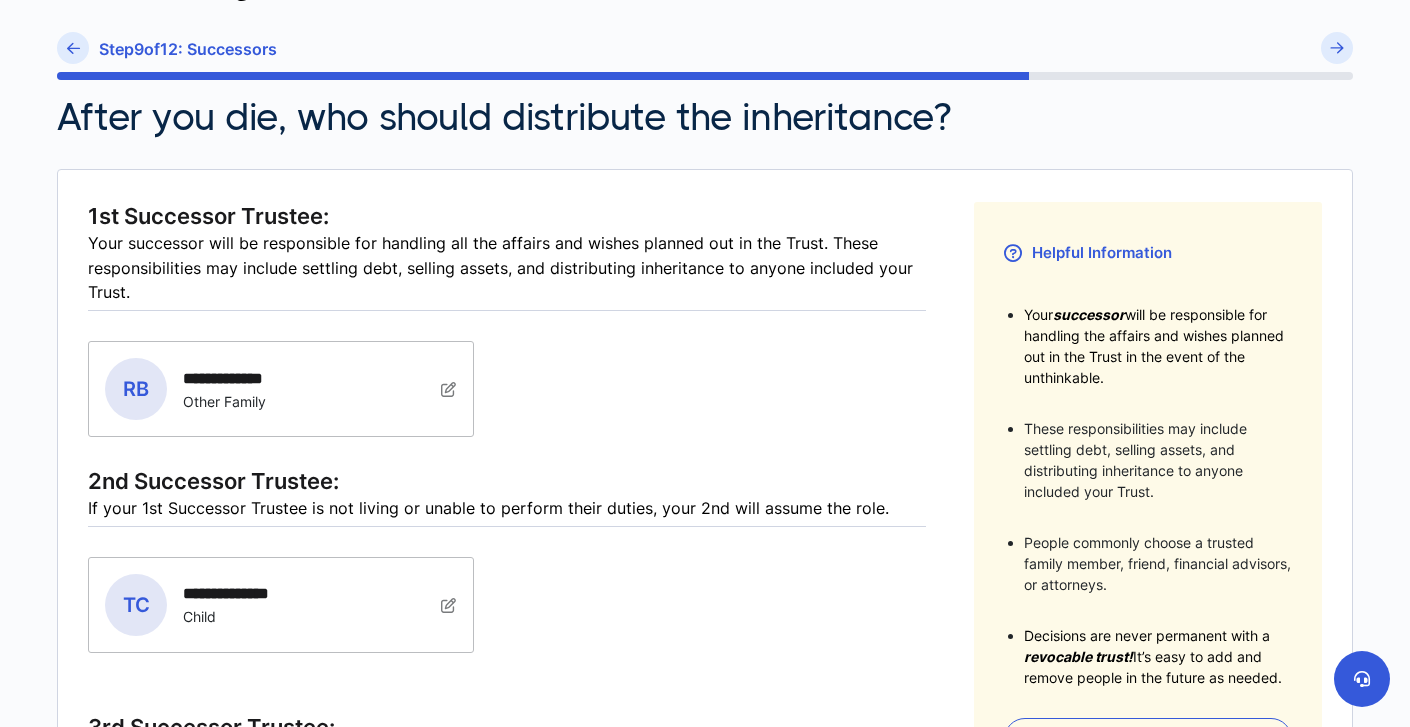 click on "**********" at bounding box center (281, 389) 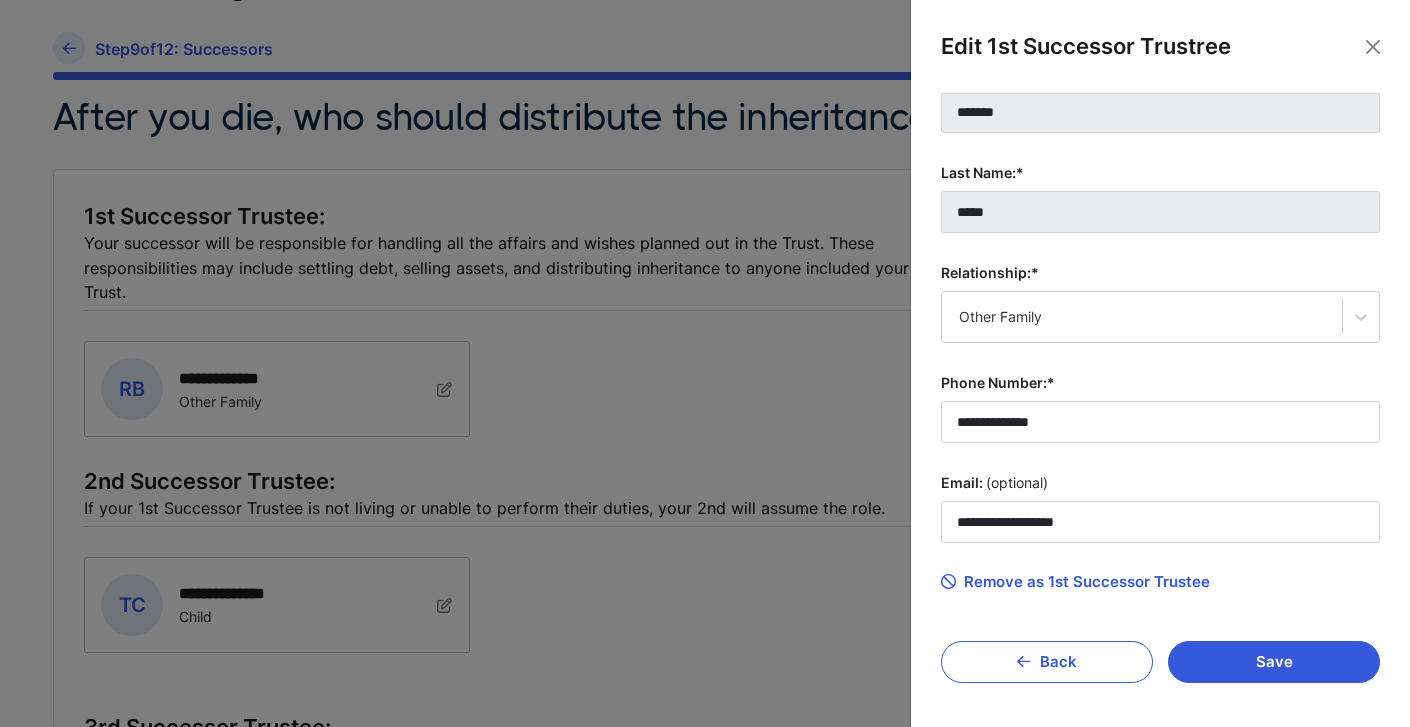scroll, scrollTop: 147, scrollLeft: 0, axis: vertical 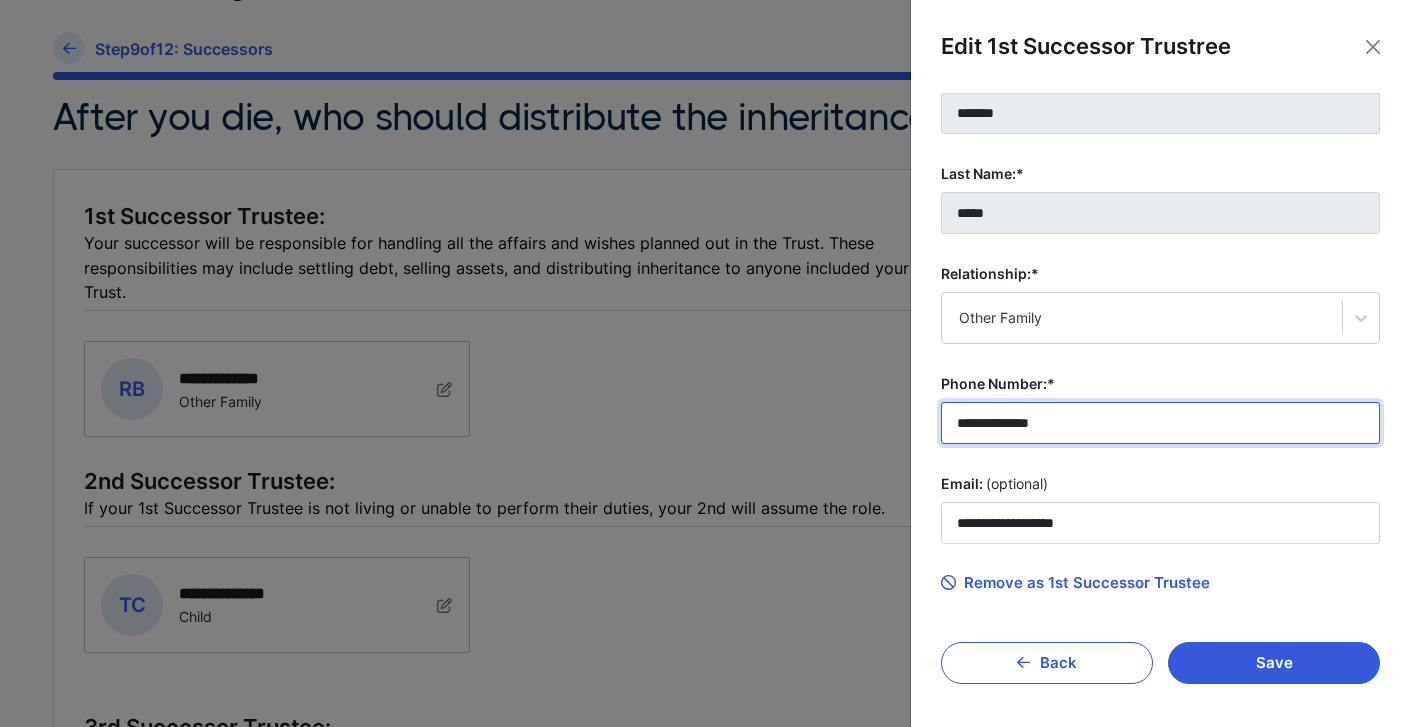 drag, startPoint x: 1105, startPoint y: 420, endPoint x: 947, endPoint y: 417, distance: 158.02847 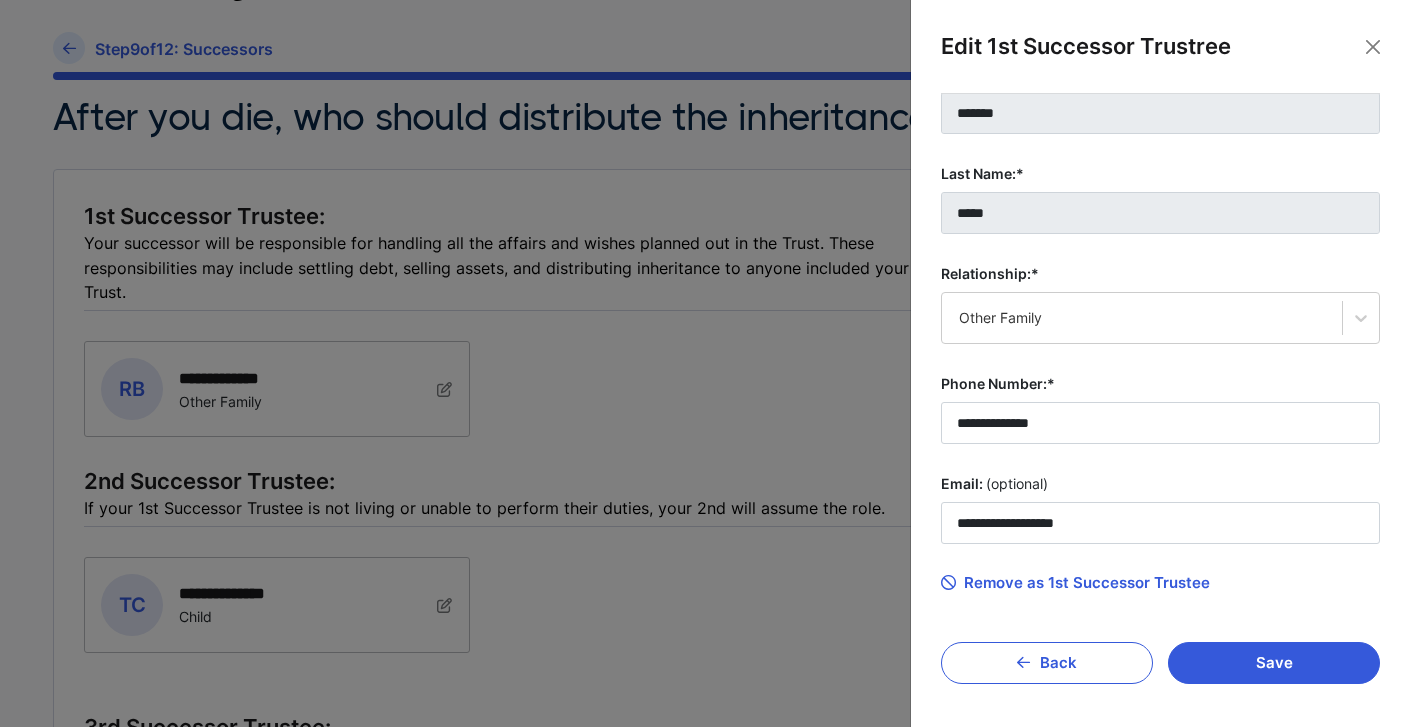 click on "Remove as 1st Successor Trustee" at bounding box center (1075, 583) 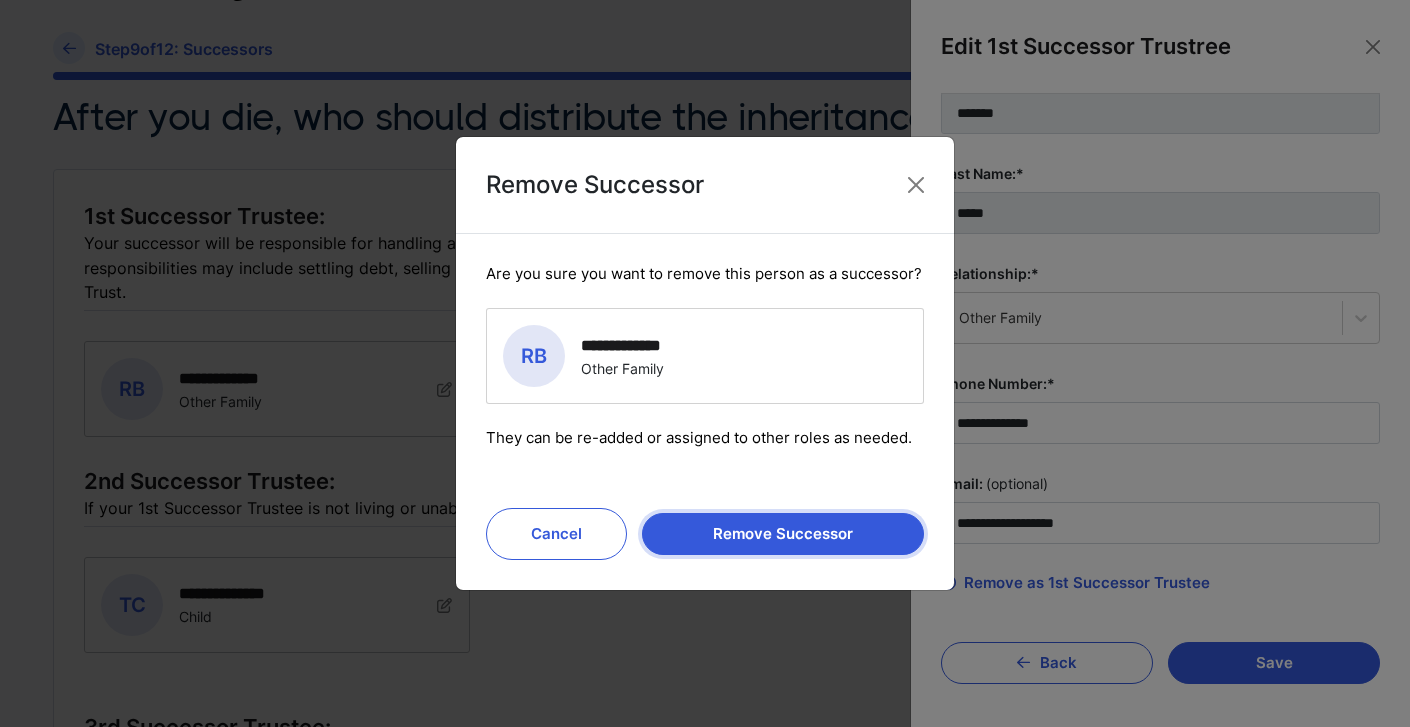 click on "Remove Successor" at bounding box center (783, 534) 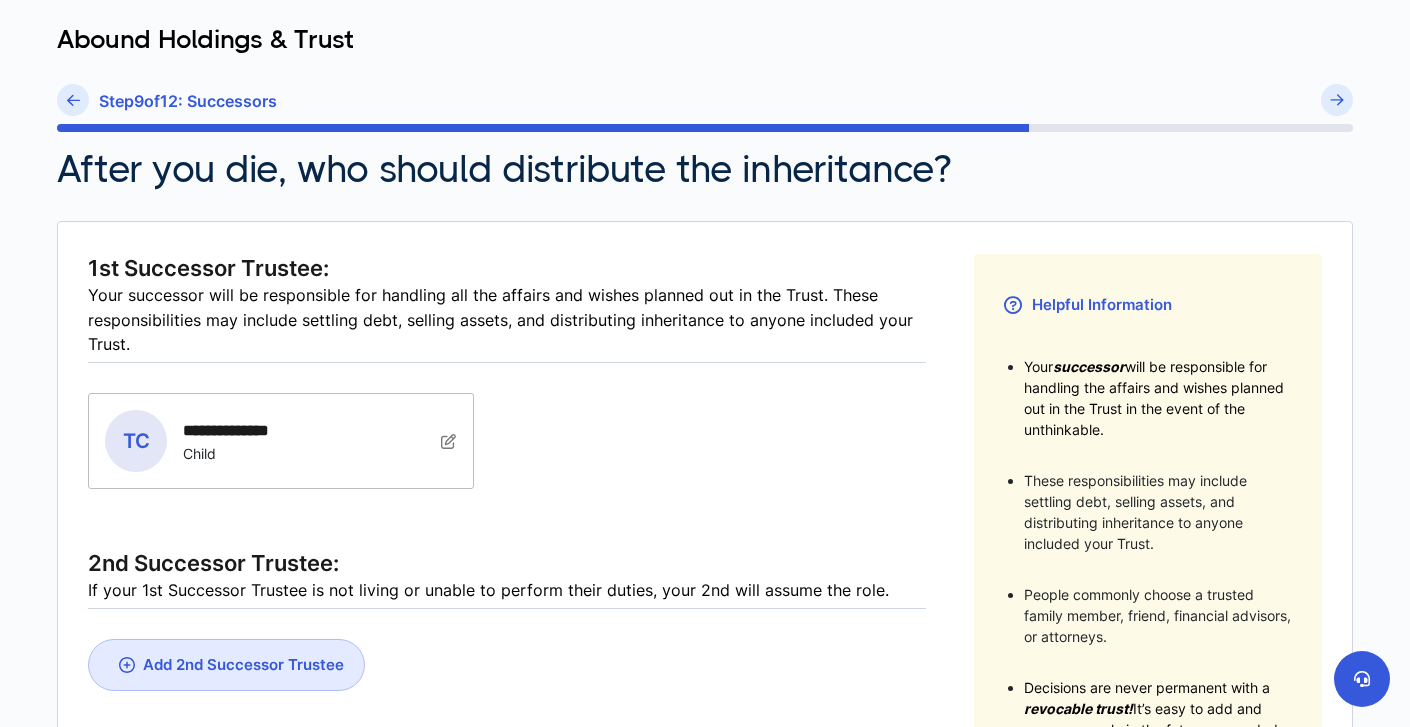 scroll, scrollTop: 187, scrollLeft: 0, axis: vertical 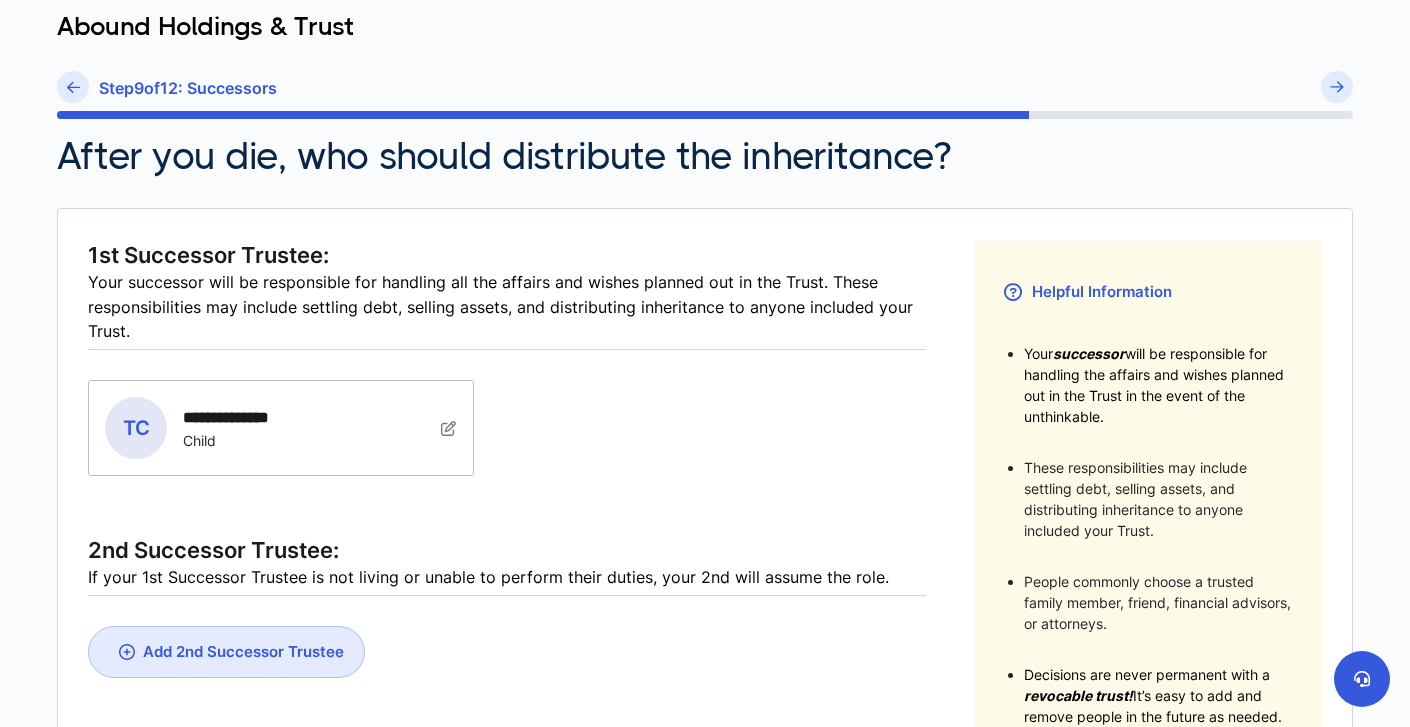 click on "**********" at bounding box center [258, 428] 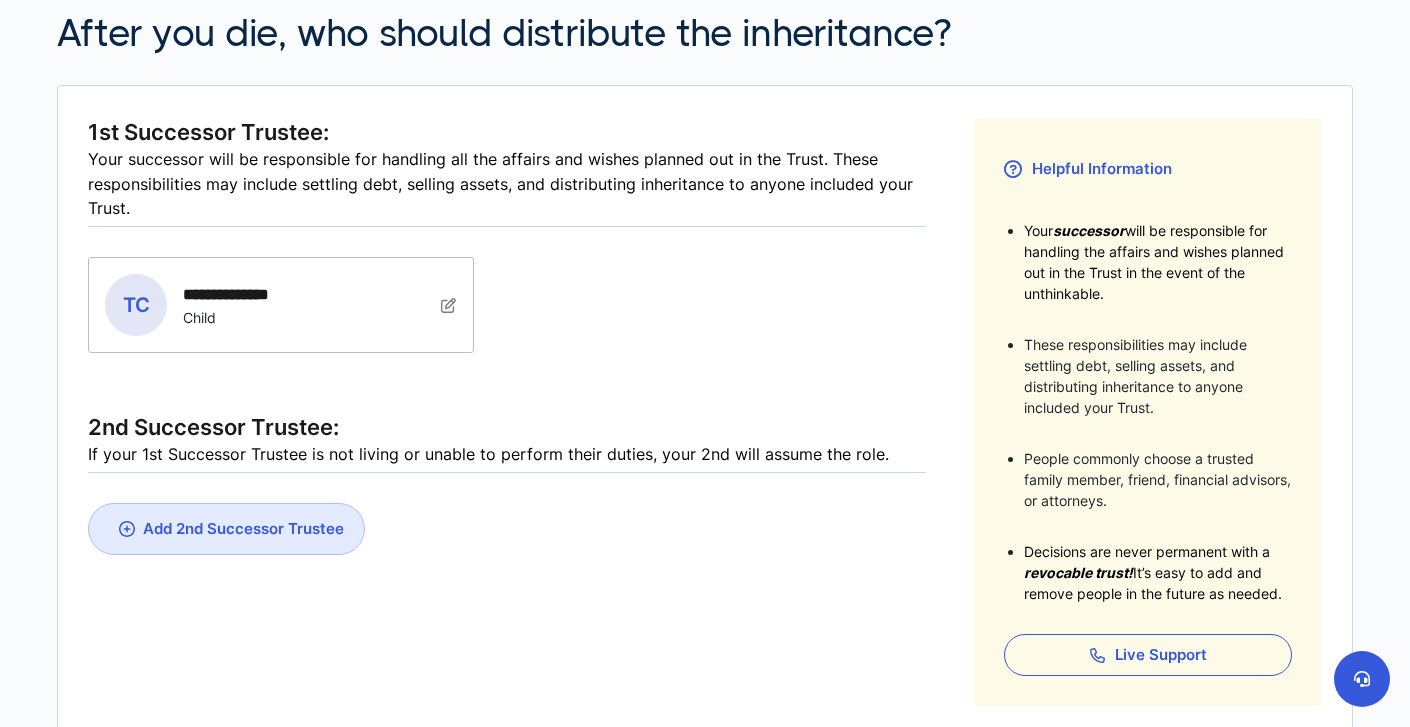 scroll, scrollTop: 320, scrollLeft: 0, axis: vertical 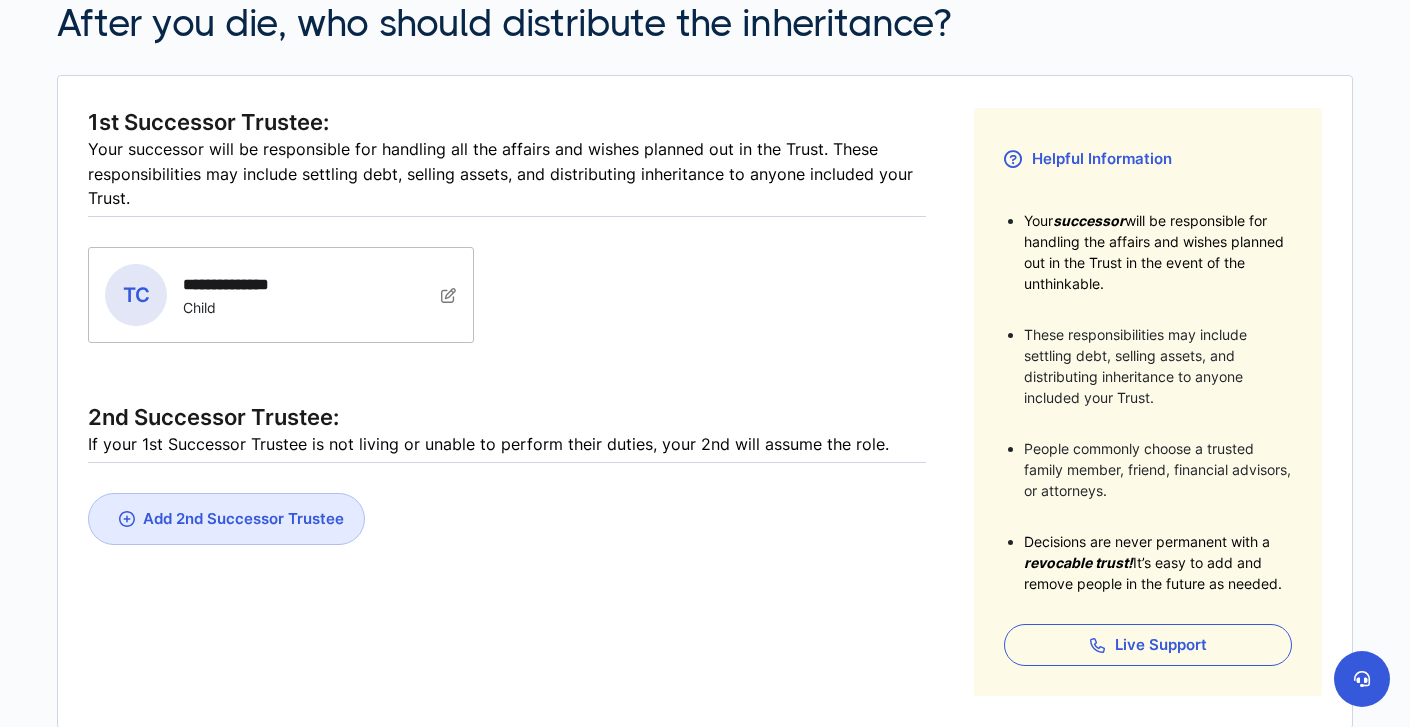click on "Add 2nd Successor Trustee" at bounding box center [243, 518] 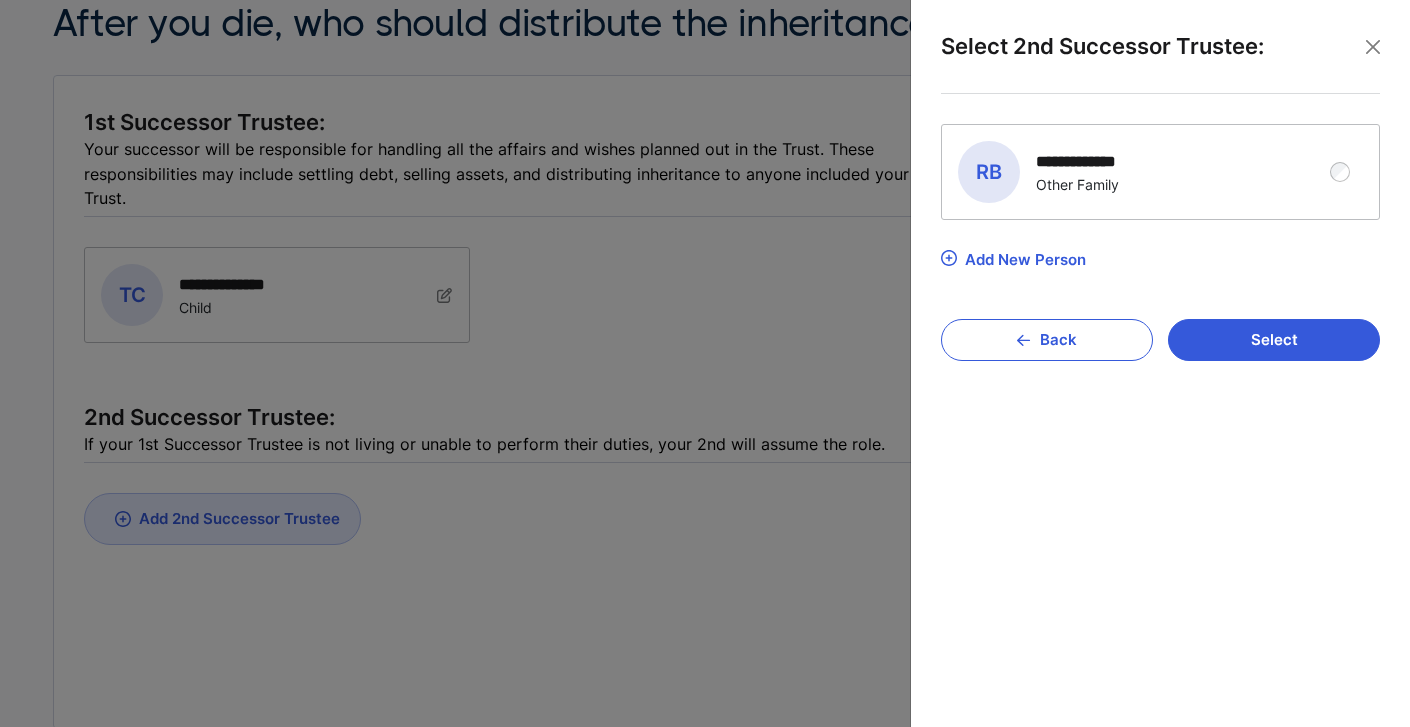click on "Other Family" at bounding box center (1094, 184) 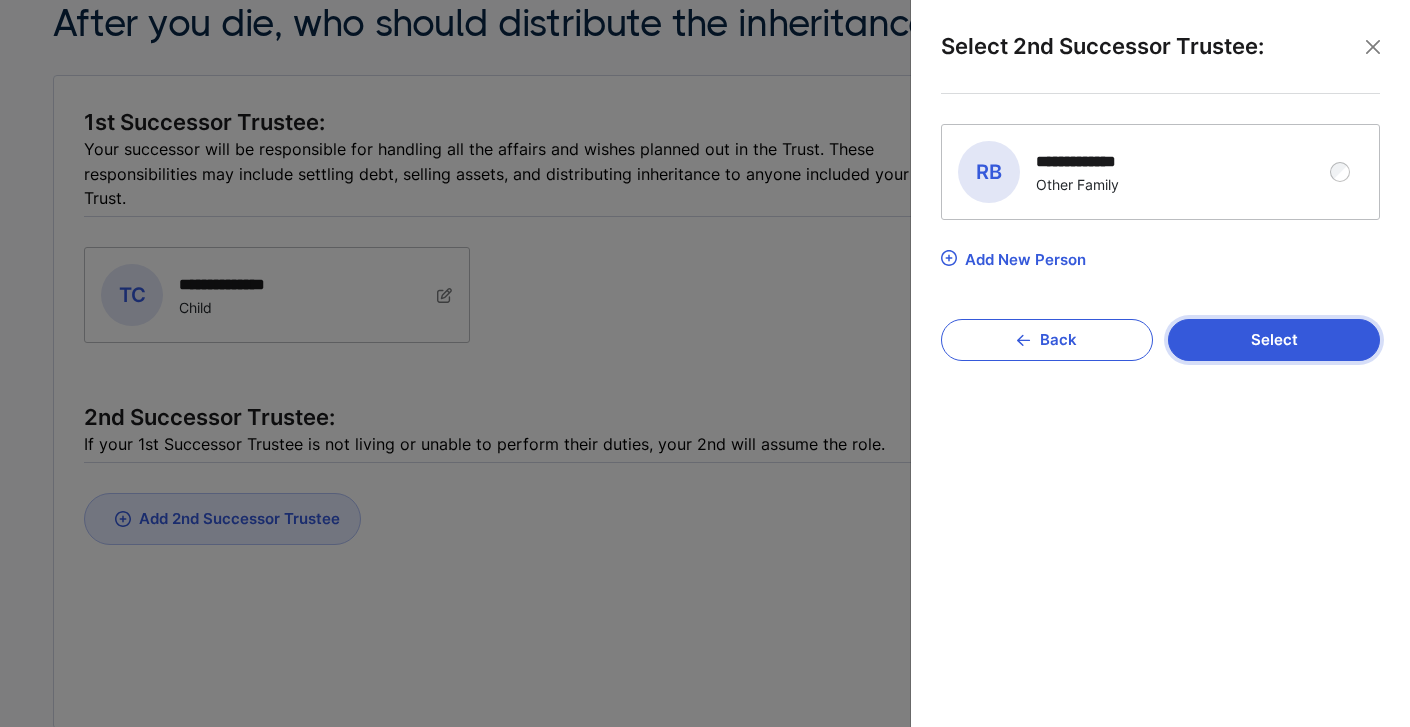 click on "Select" at bounding box center [1274, 340] 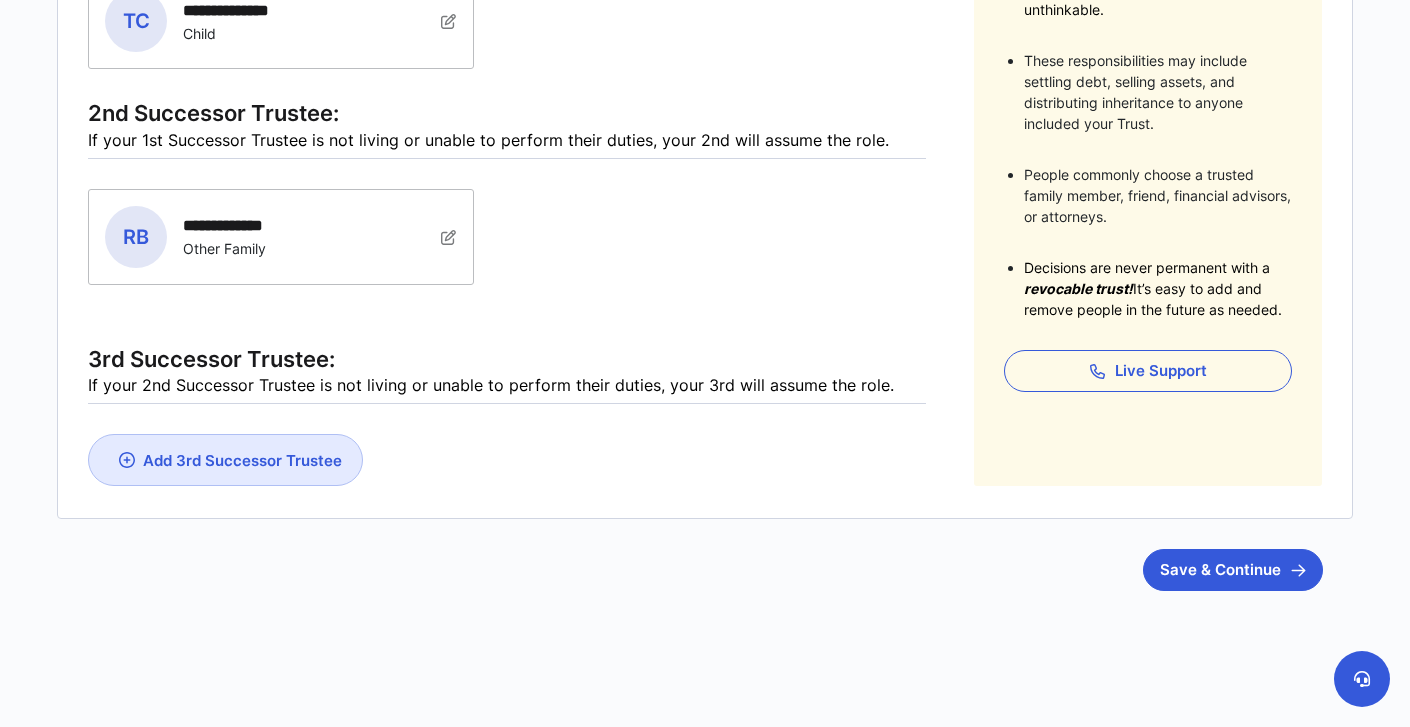 scroll, scrollTop: 593, scrollLeft: 0, axis: vertical 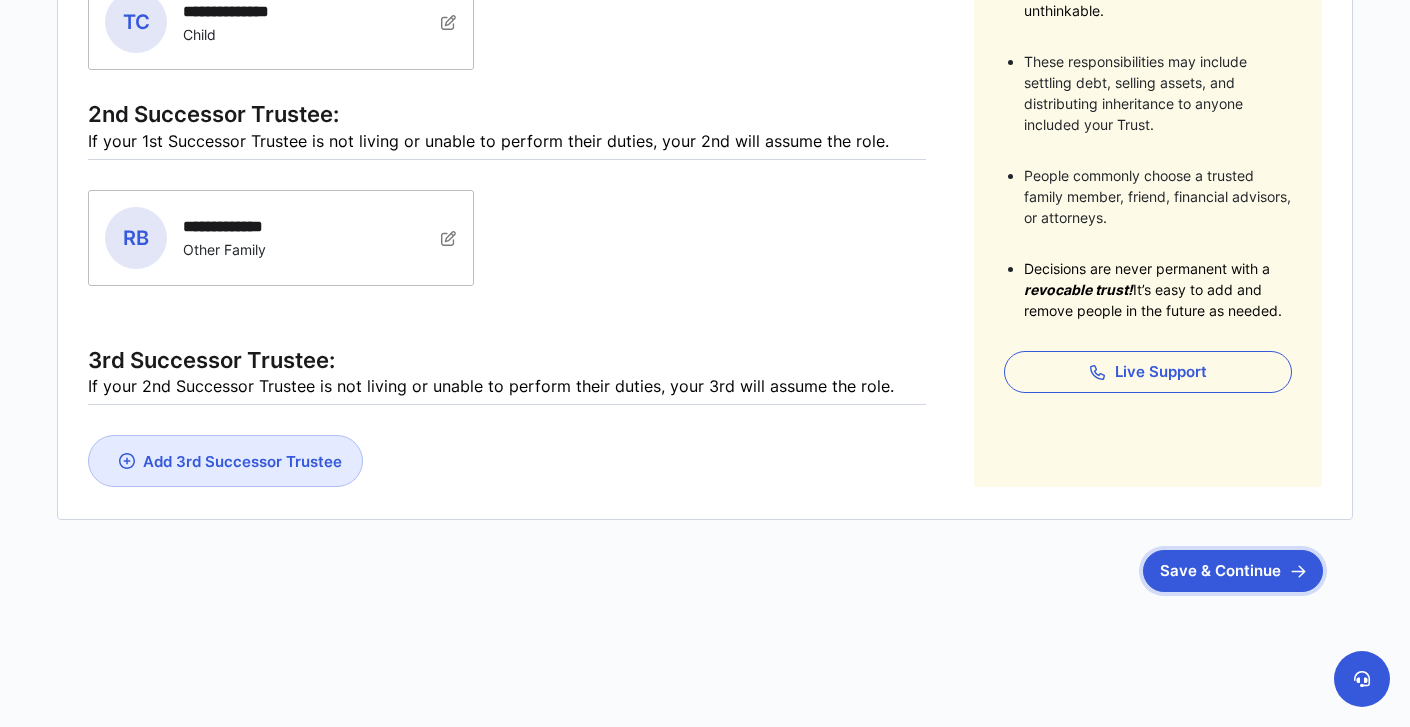 click on "Save & Continue" at bounding box center (1233, 571) 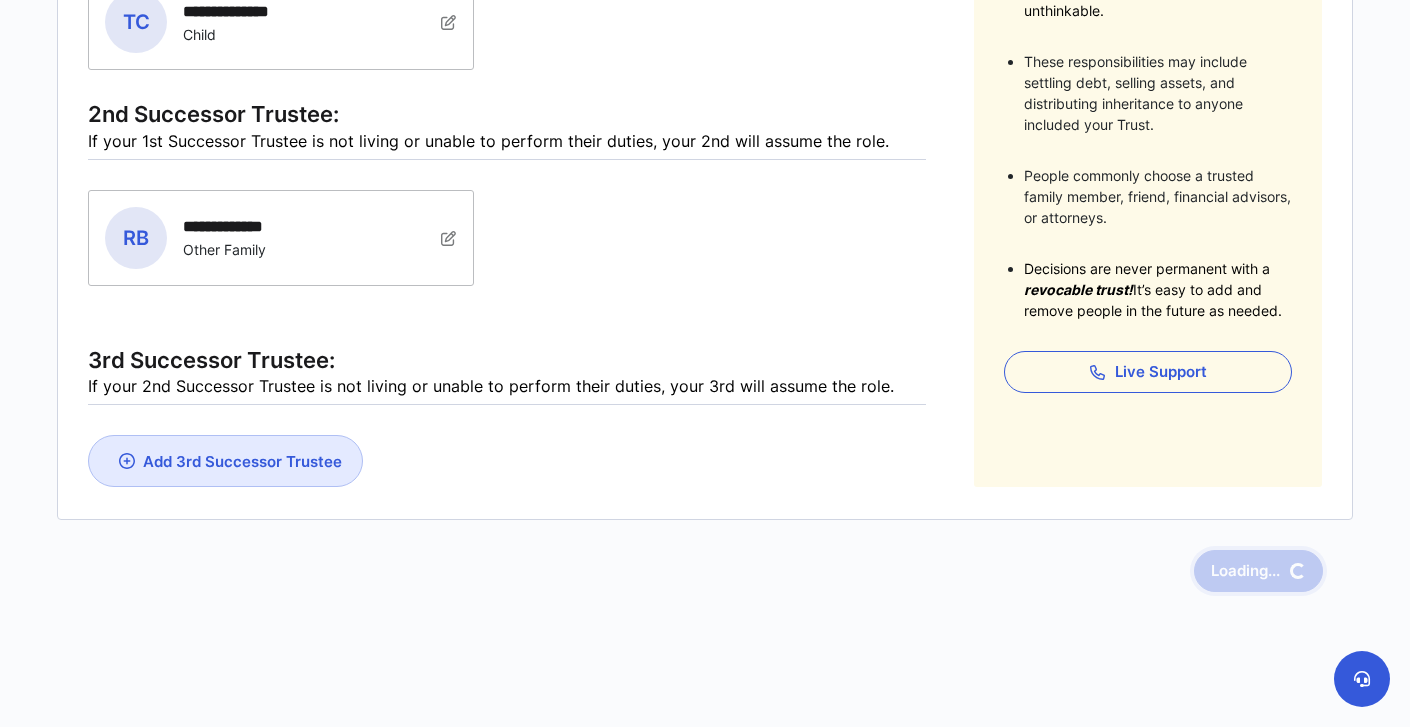 scroll, scrollTop: 0, scrollLeft: 0, axis: both 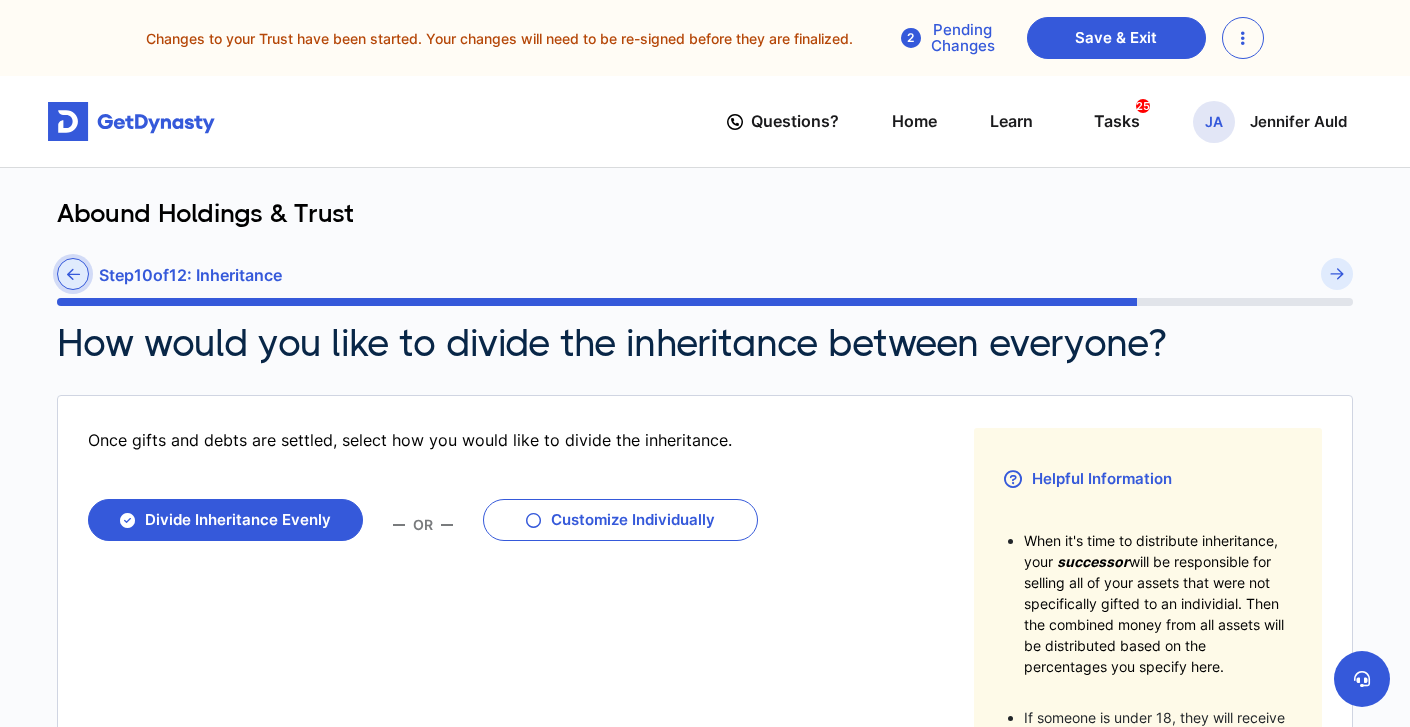 click at bounding box center [73, 274] 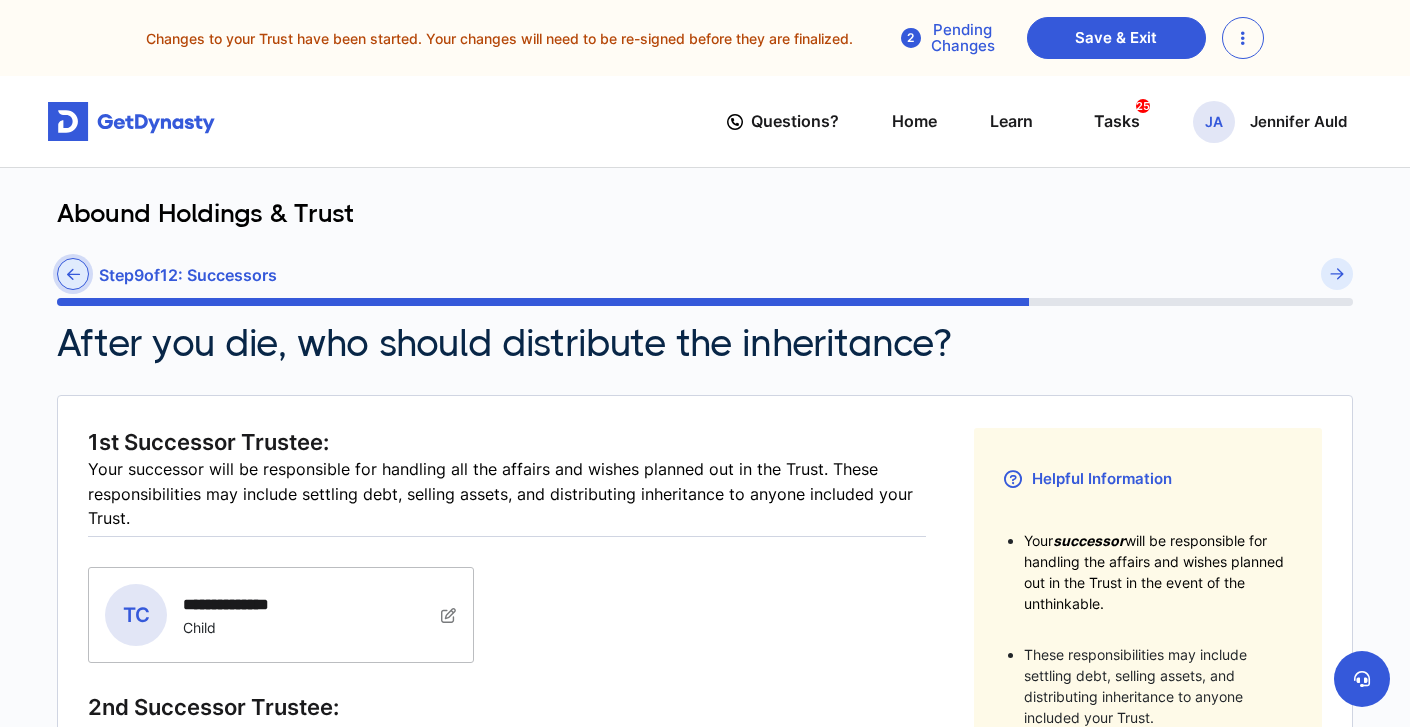 click at bounding box center (73, 274) 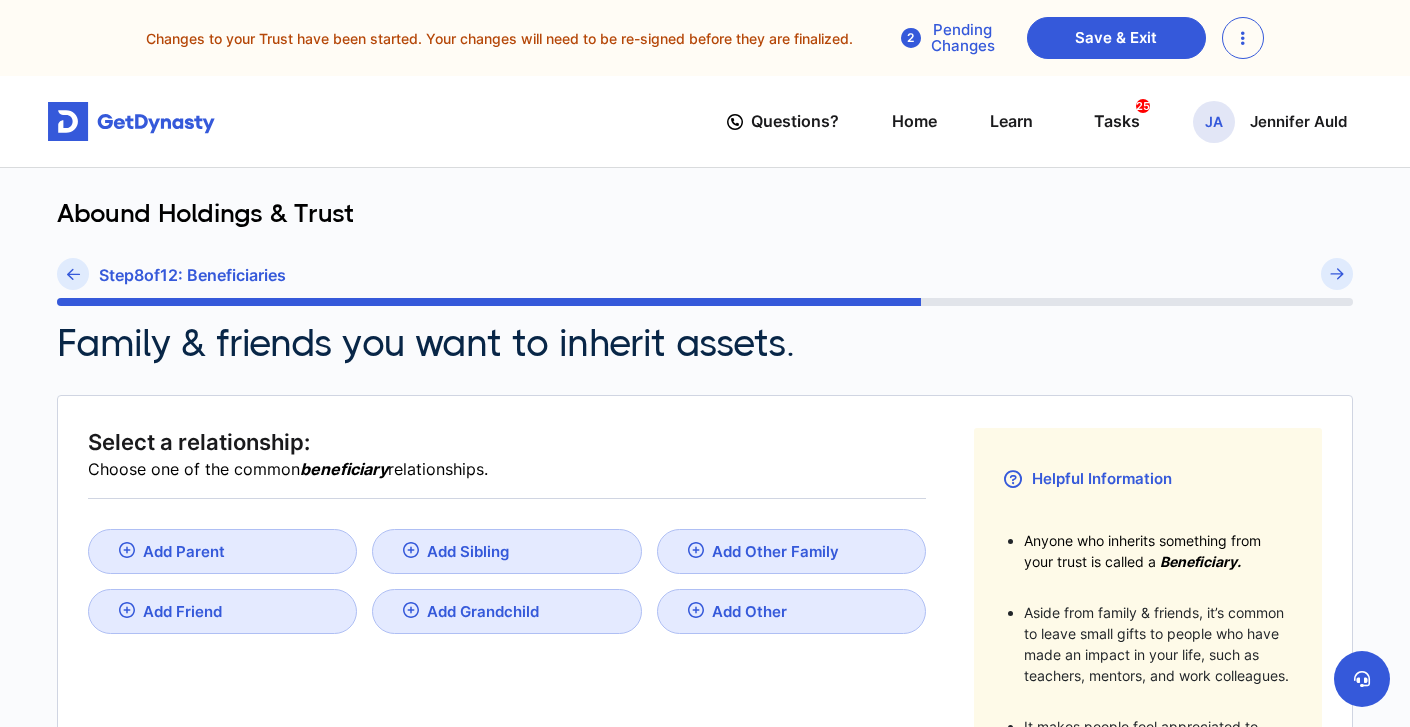 click at bounding box center (73, 274) 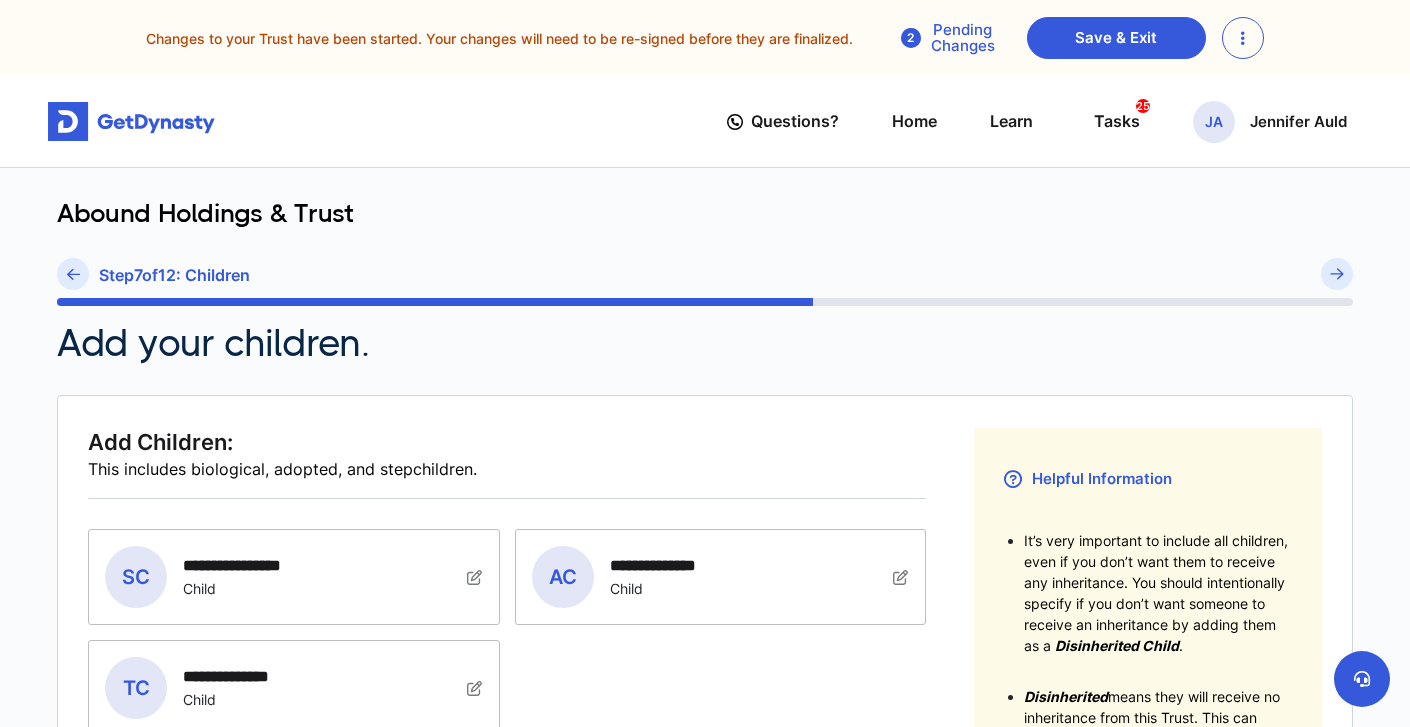 click at bounding box center (73, 274) 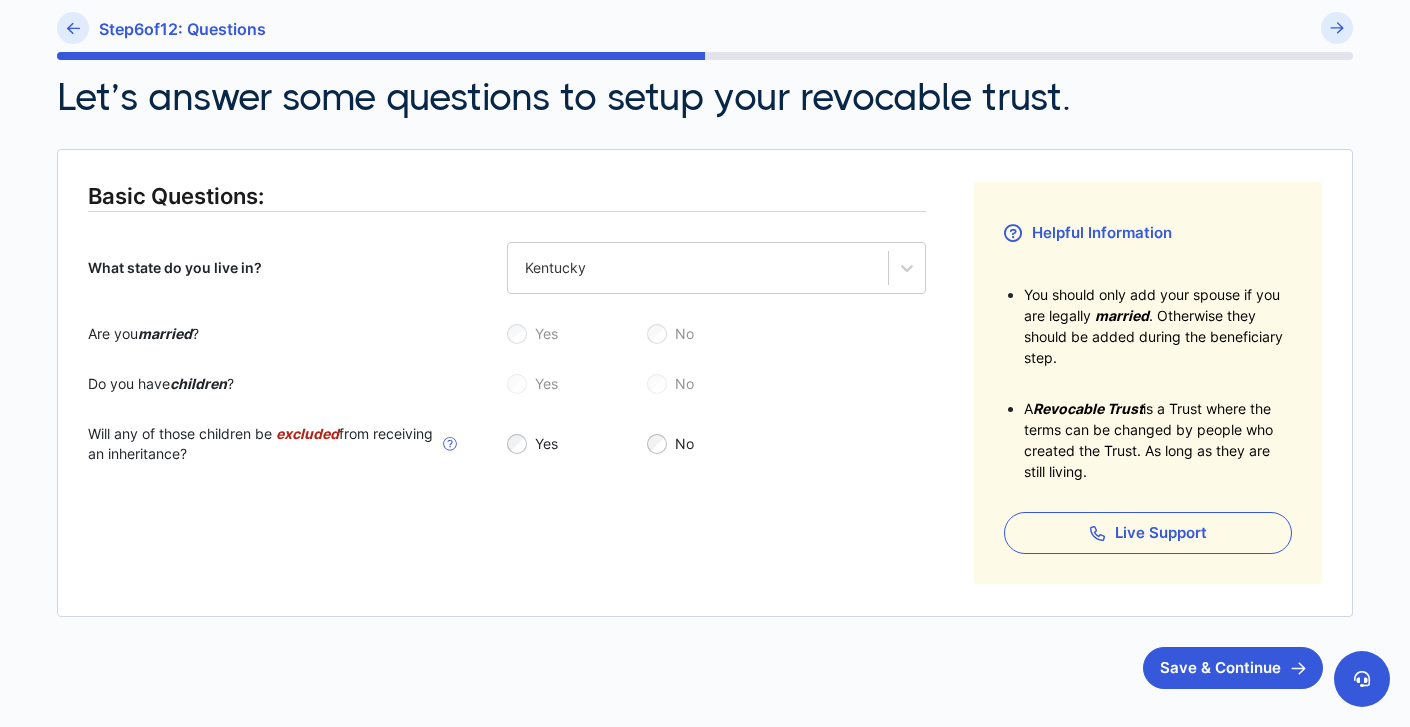 scroll, scrollTop: 247, scrollLeft: 0, axis: vertical 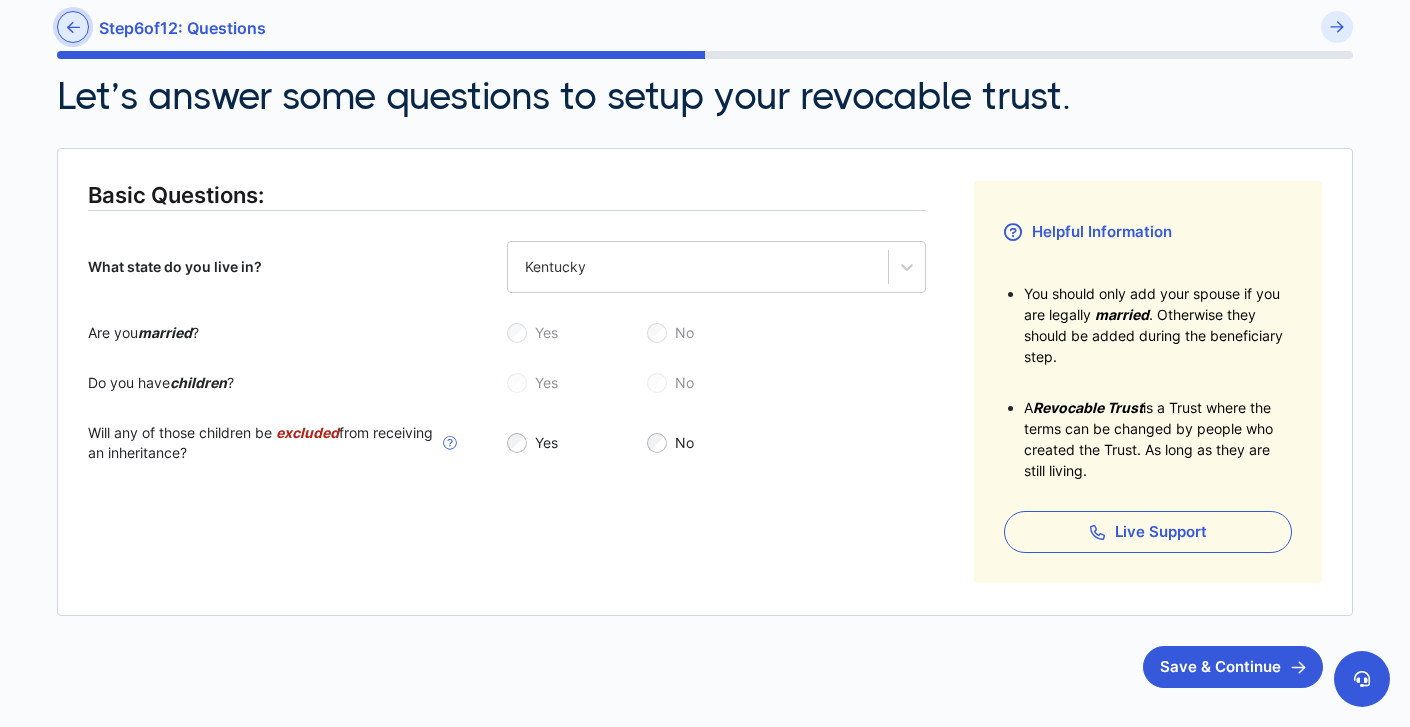 click at bounding box center [73, 27] 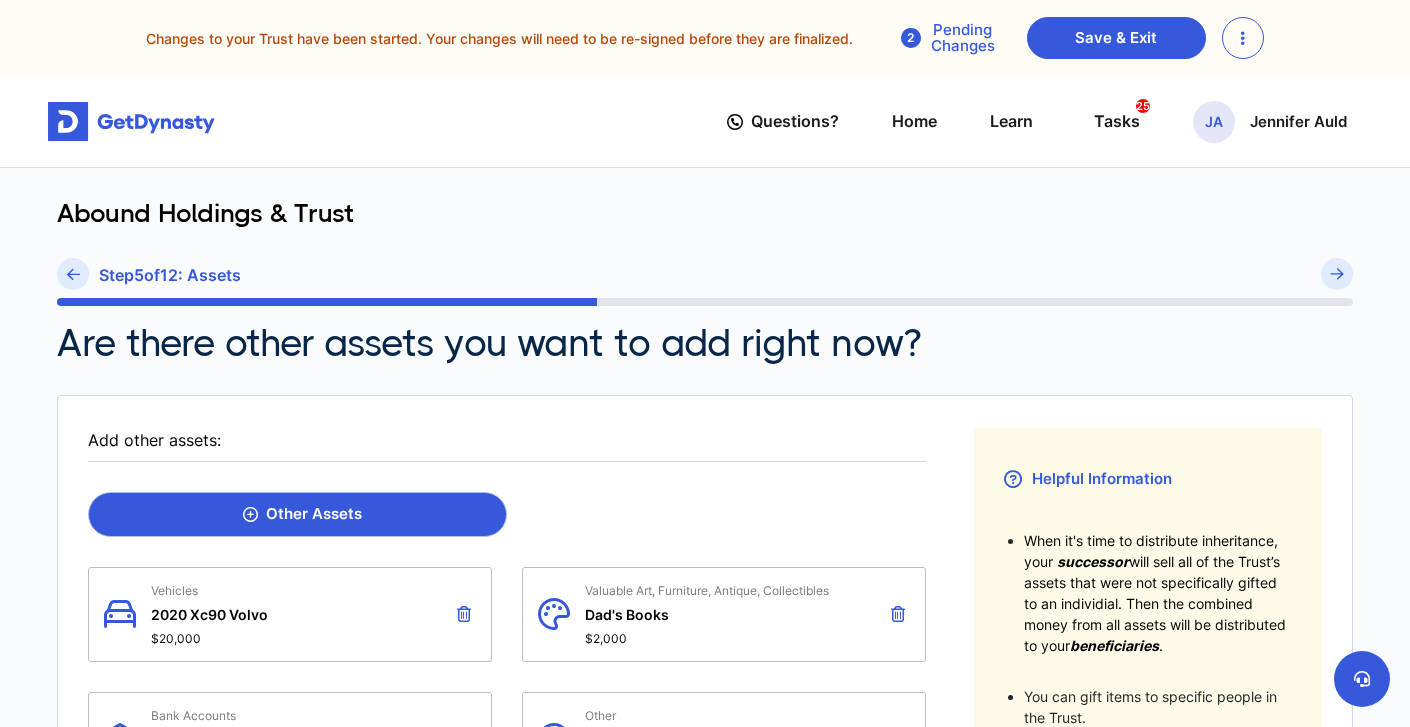 scroll, scrollTop: 0, scrollLeft: 0, axis: both 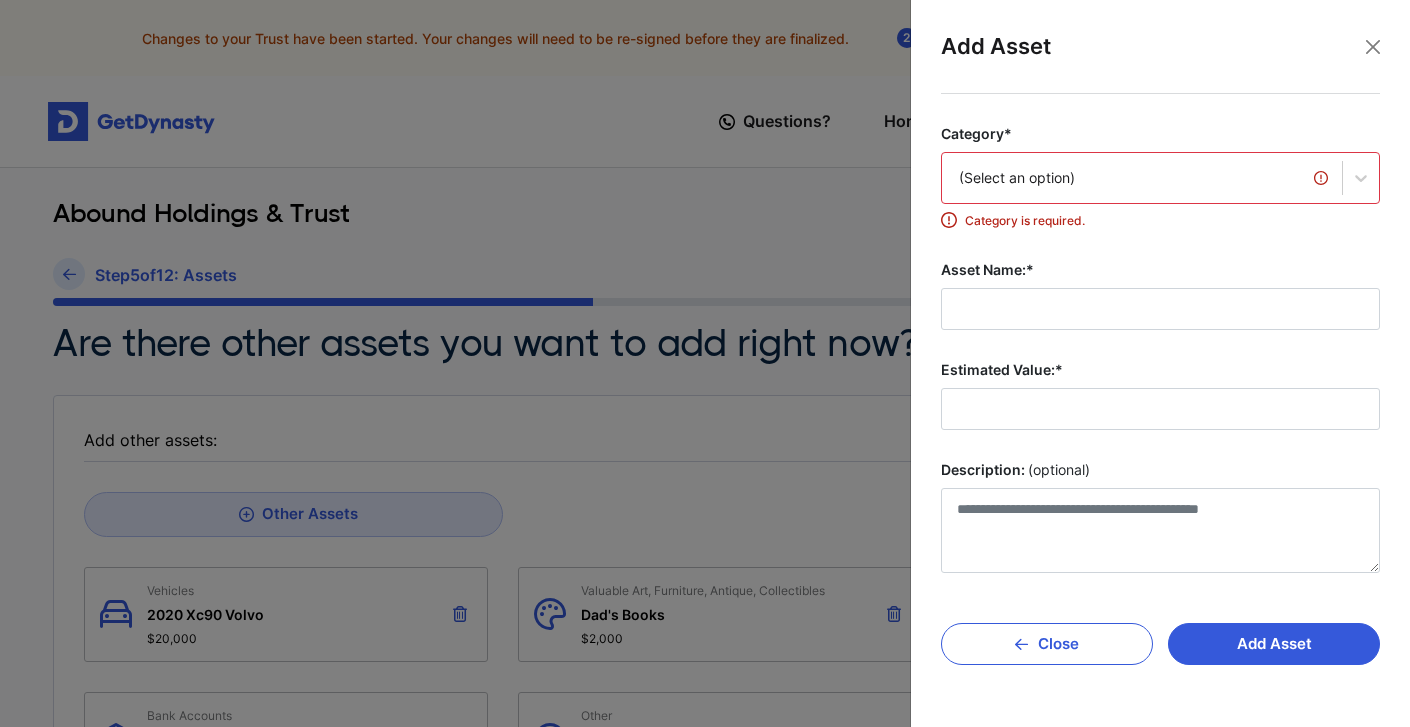 click on "(Select an option)" at bounding box center (1142, 178) 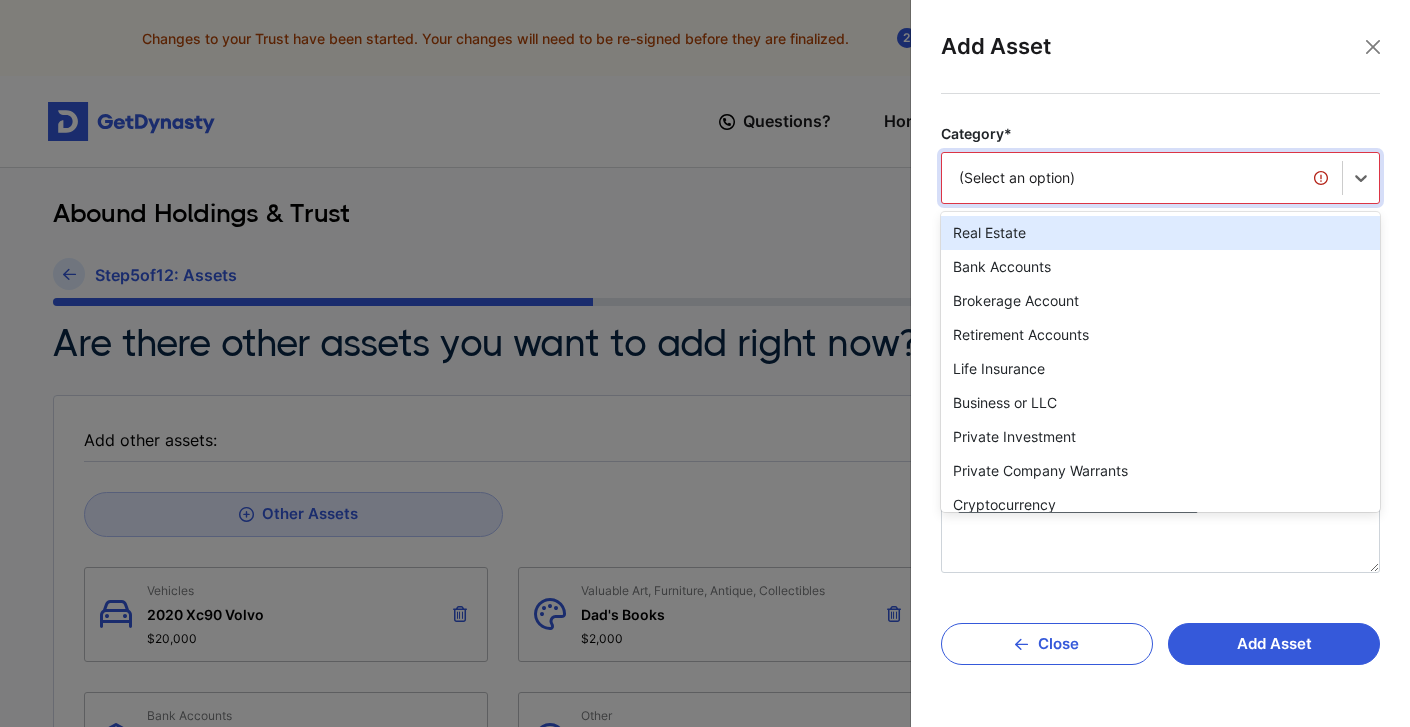 type 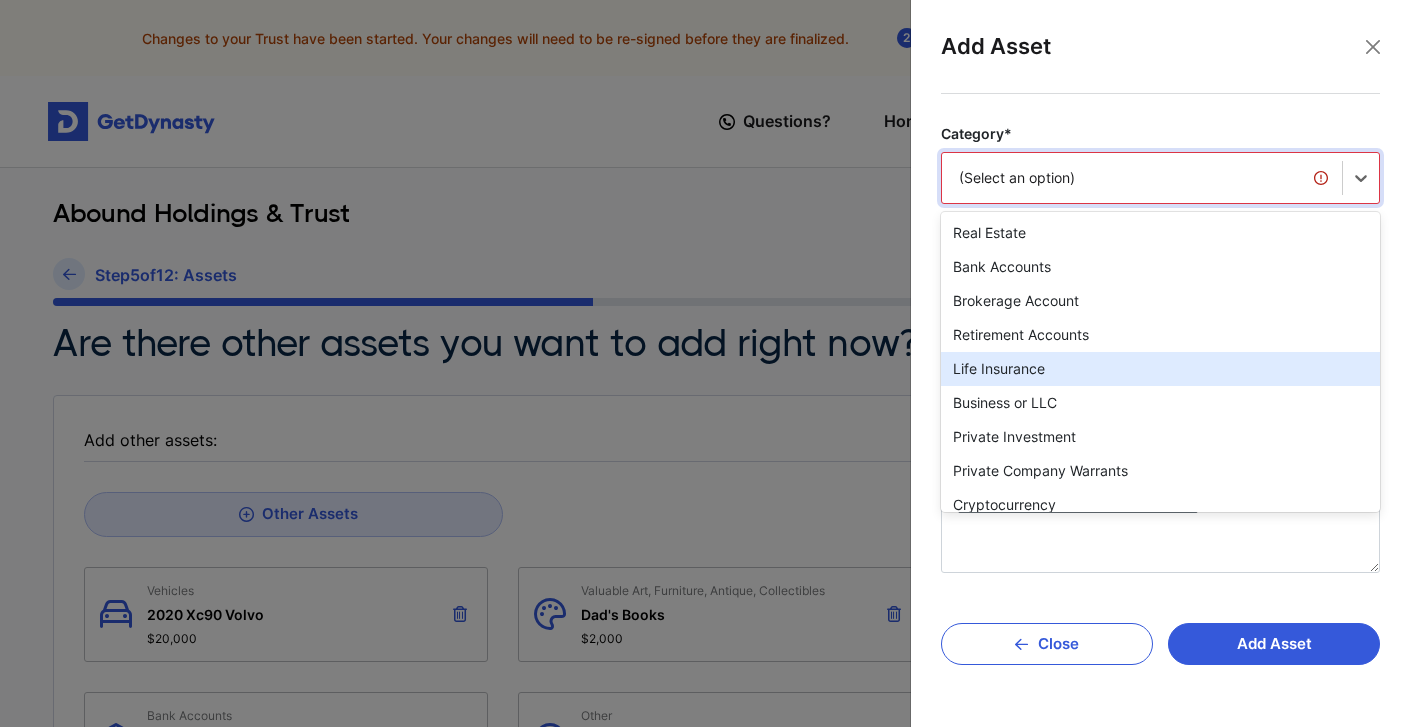 click on "Life Insurance" at bounding box center (1160, 369) 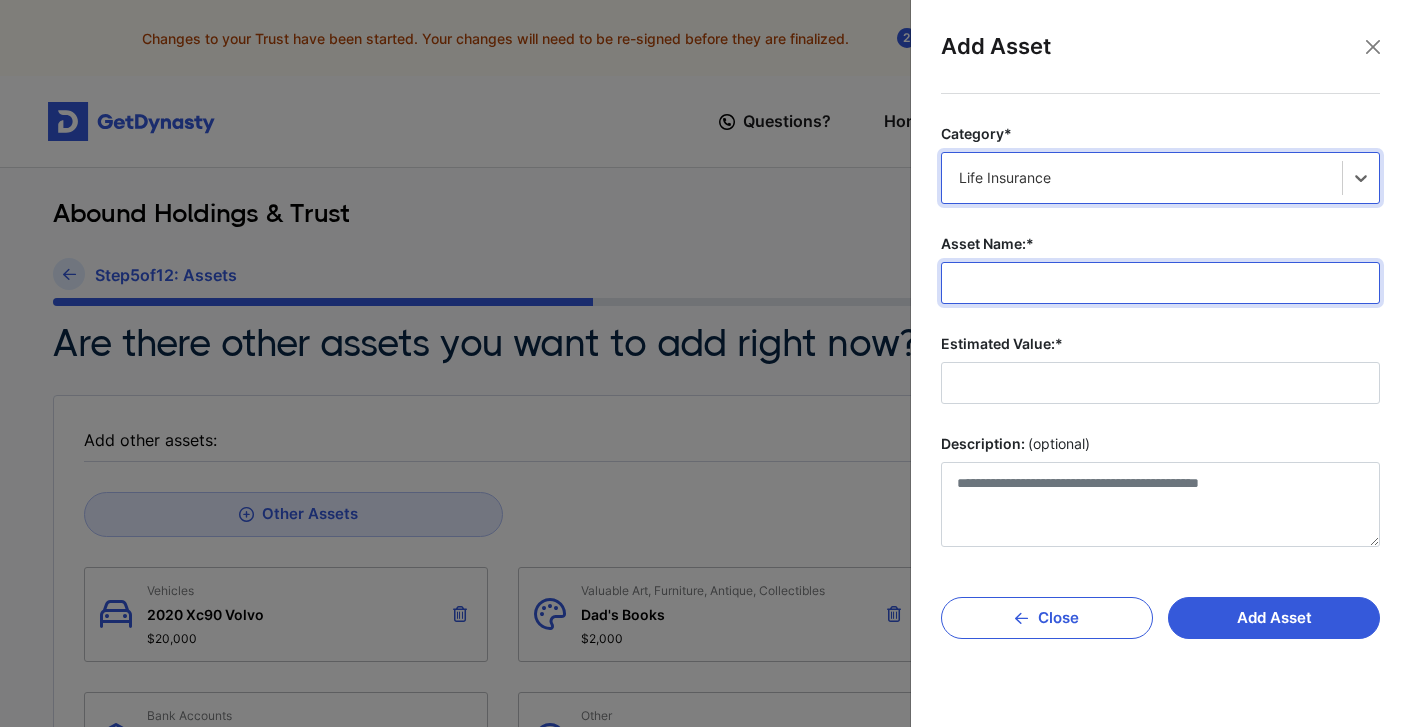 click on "Asset Name:*" at bounding box center [1160, 283] 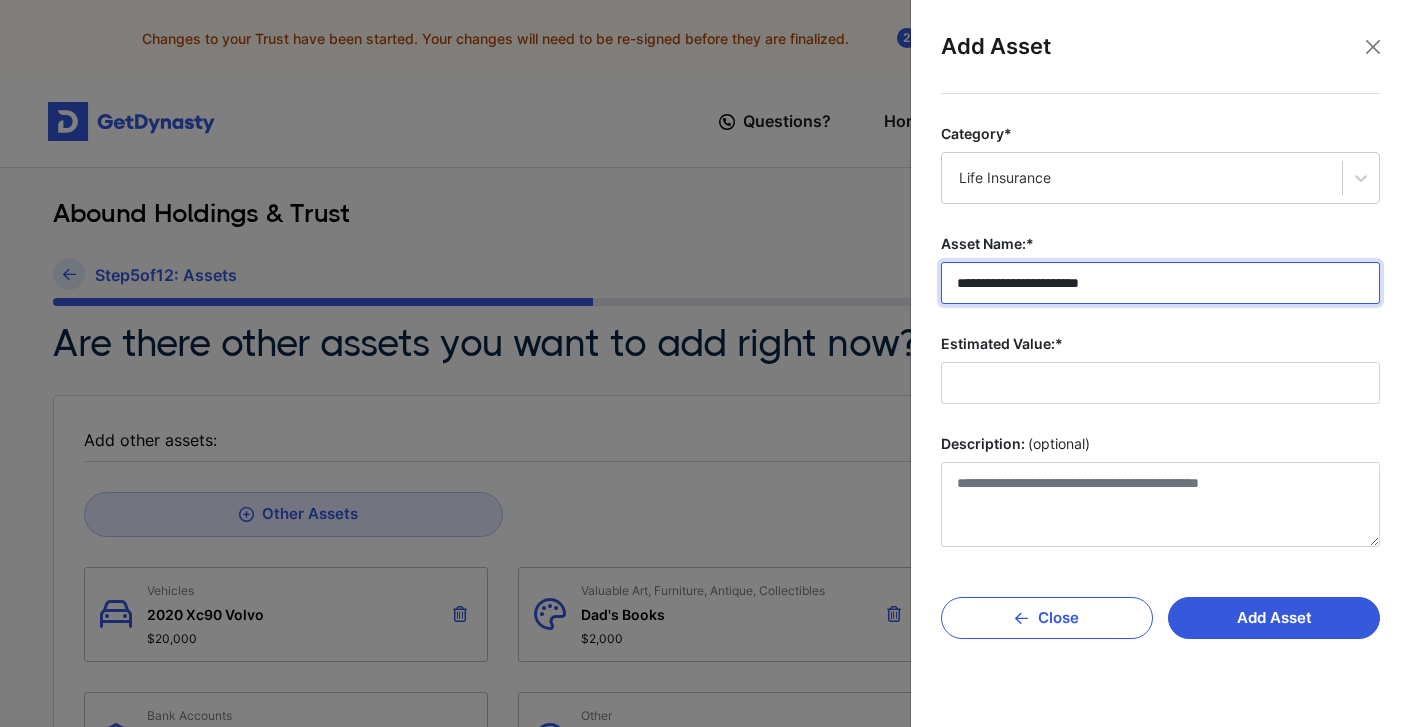type on "**********" 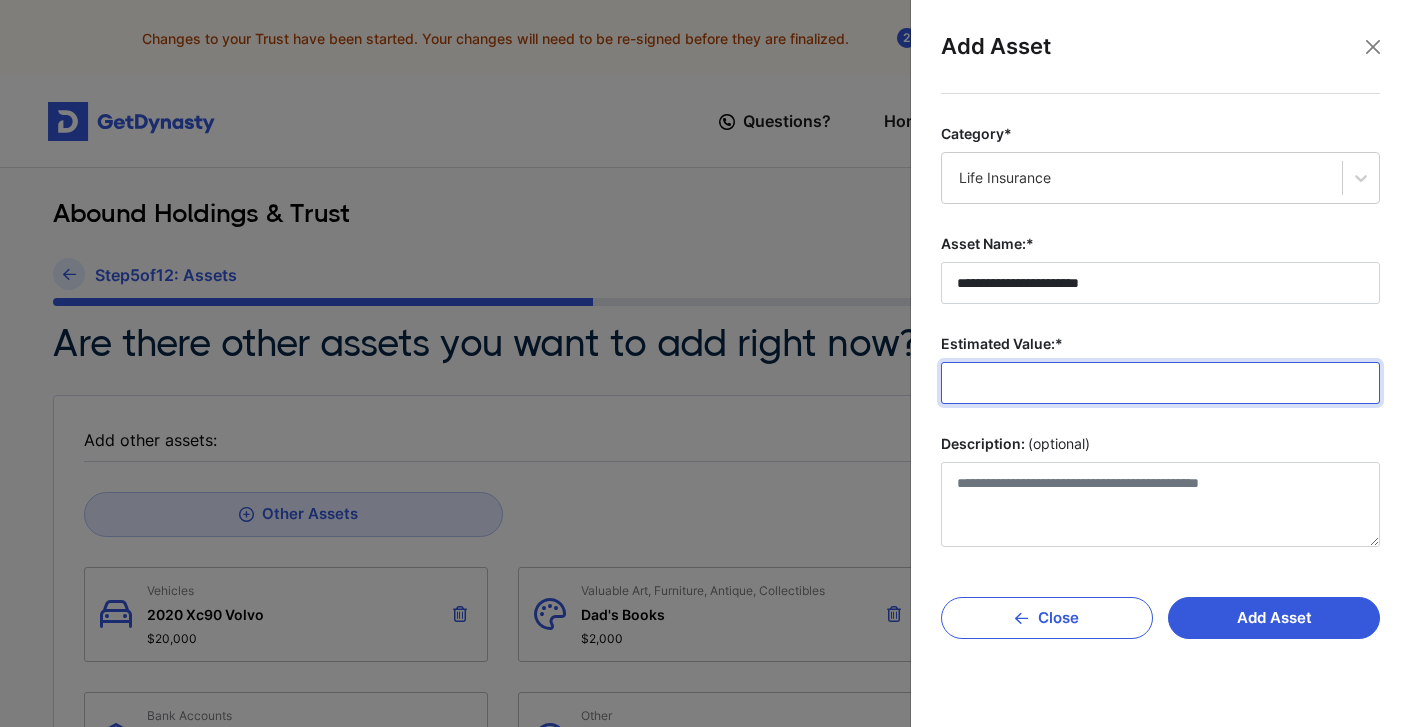 click on "Estimated Value:*" at bounding box center (1160, 383) 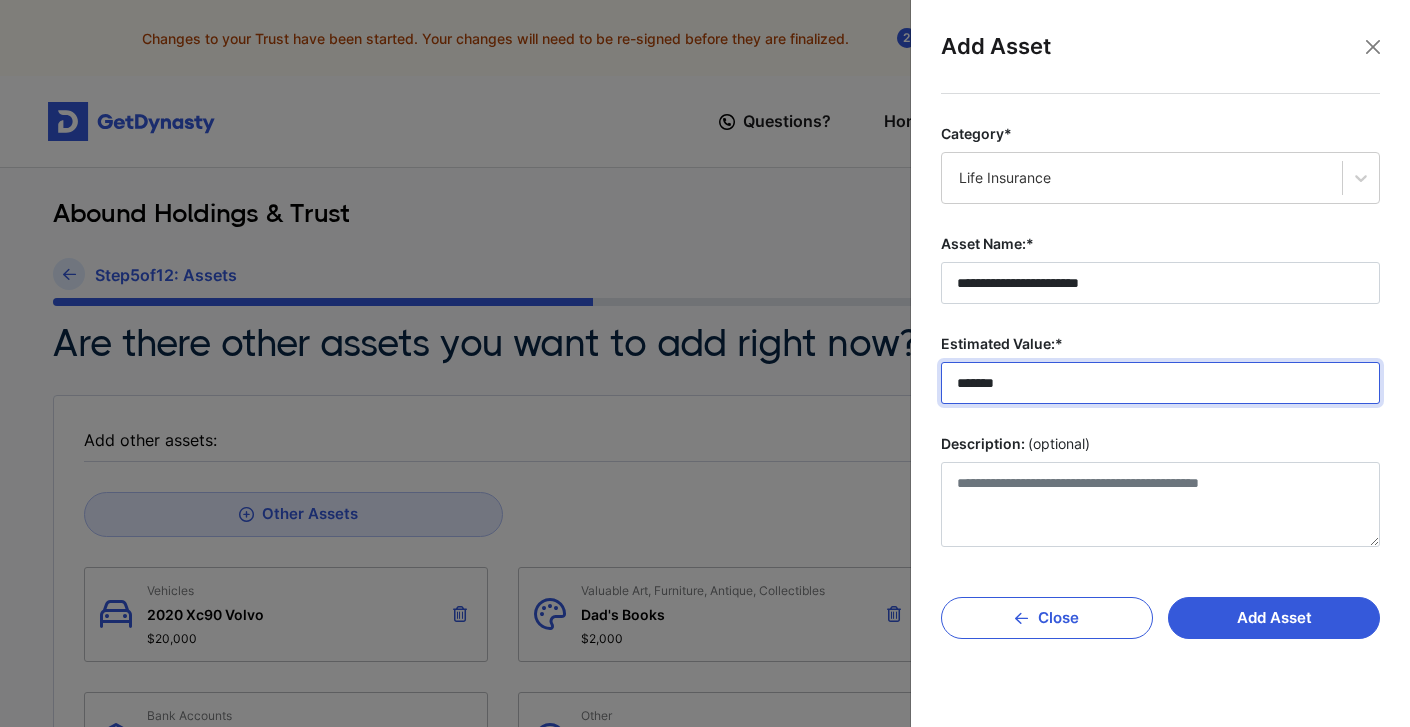 type on "********" 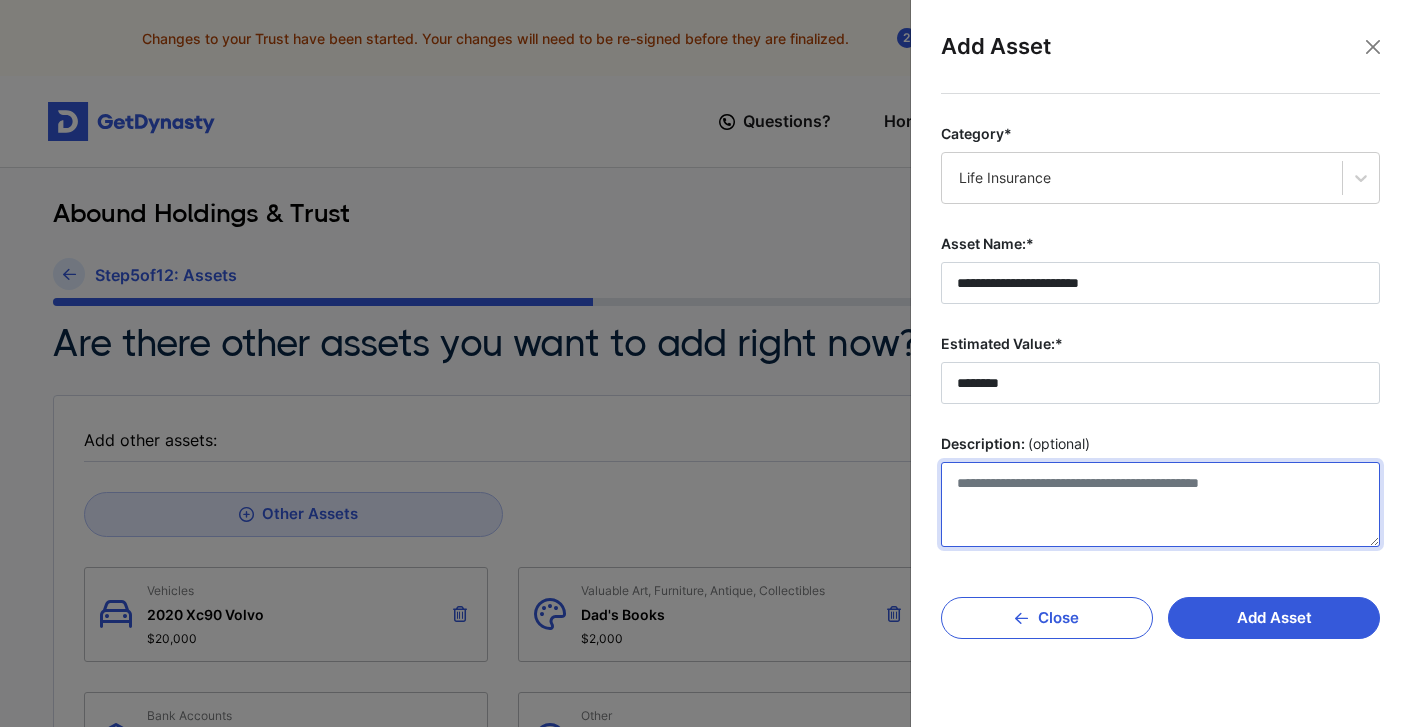 click on "Description:   (optional)" at bounding box center [1160, 504] 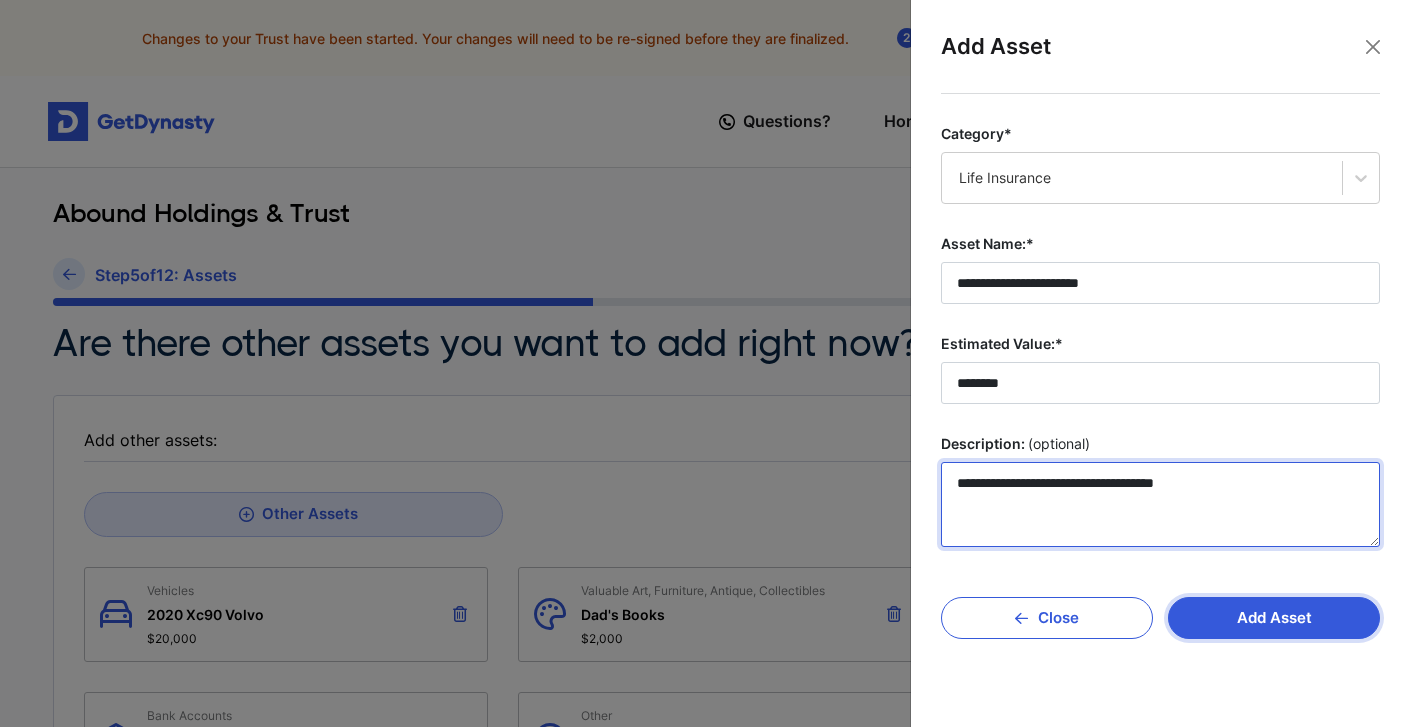 type on "**********" 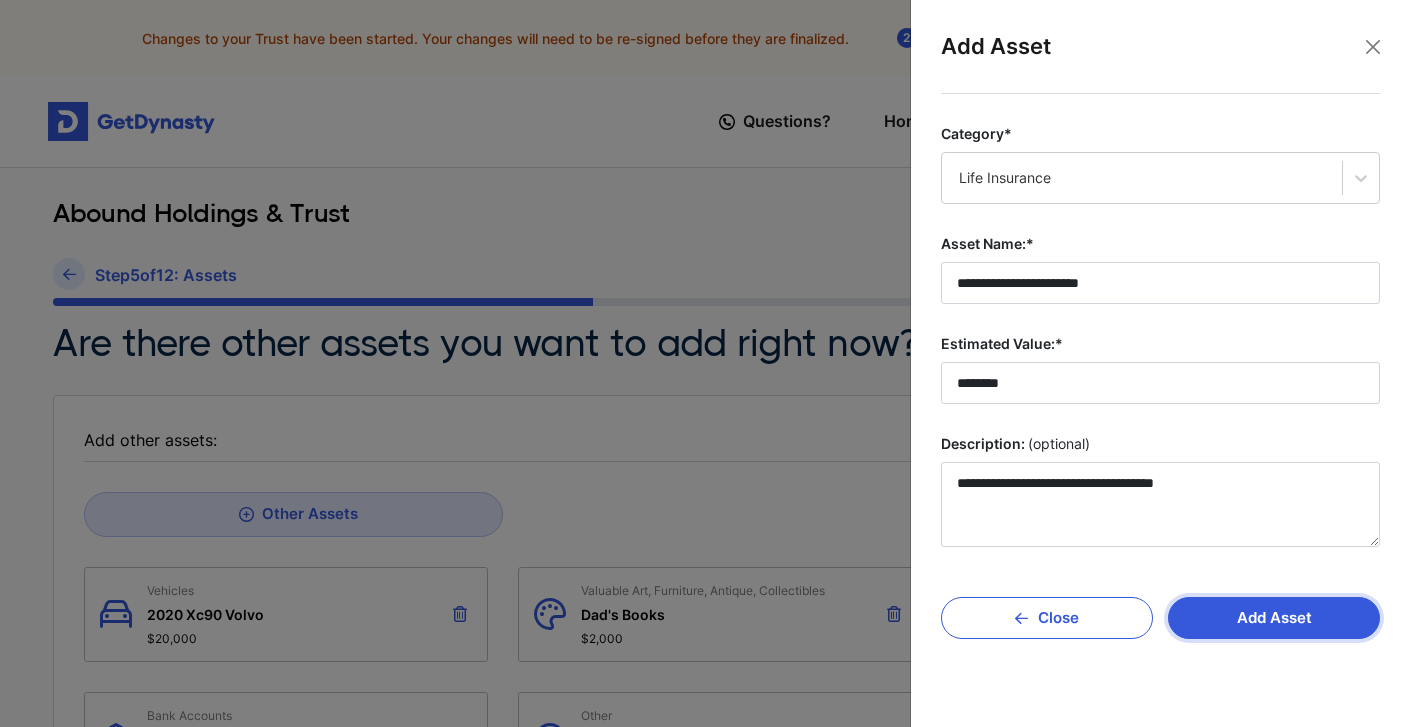 click on "Add Asset" at bounding box center (1274, 618) 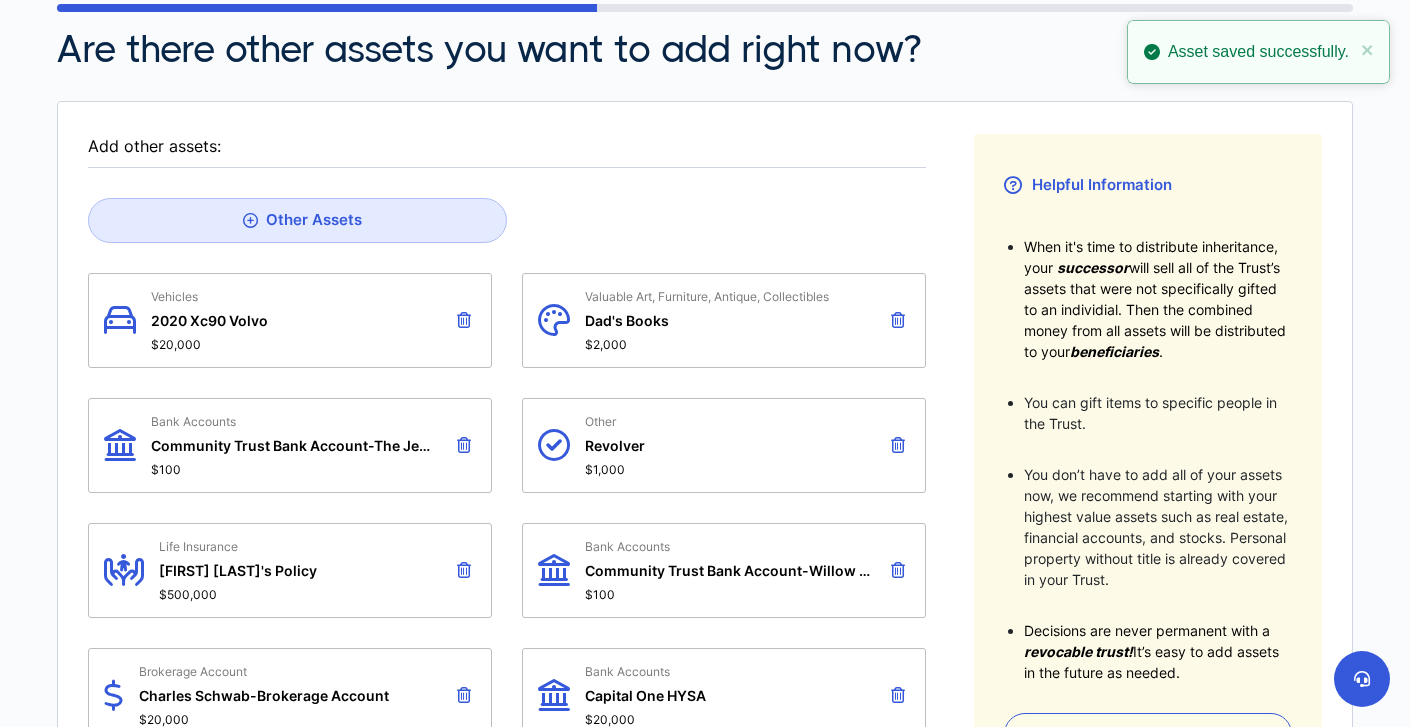scroll, scrollTop: 296, scrollLeft: 0, axis: vertical 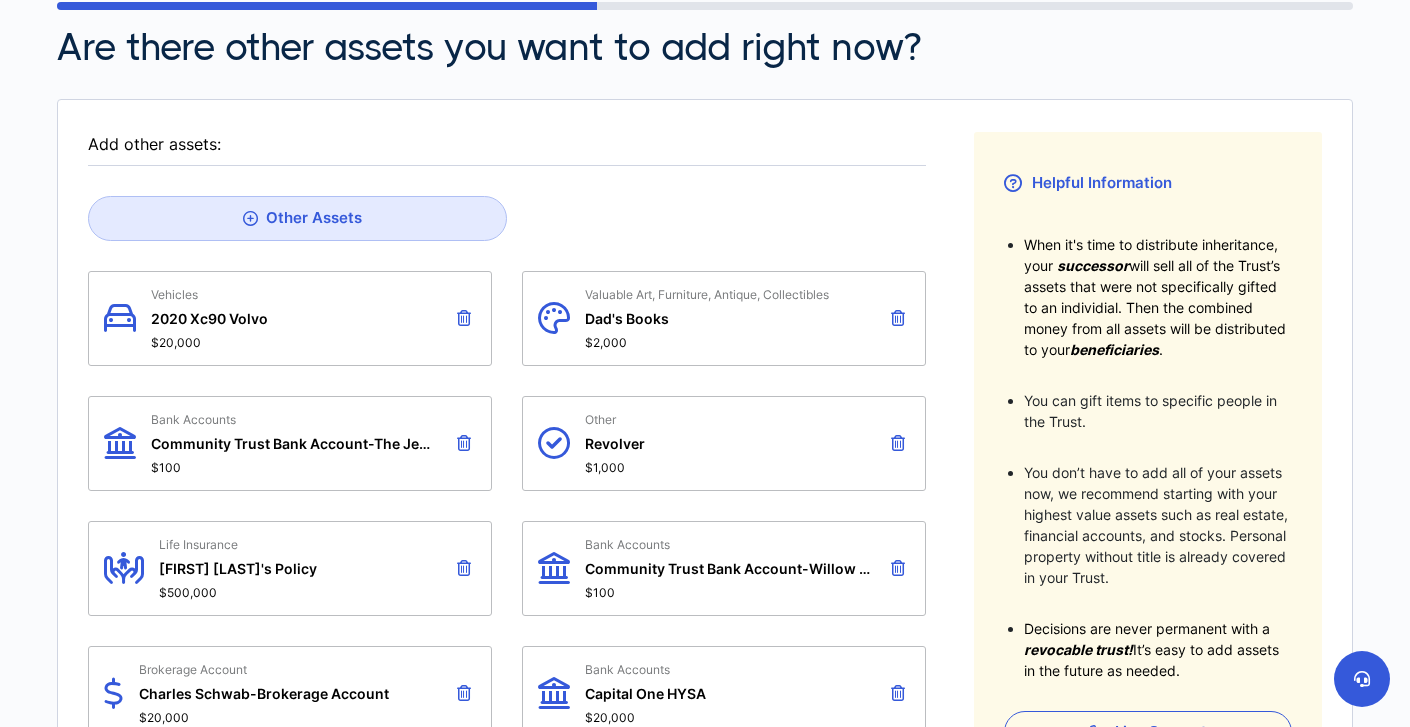 click at bounding box center [464, 318] 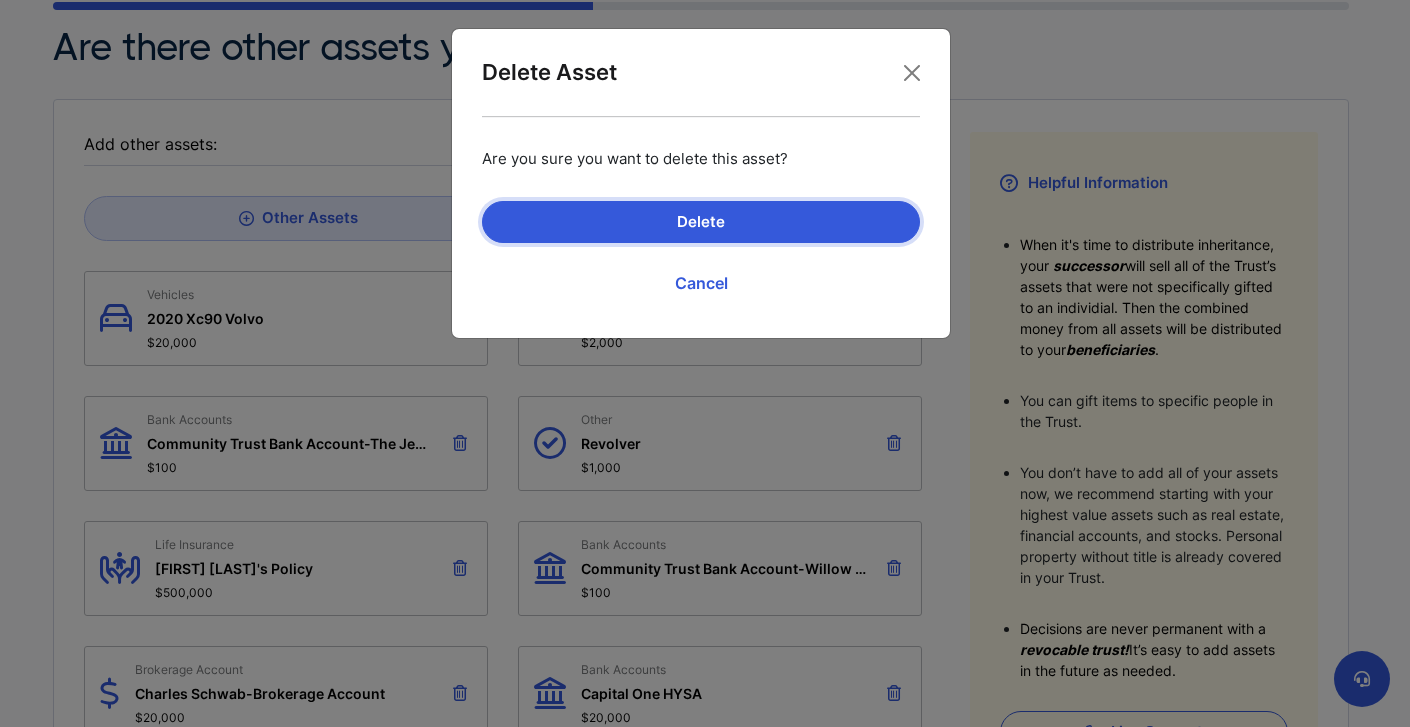 click on "Delete" at bounding box center (701, 222) 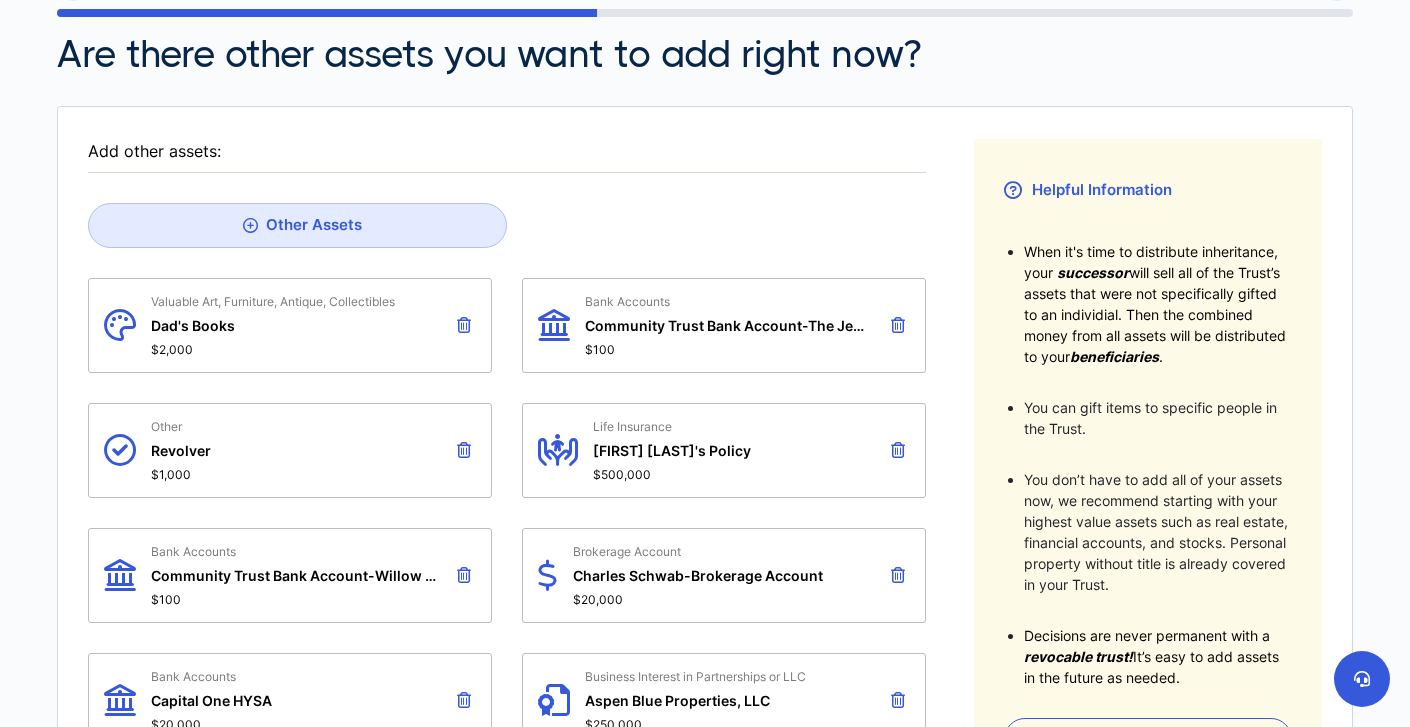 scroll, scrollTop: 288, scrollLeft: 0, axis: vertical 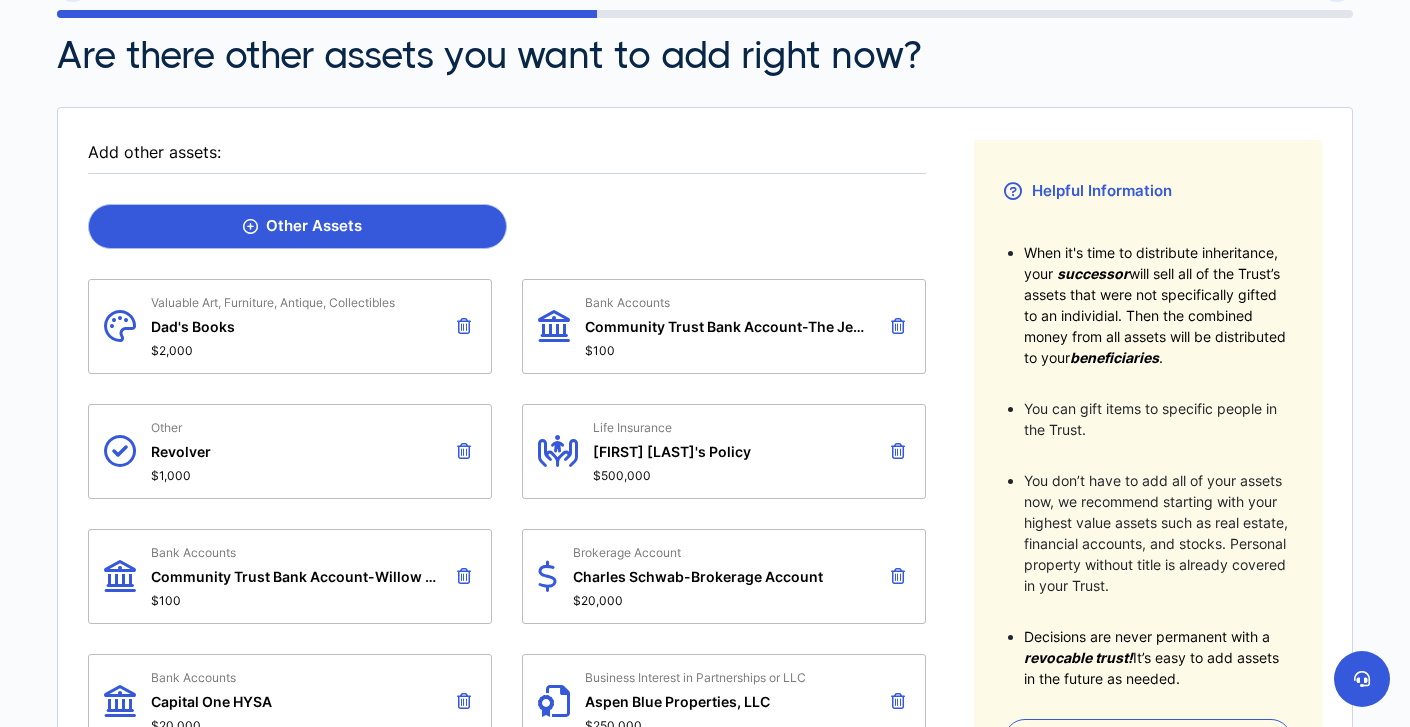 click on "Other Assets" at bounding box center (302, 226) 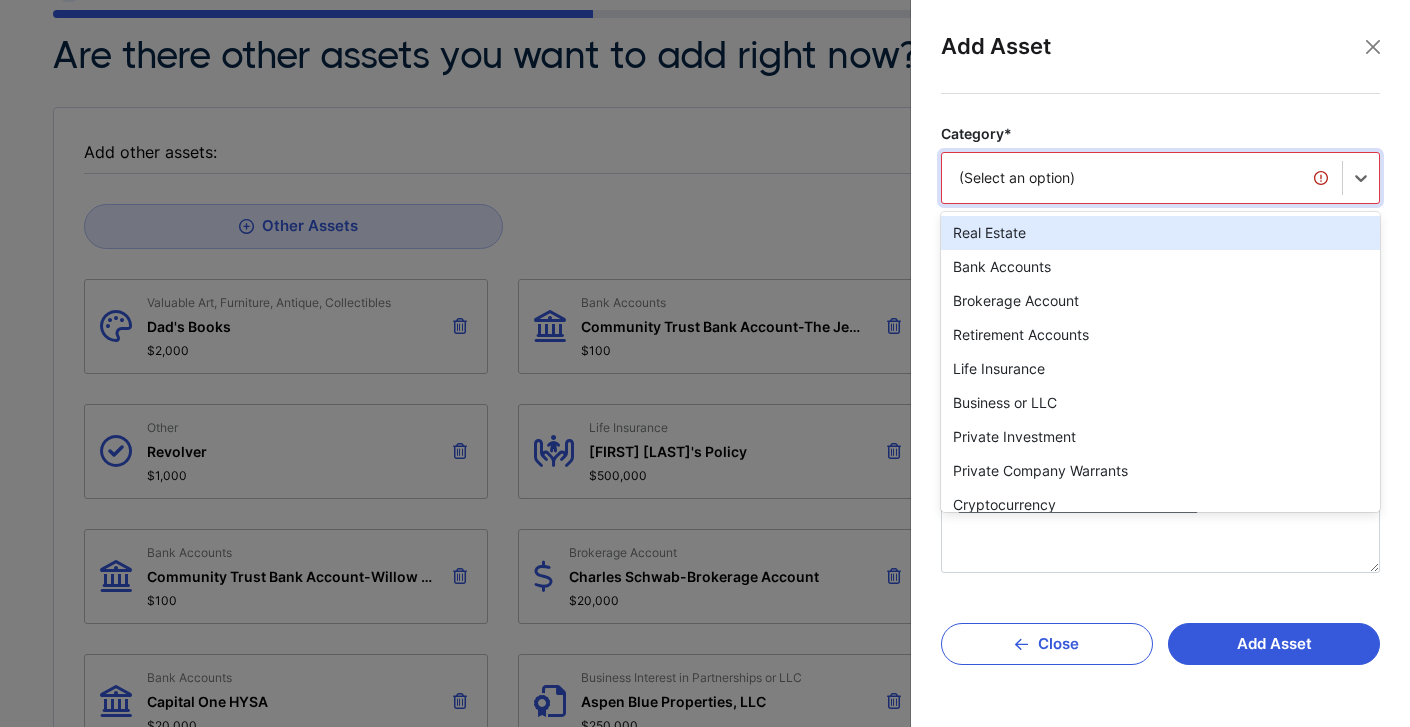 click on "(Select an option)" at bounding box center [1142, 178] 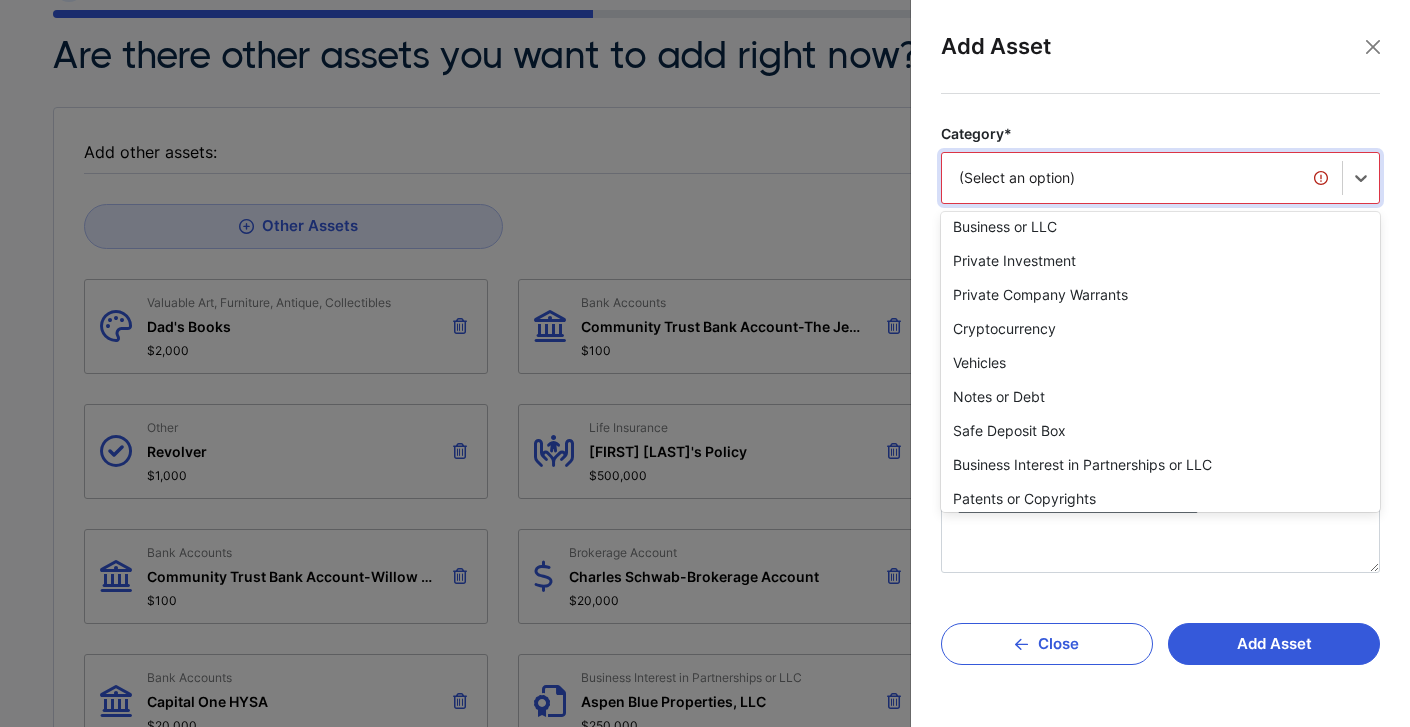 scroll, scrollTop: 178, scrollLeft: 0, axis: vertical 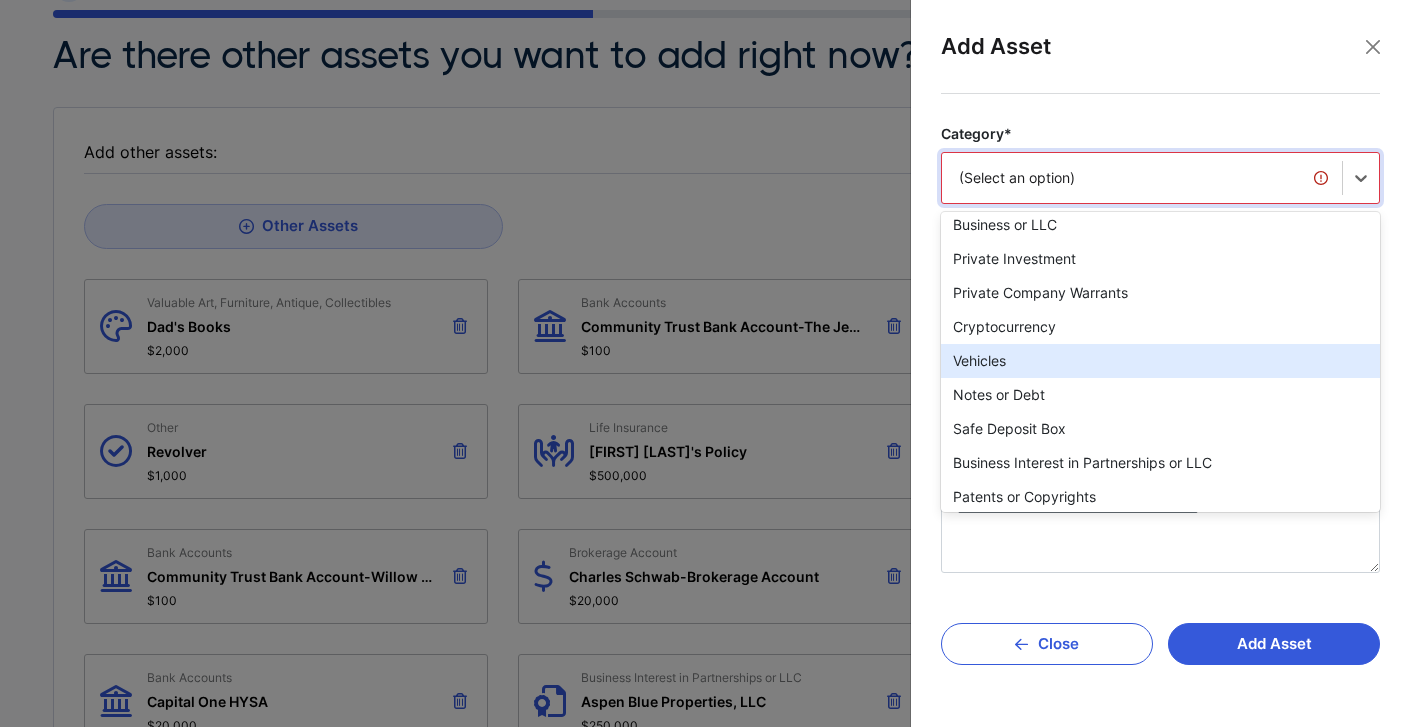 click on "Vehicles" at bounding box center (1160, 361) 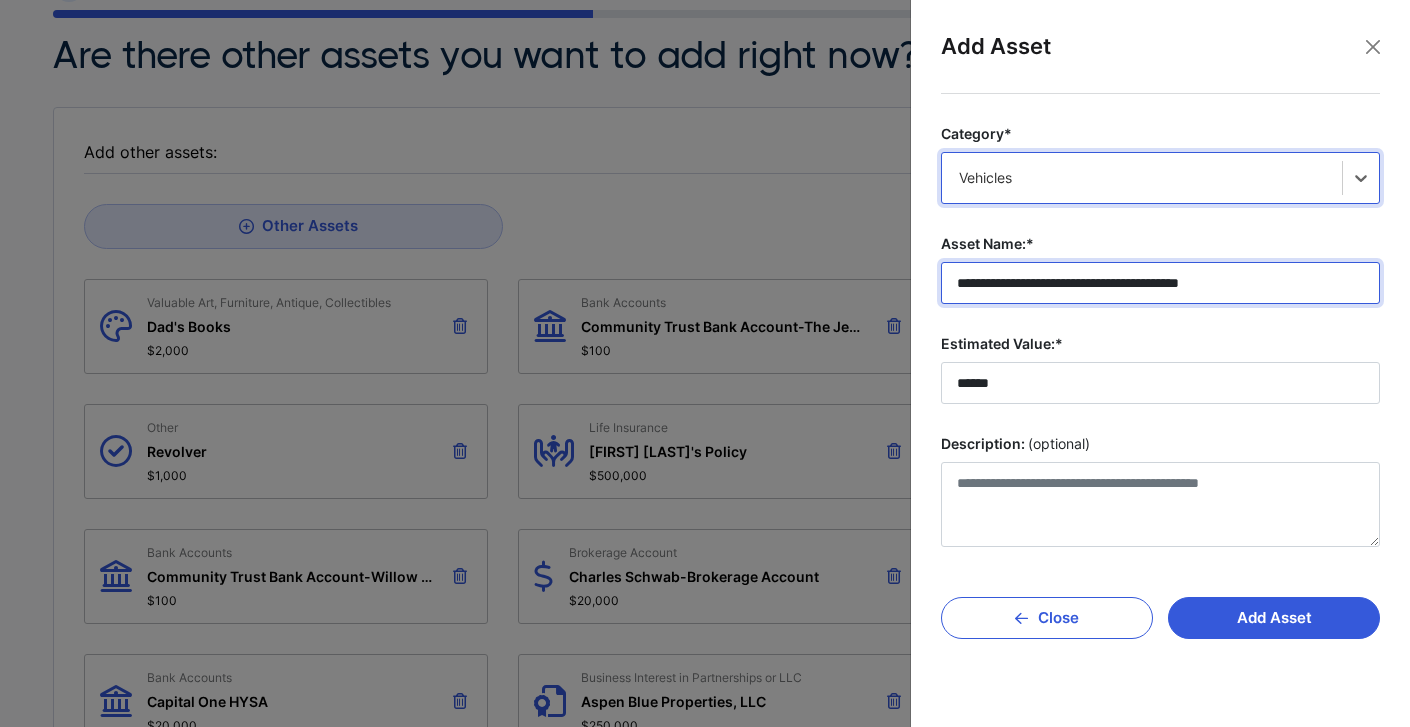click on "**********" at bounding box center [1160, 283] 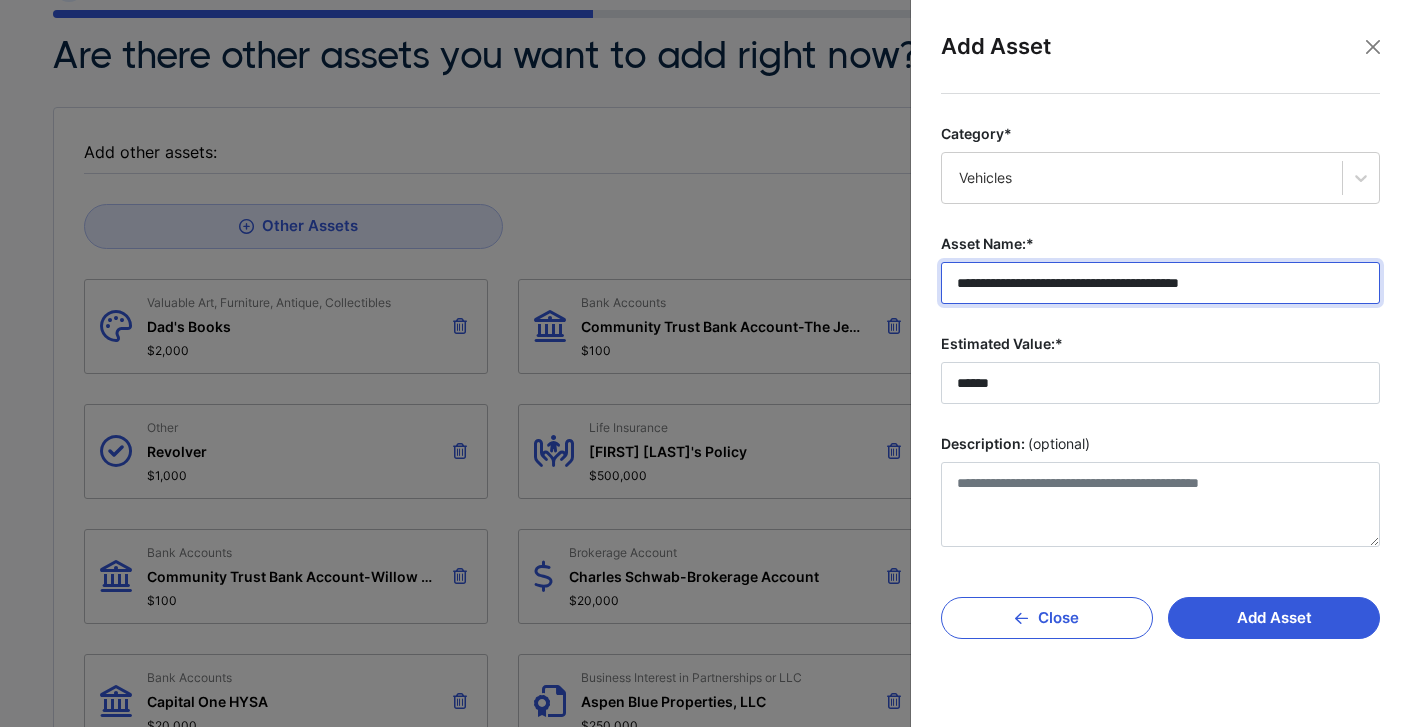 scroll, scrollTop: 289, scrollLeft: 0, axis: vertical 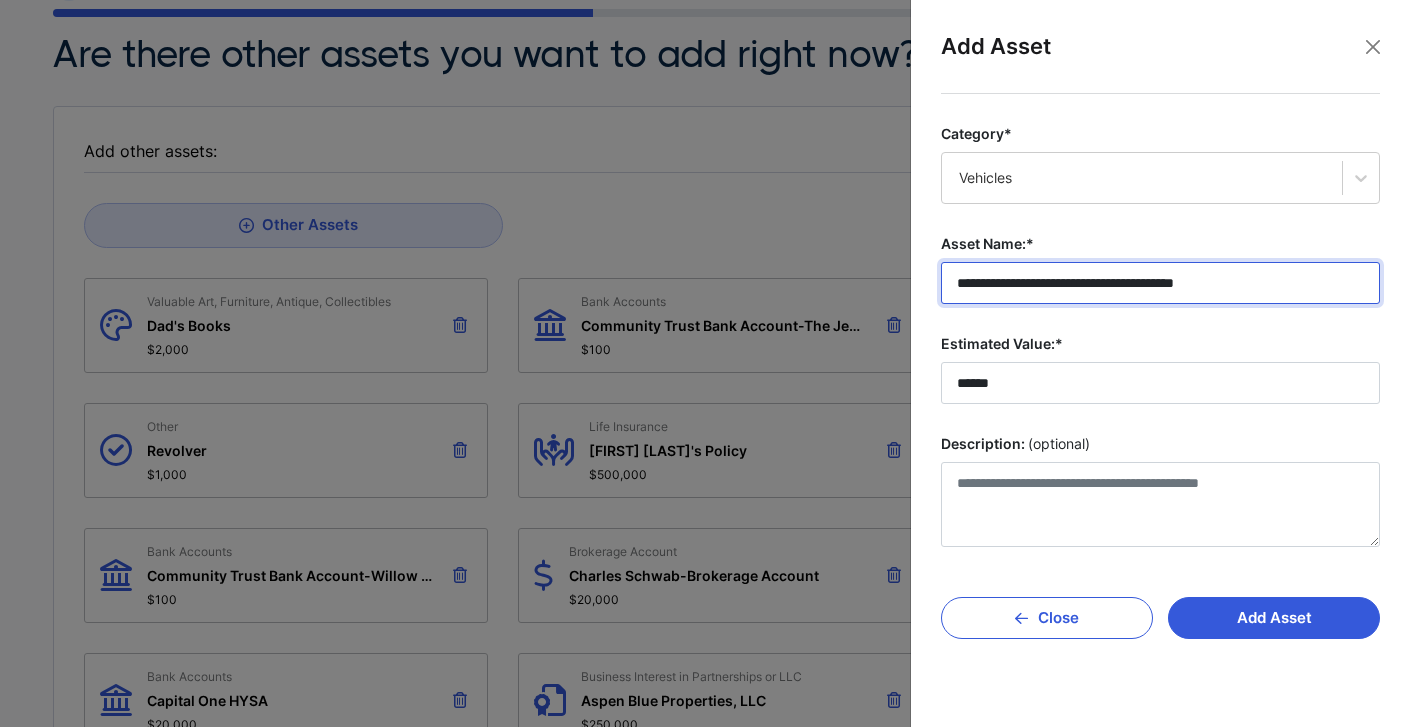 drag, startPoint x: 1308, startPoint y: 279, endPoint x: 814, endPoint y: 249, distance: 494.9101 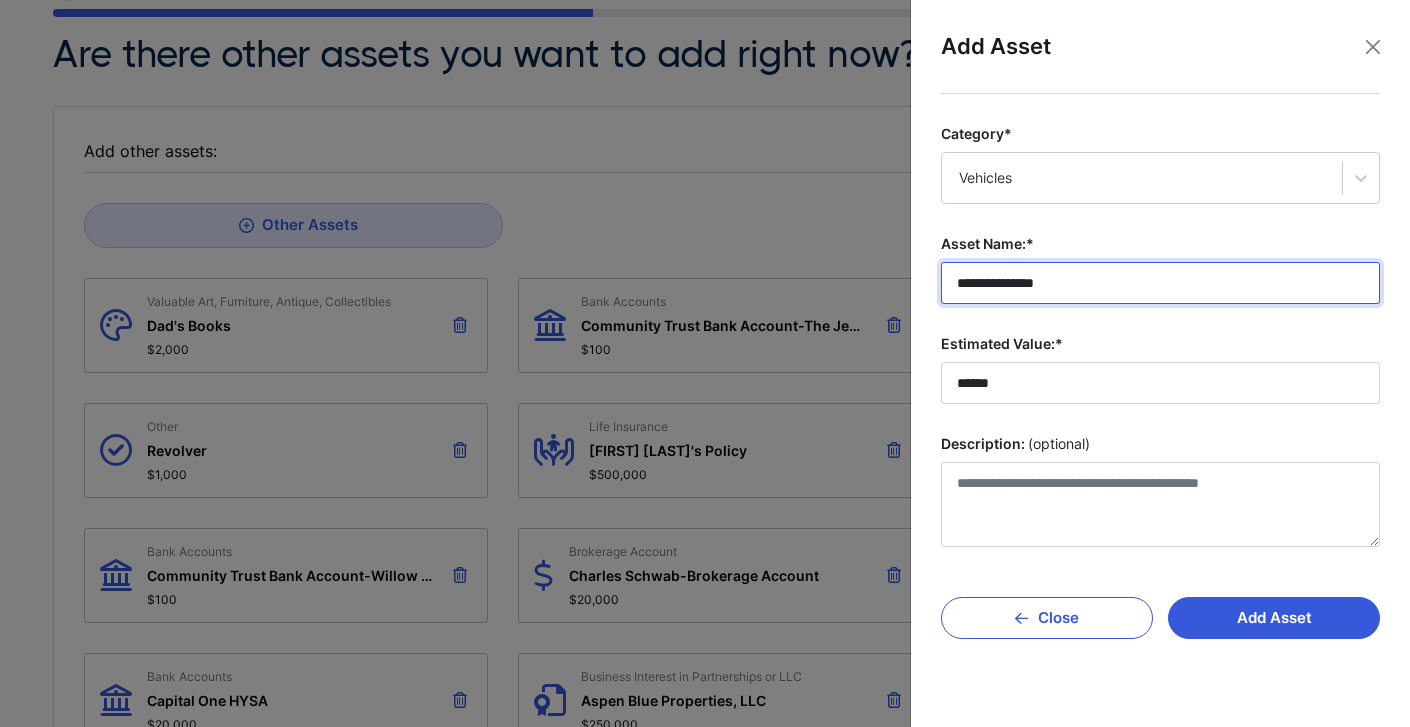 click on "**********" at bounding box center (1160, 283) 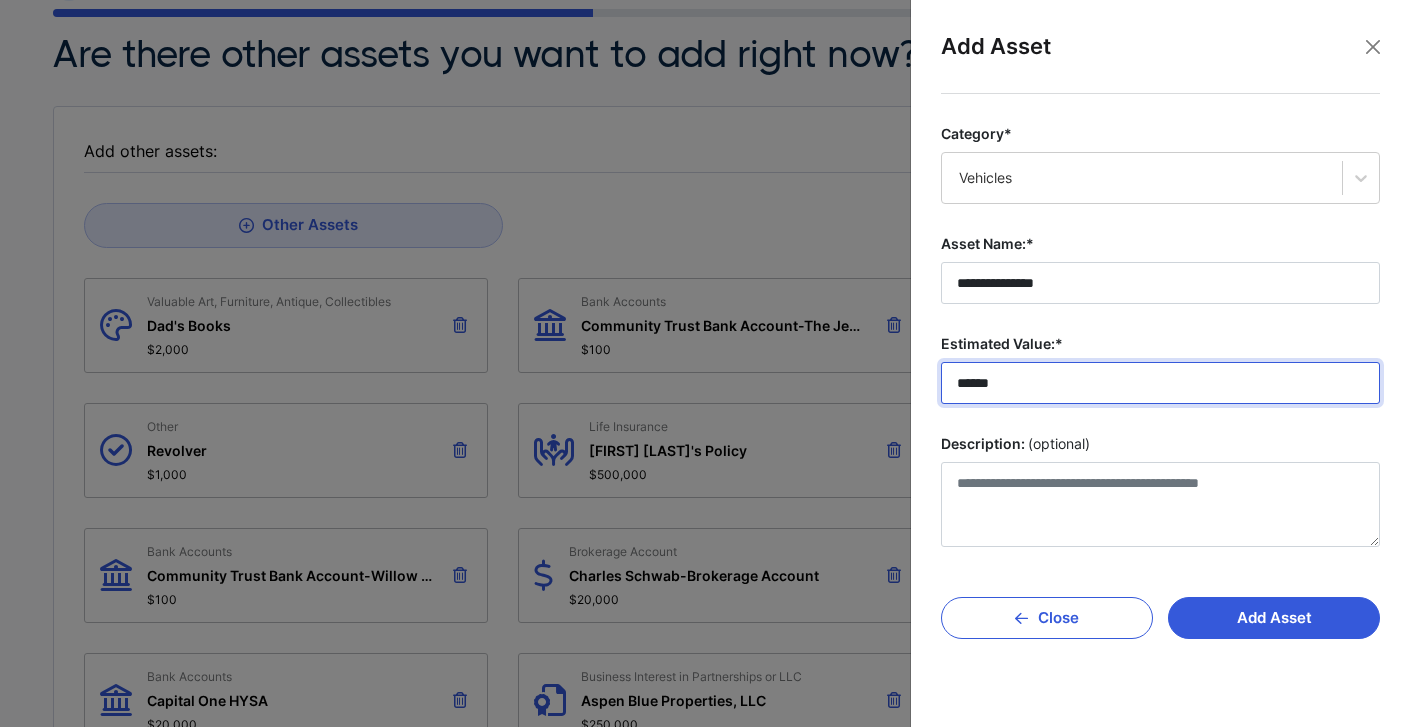 drag, startPoint x: 1077, startPoint y: 385, endPoint x: 931, endPoint y: 386, distance: 146.00342 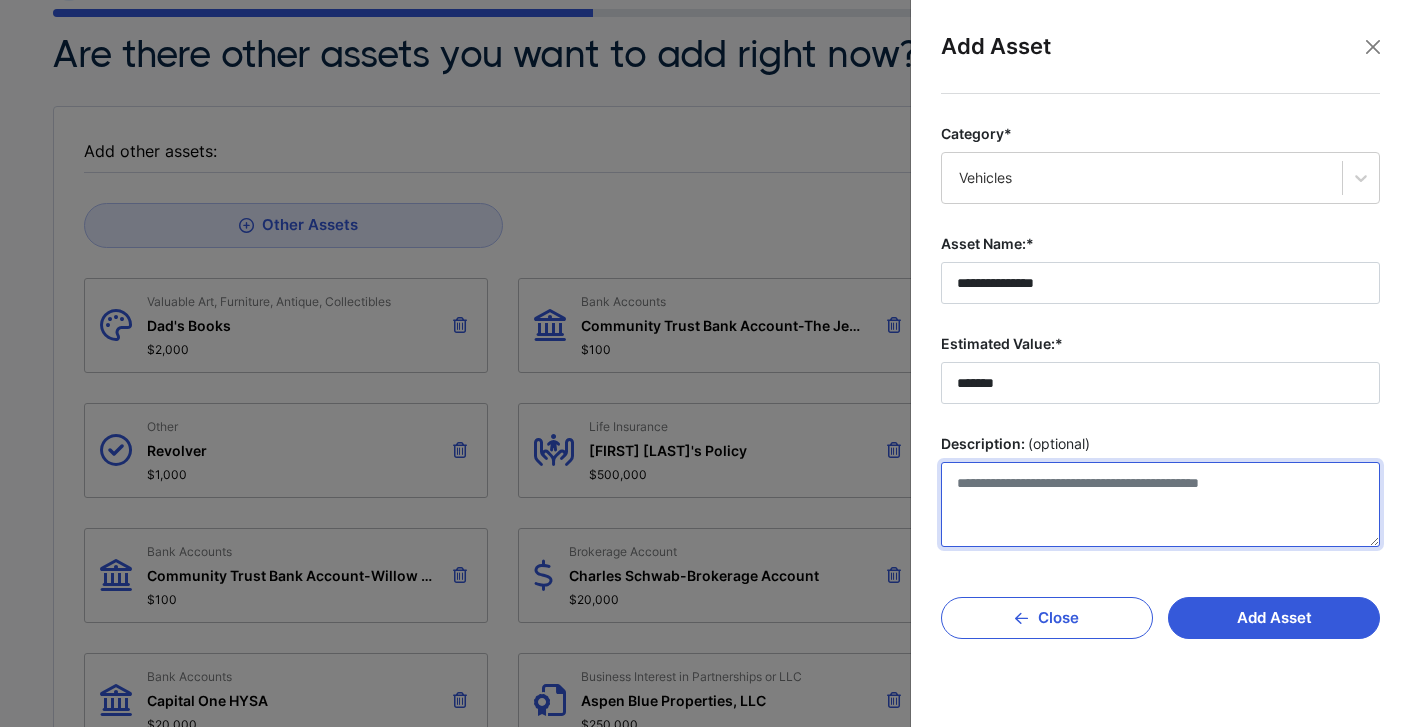 click on "Description:   (optional)" at bounding box center [1160, 504] 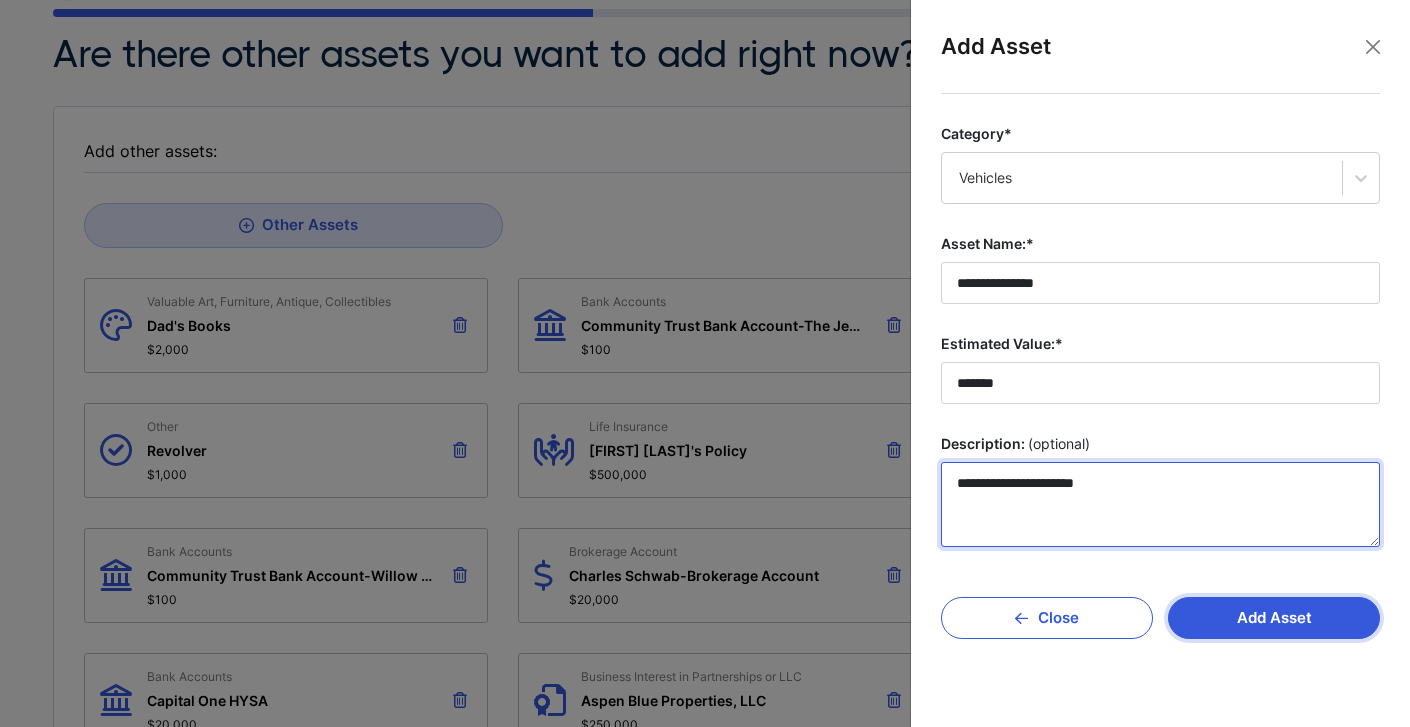 type on "**********" 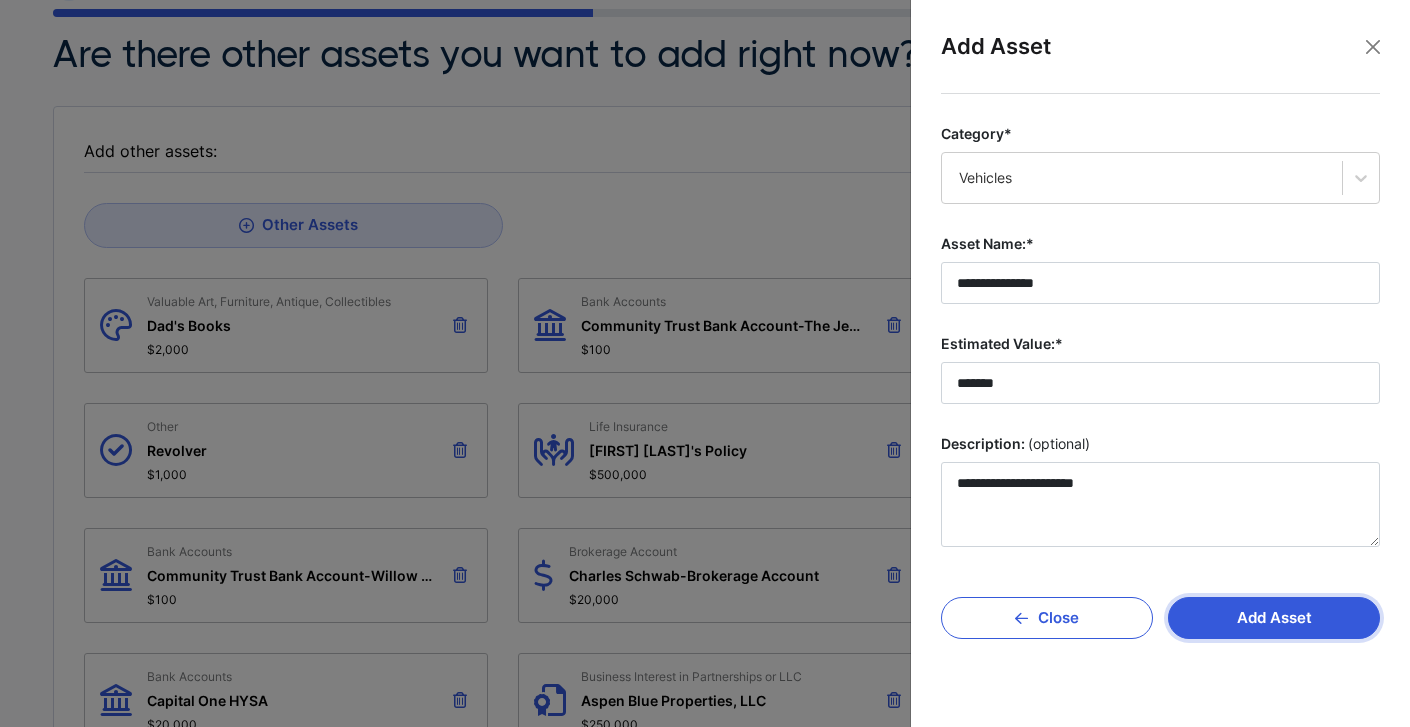 click on "Add Asset" at bounding box center (1274, 618) 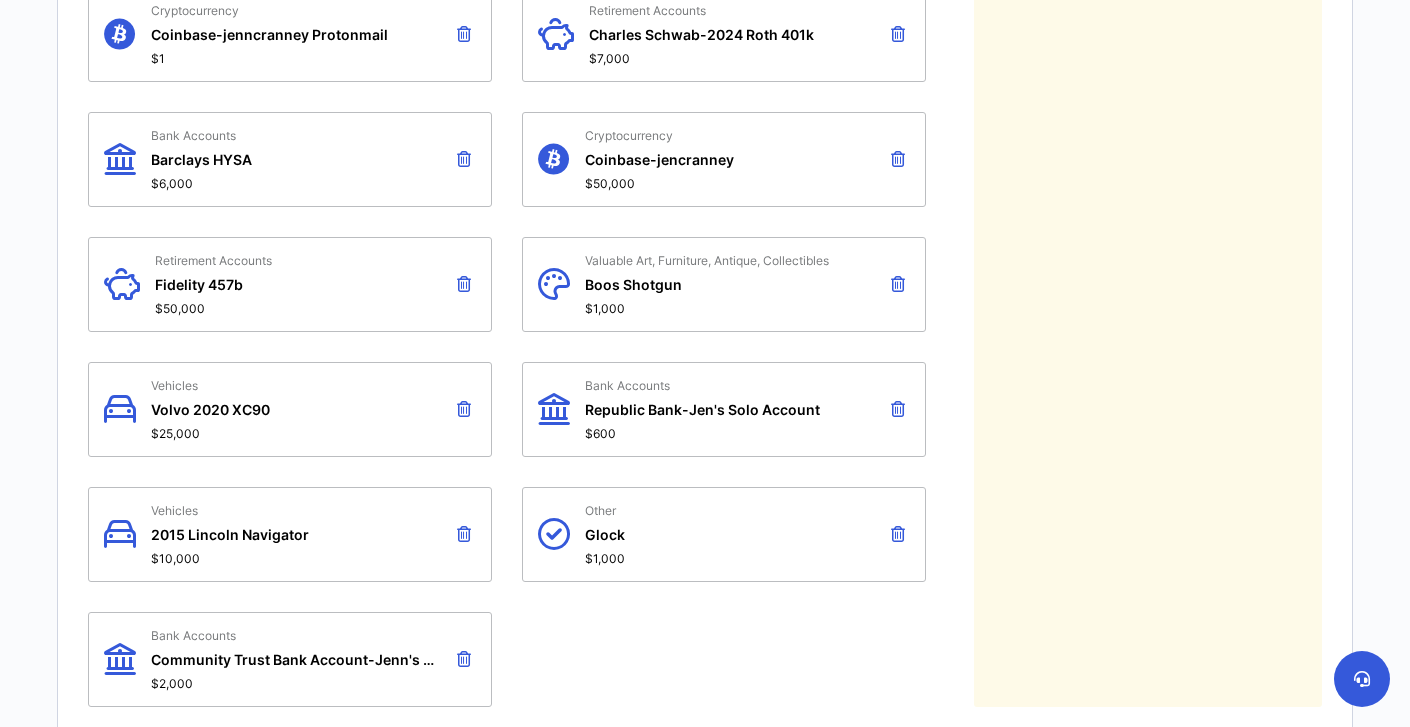 scroll, scrollTop: 1211, scrollLeft: 0, axis: vertical 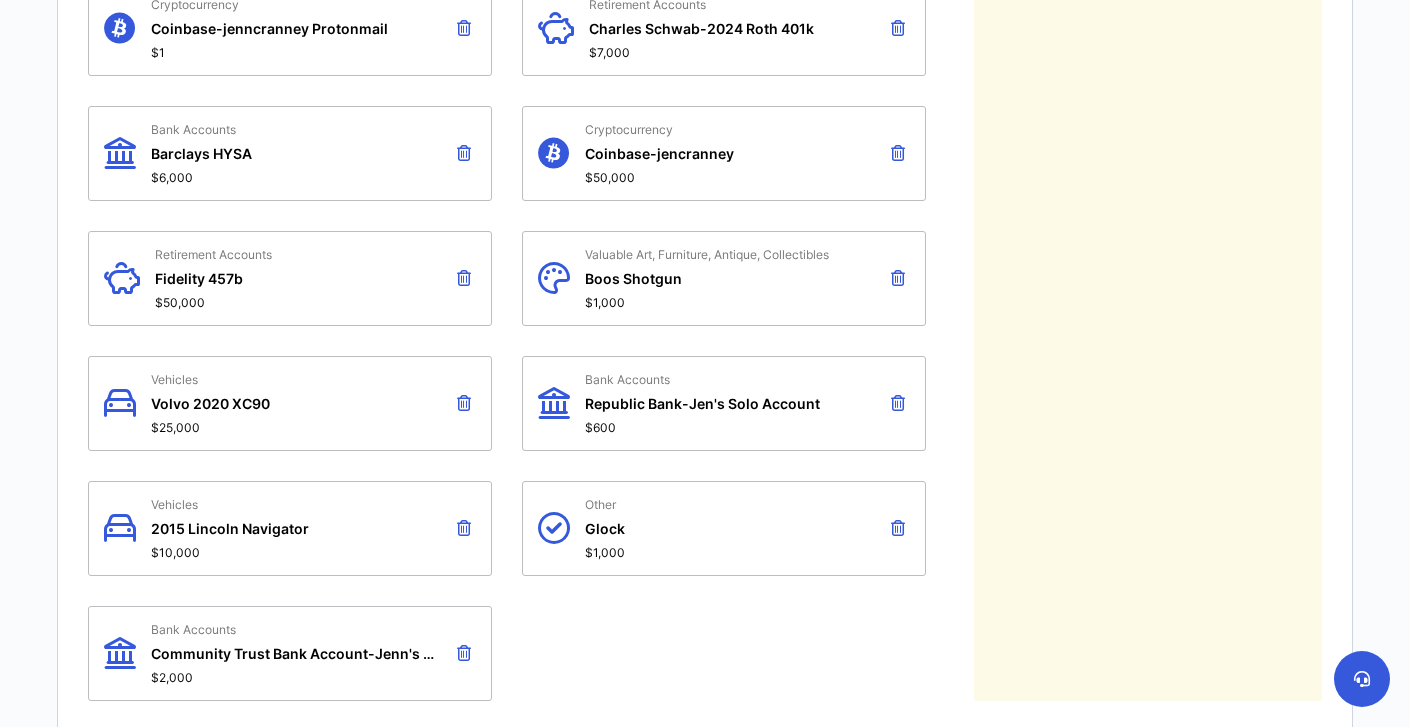 click on "$10,000" at bounding box center (230, 552) 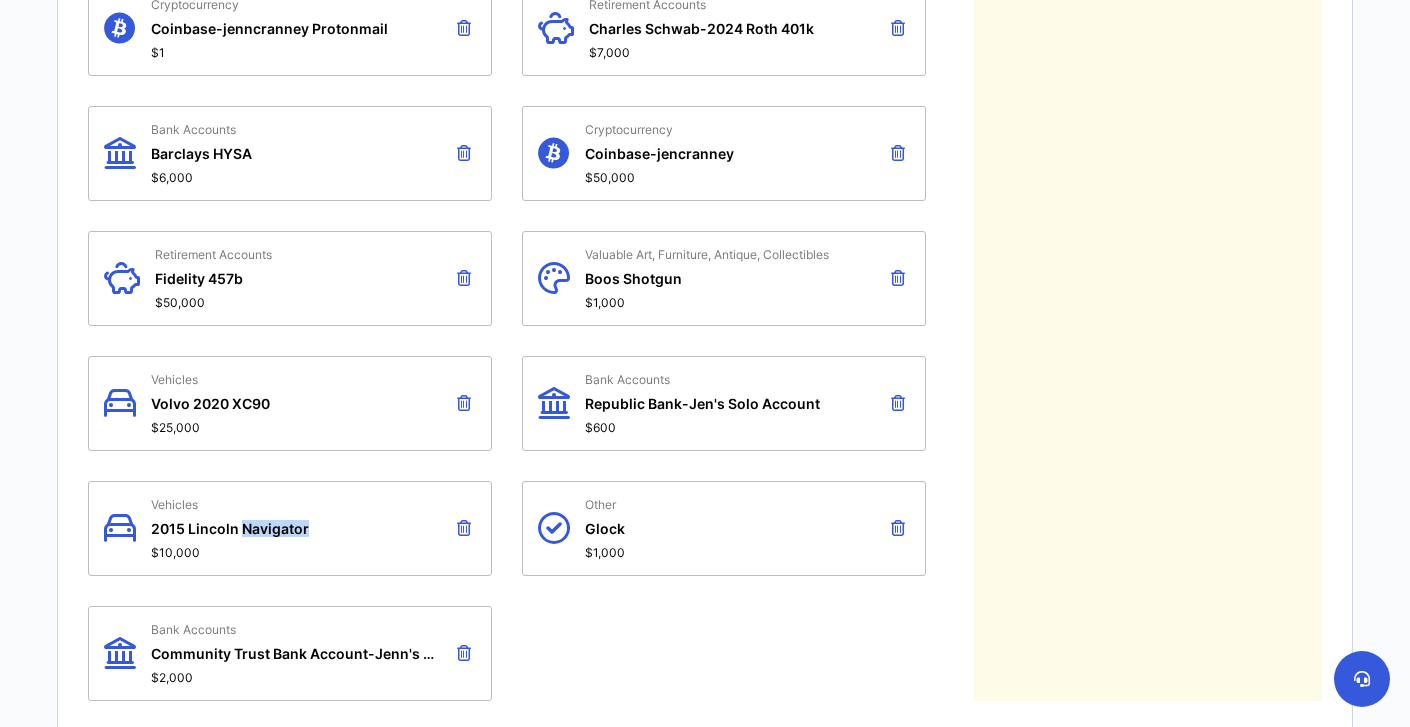 click on "2015 Lincoln Navigator" at bounding box center [230, 528] 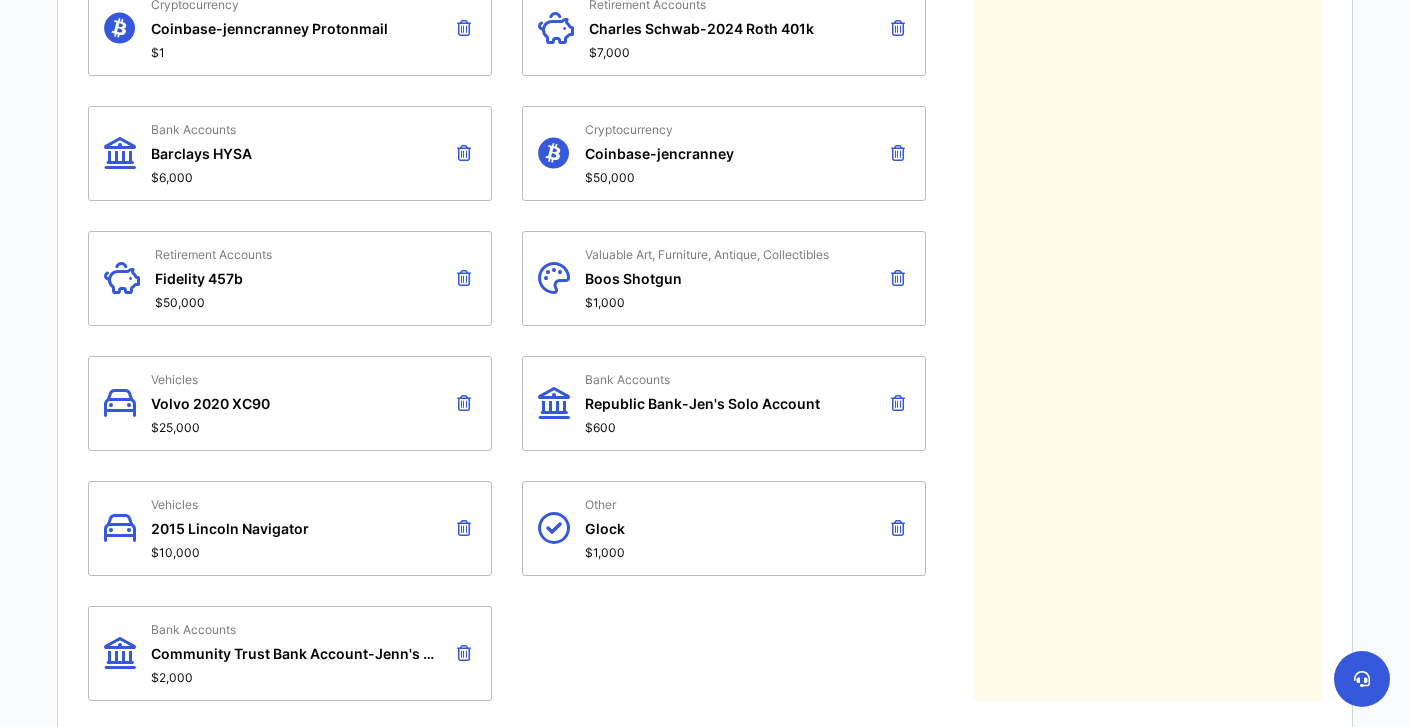 click on "2015 Lincoln Navigator" at bounding box center [230, 528] 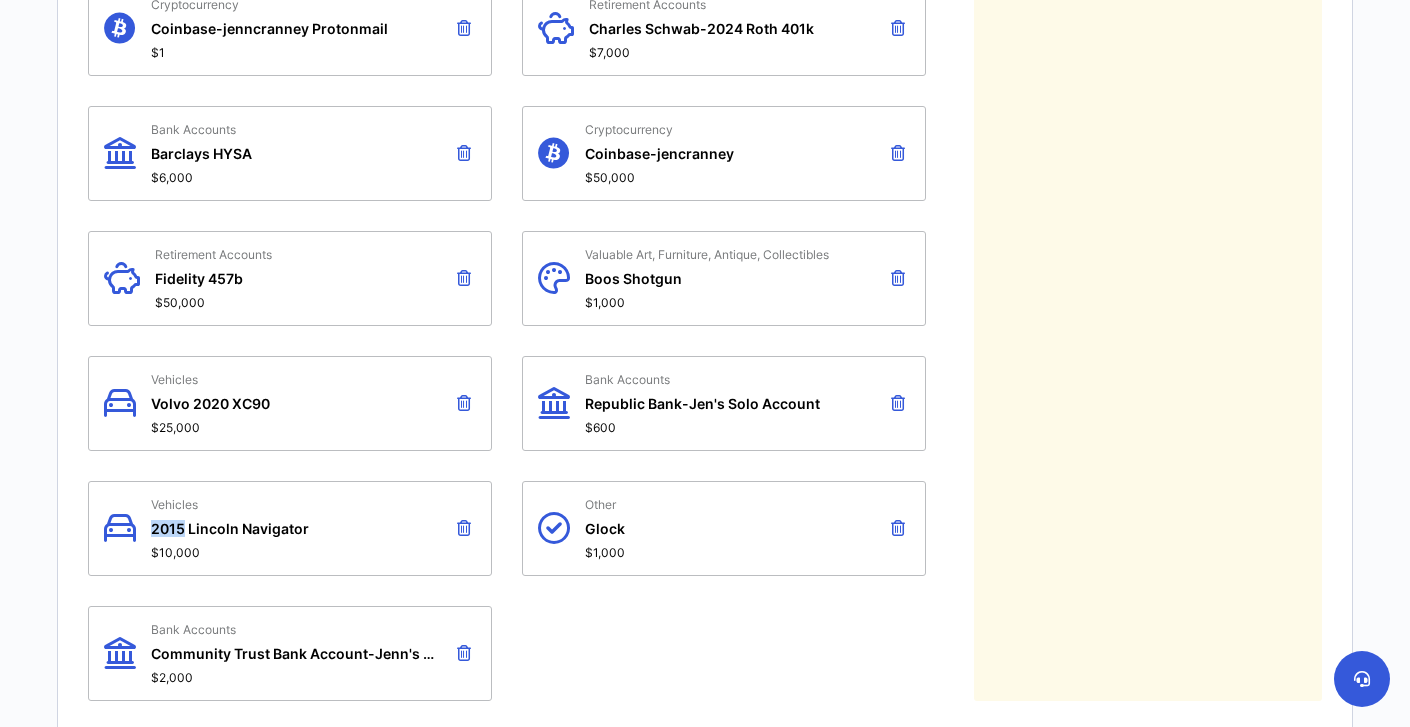 click on "2015 Lincoln Navigator" at bounding box center [230, 528] 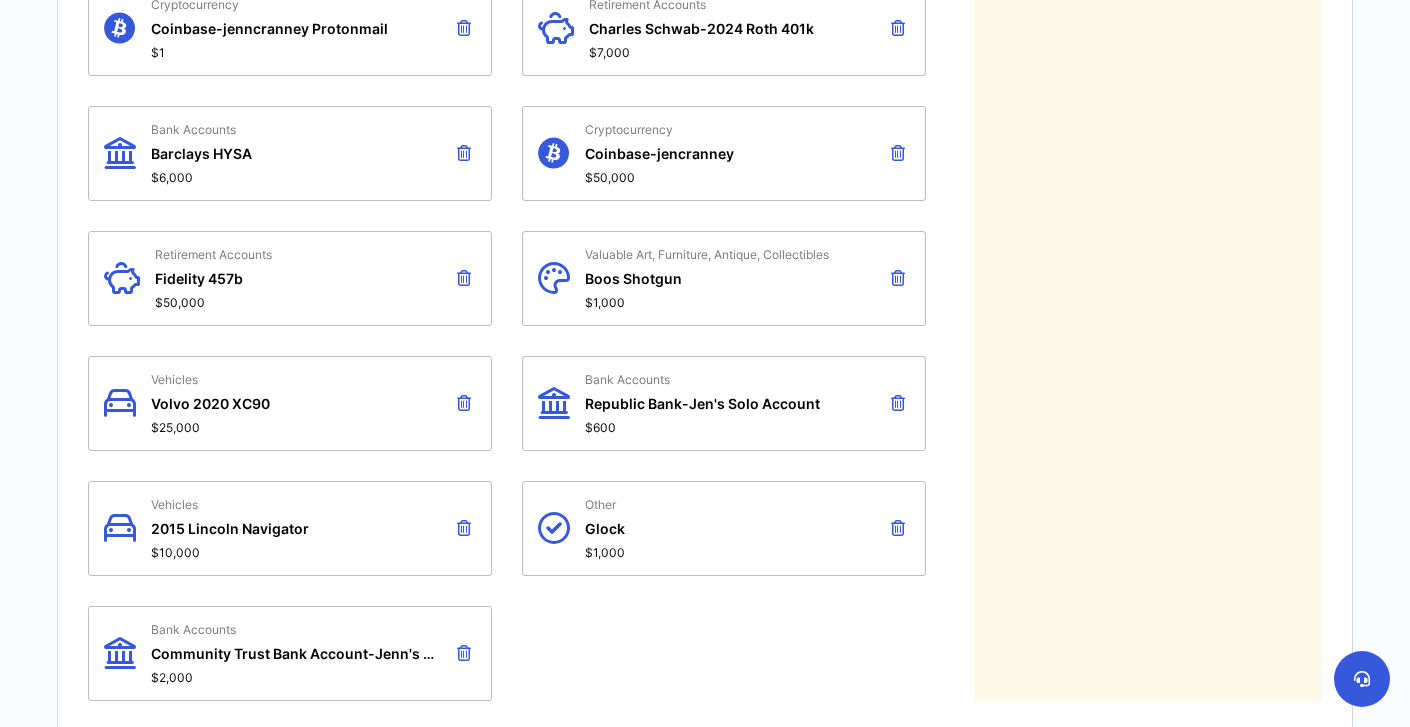 click at bounding box center [120, 528] 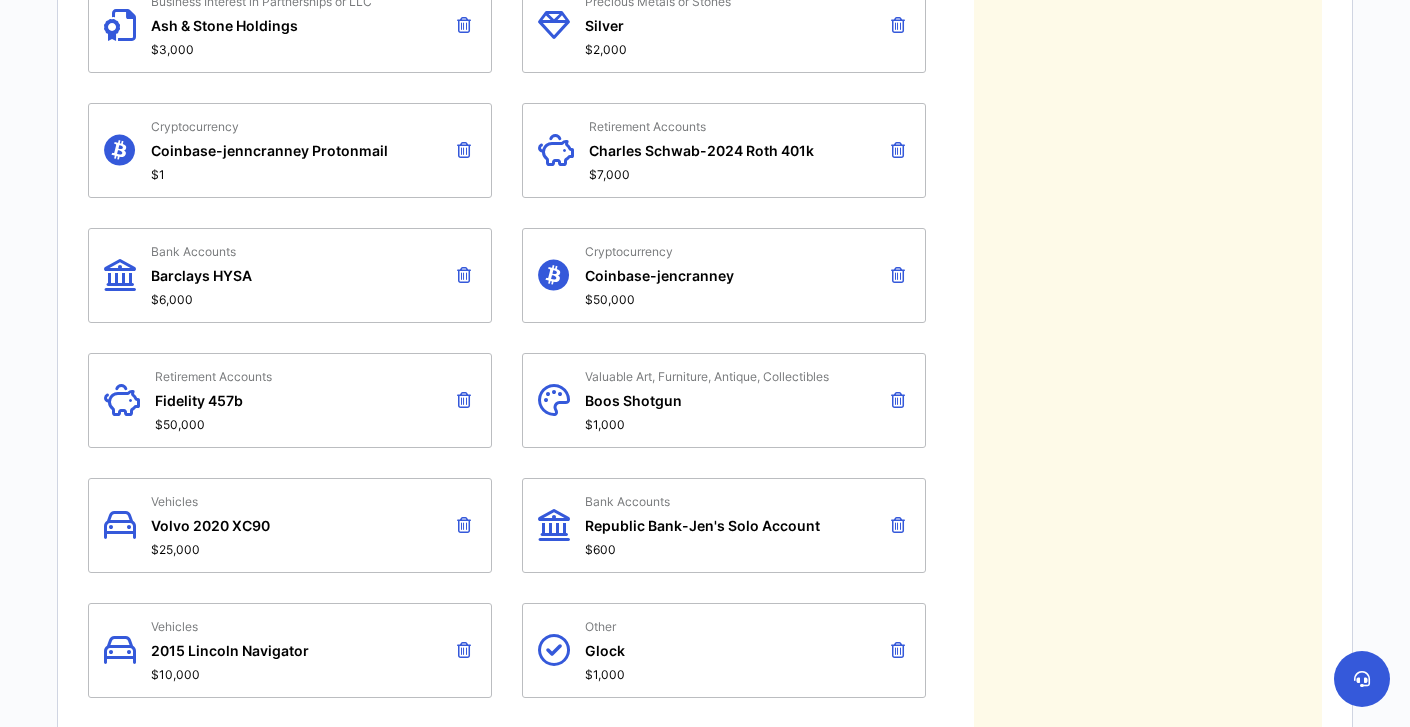 scroll, scrollTop: 1194, scrollLeft: 0, axis: vertical 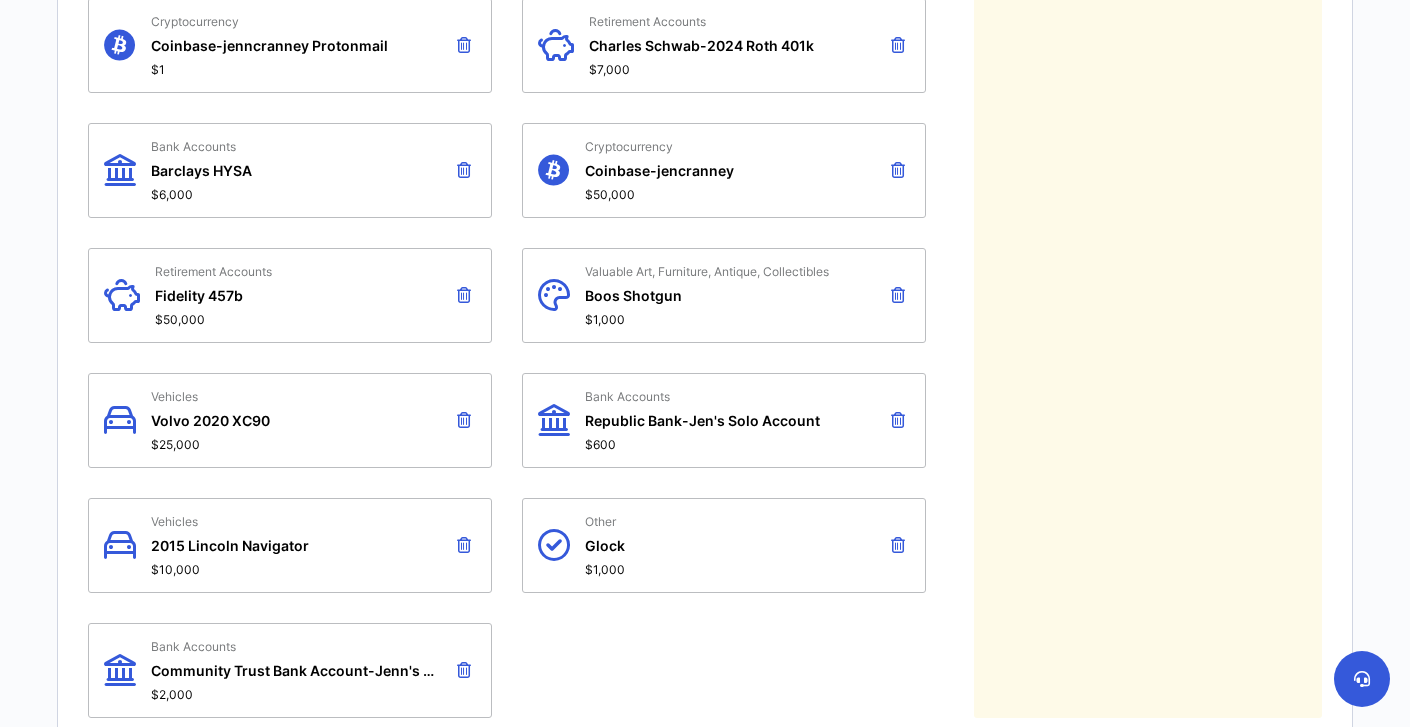 click on "Vehicles 2015 Lincoln Navigator $10,000" at bounding box center (230, 545) 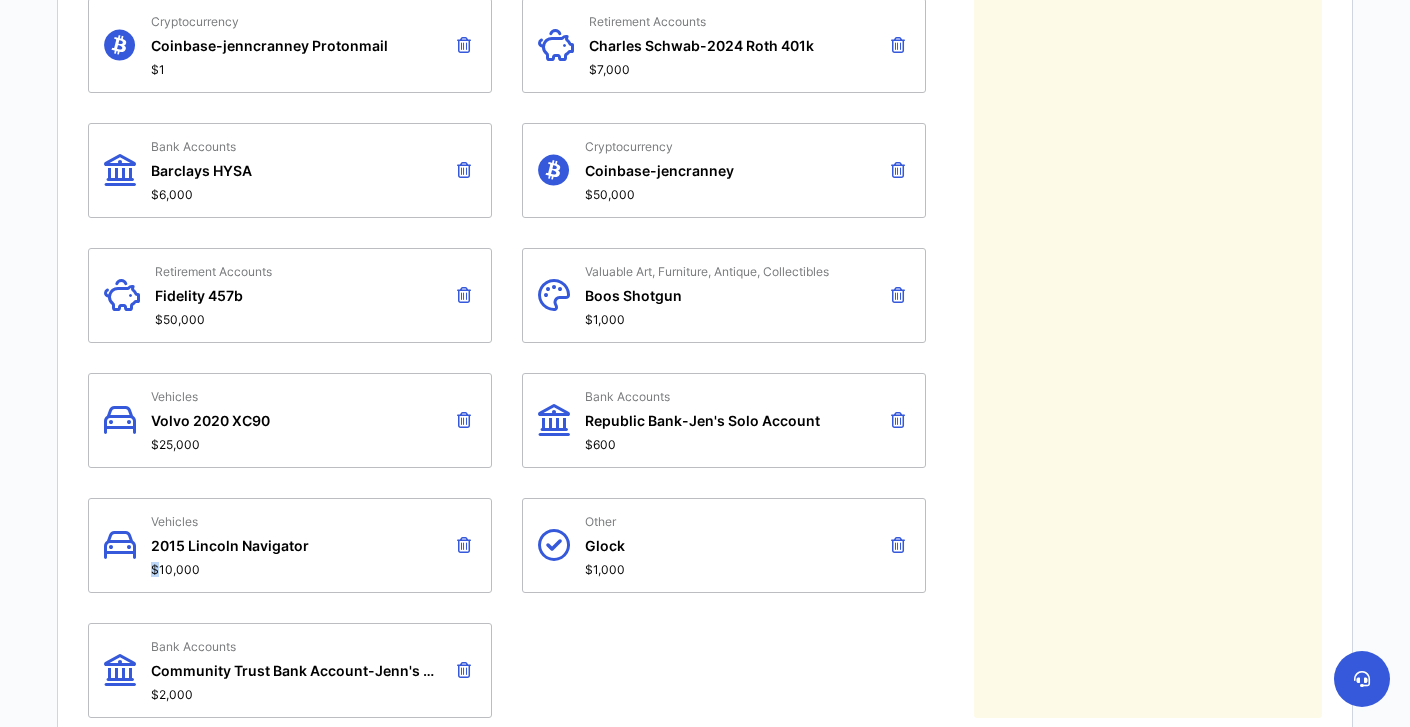 click on "Vehicles 2015 Lincoln Navigator $10,000" at bounding box center (230, 545) 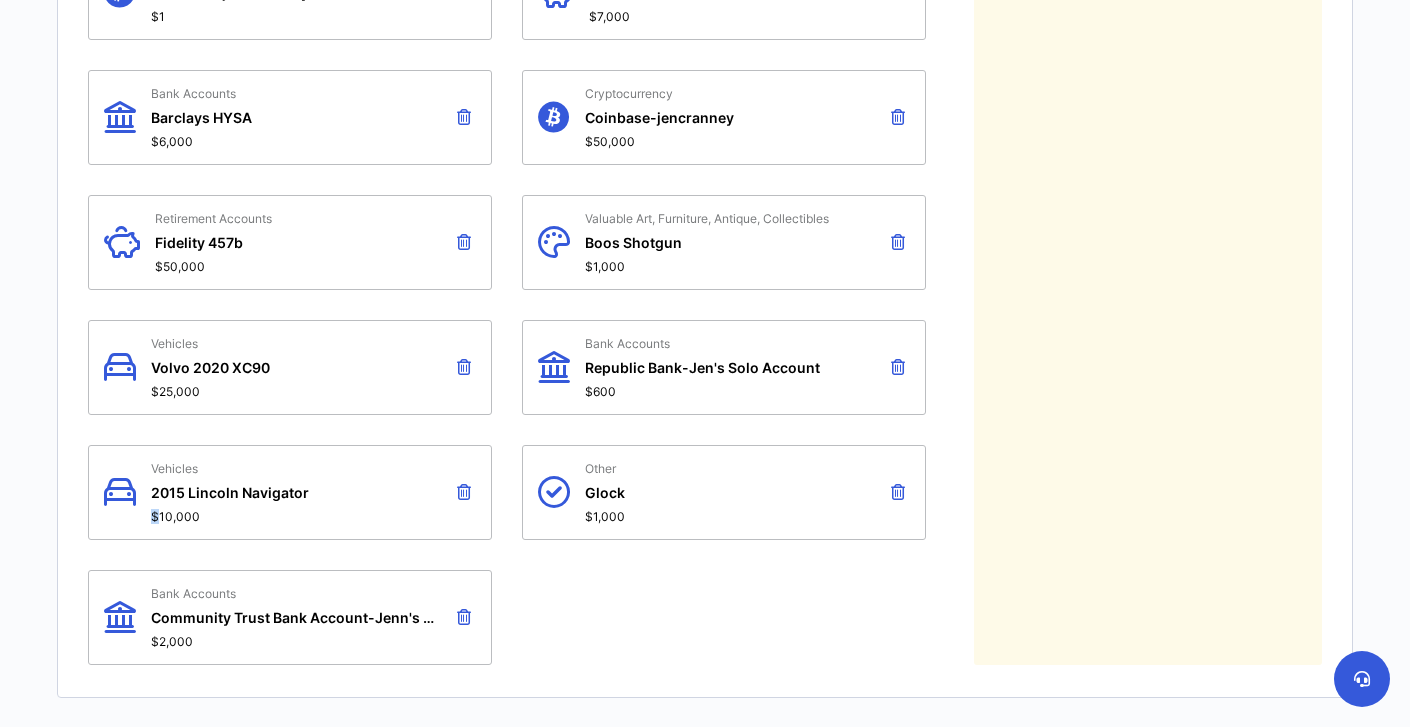 scroll, scrollTop: 1263, scrollLeft: 0, axis: vertical 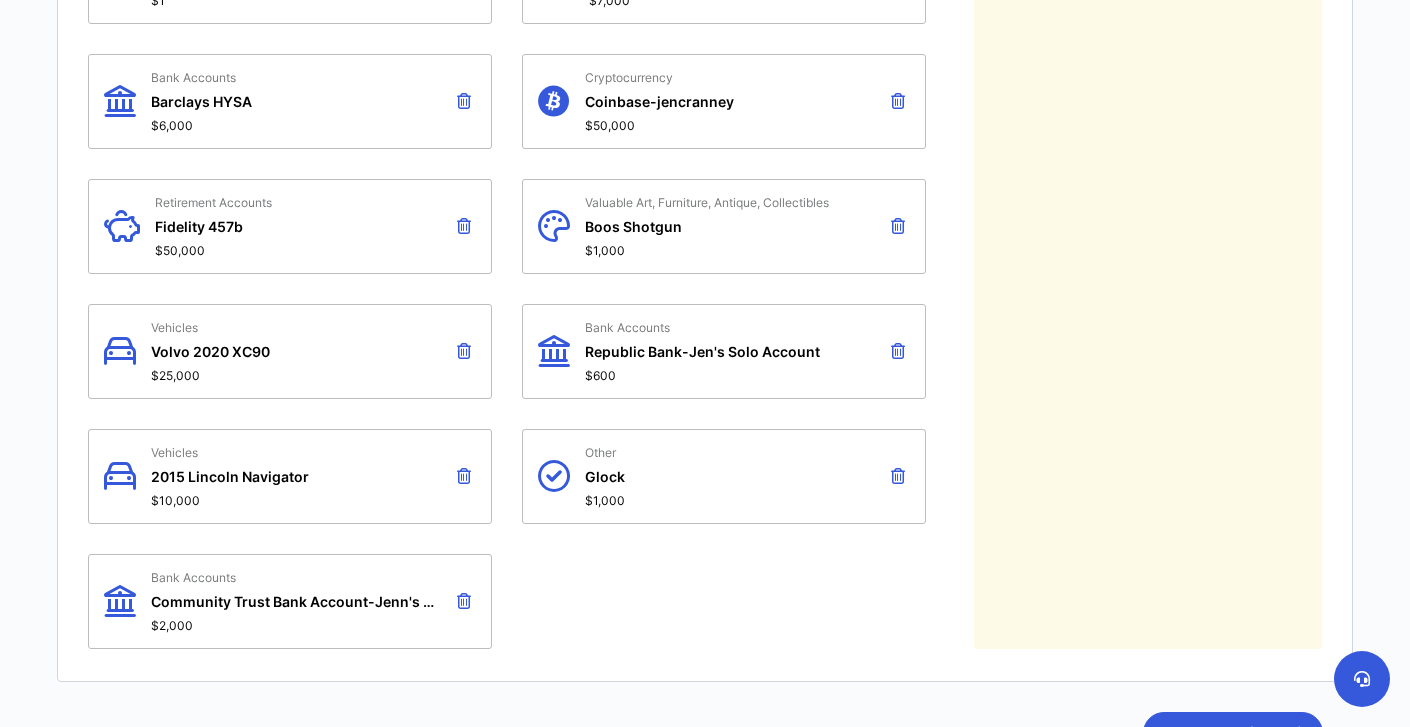 click on "Community Trust Bank Account-Jenn's Personal" at bounding box center [294, 601] 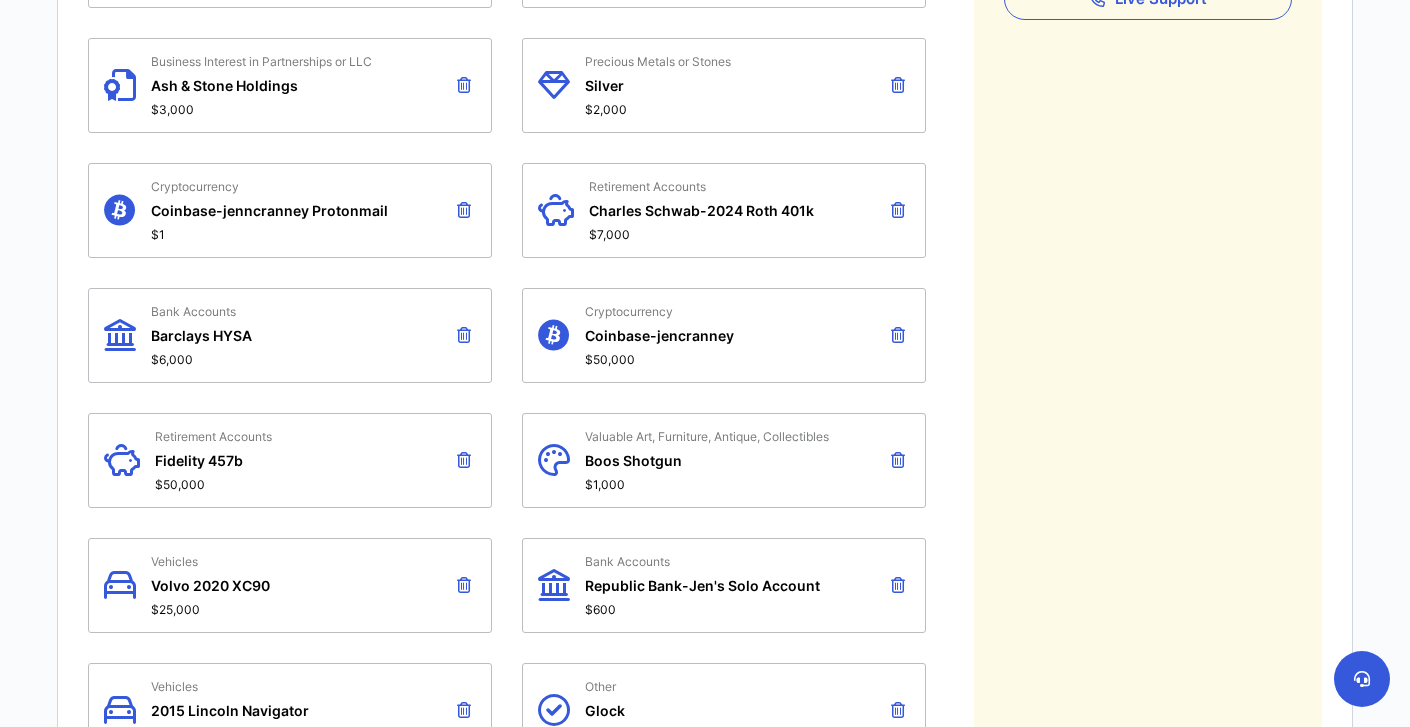 scroll, scrollTop: 1030, scrollLeft: 0, axis: vertical 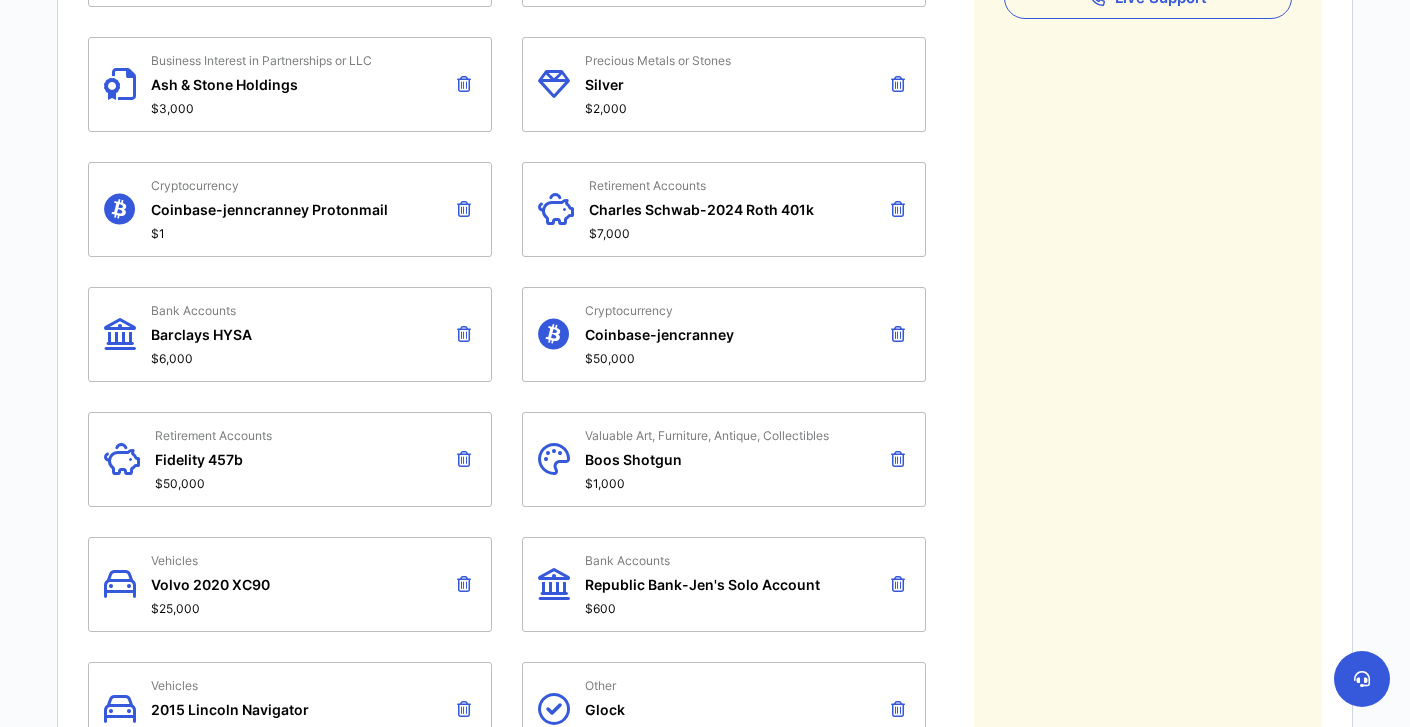 click at bounding box center [898, 209] 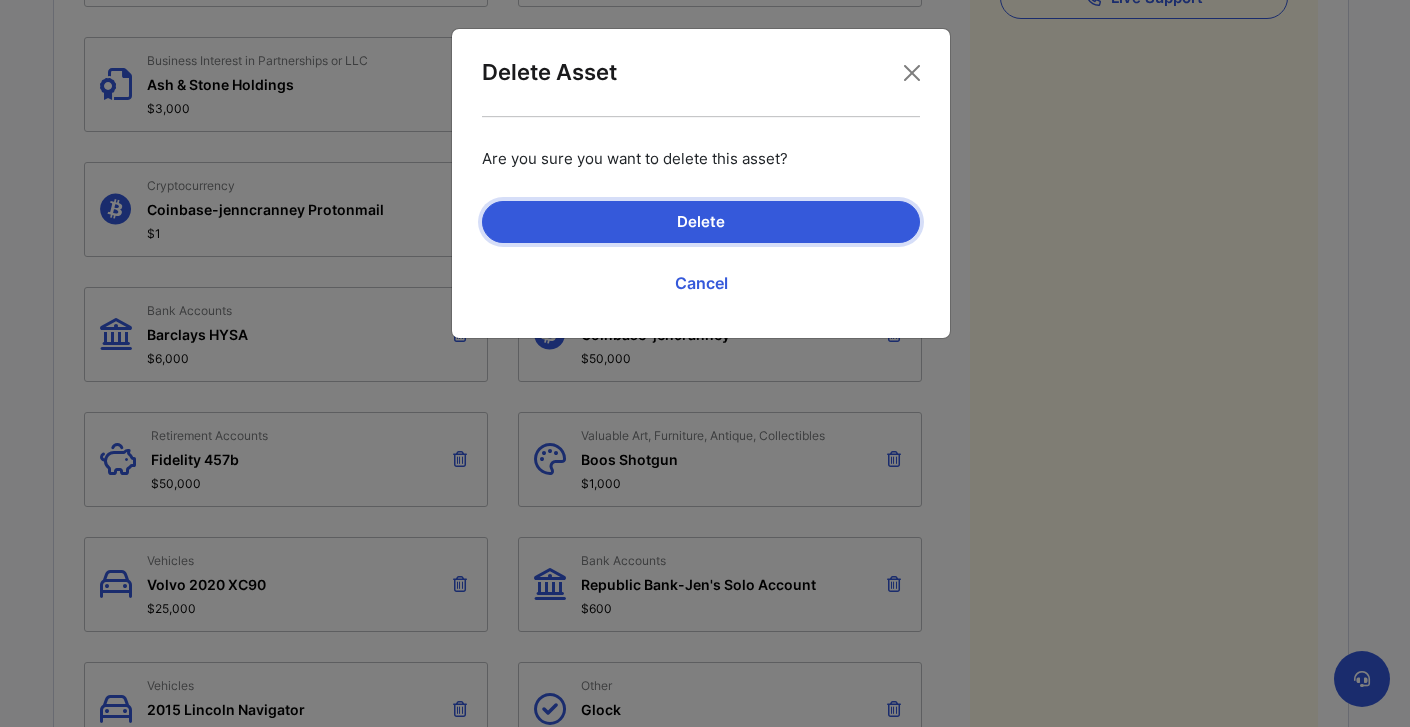 click on "Delete" at bounding box center [701, 222] 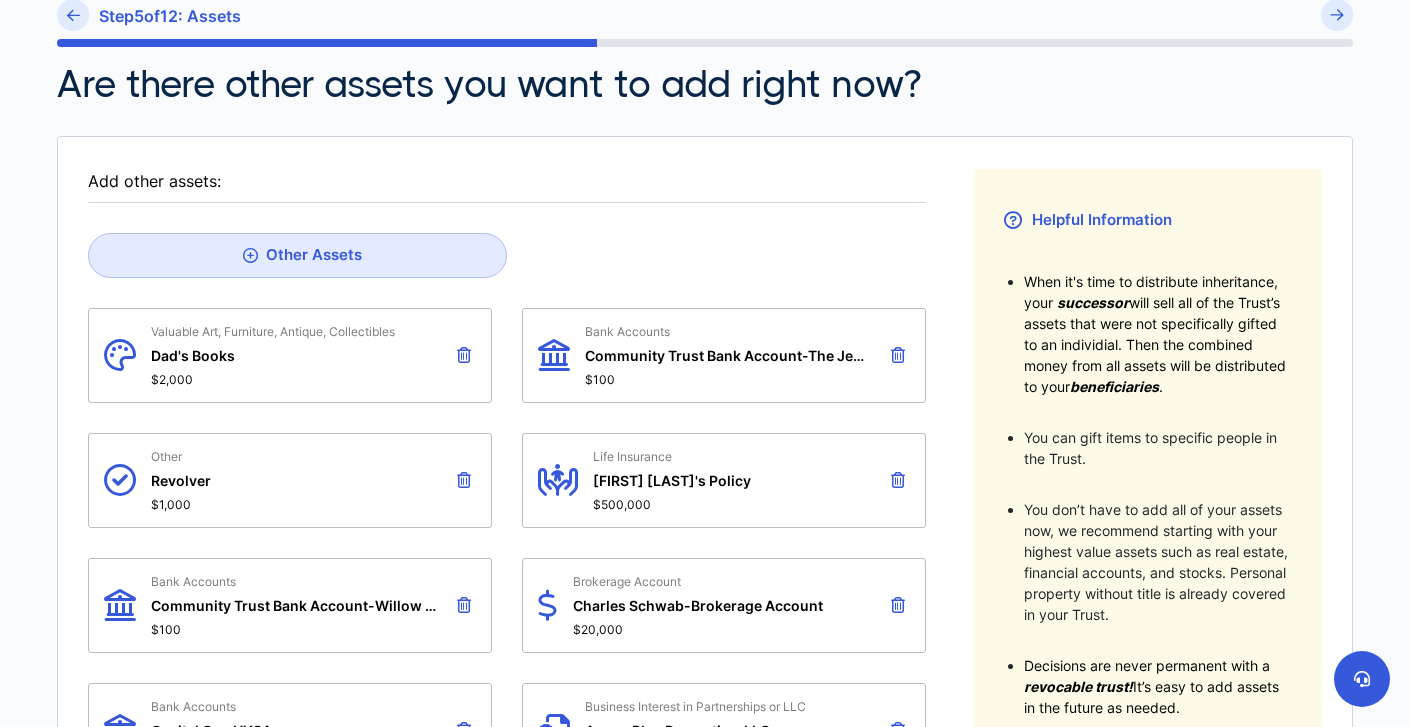 scroll, scrollTop: 250, scrollLeft: 0, axis: vertical 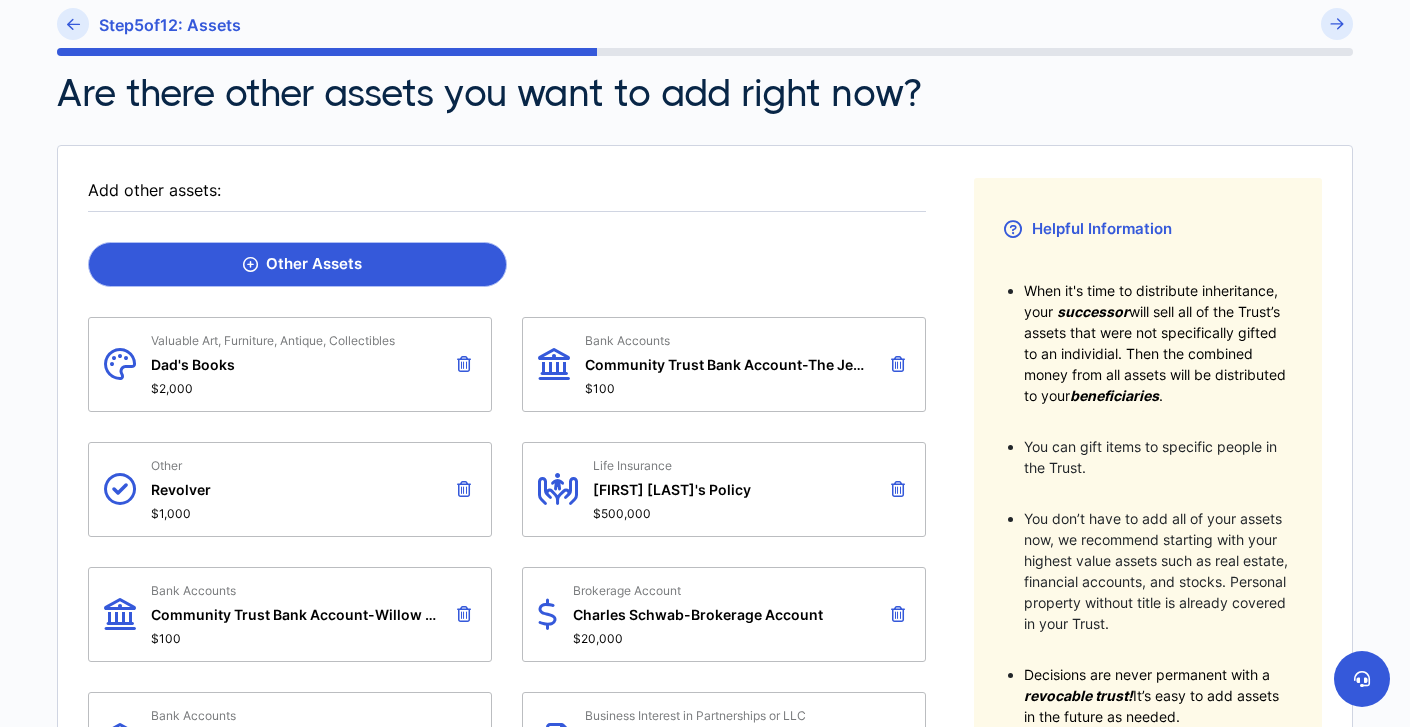 click on "Other Assets" at bounding box center [297, 264] 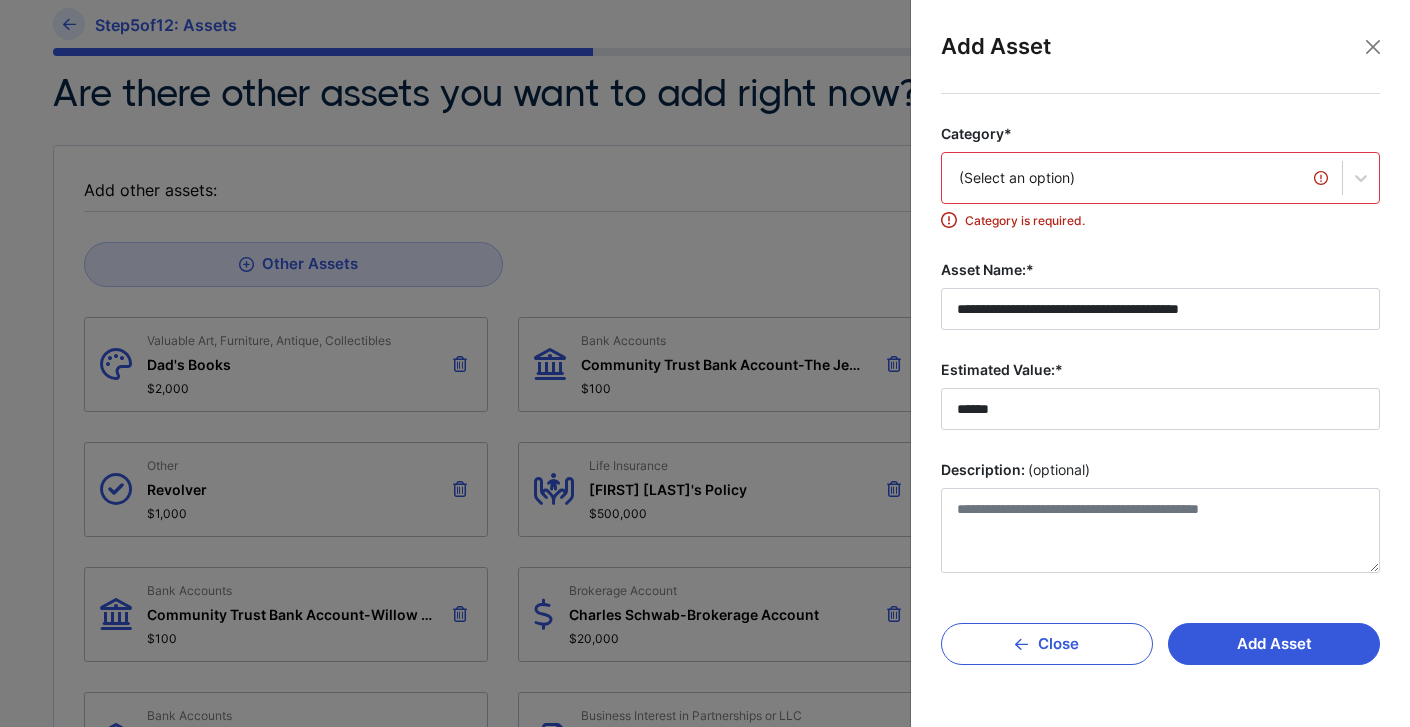 click on "(Select an option)" at bounding box center (1142, 178) 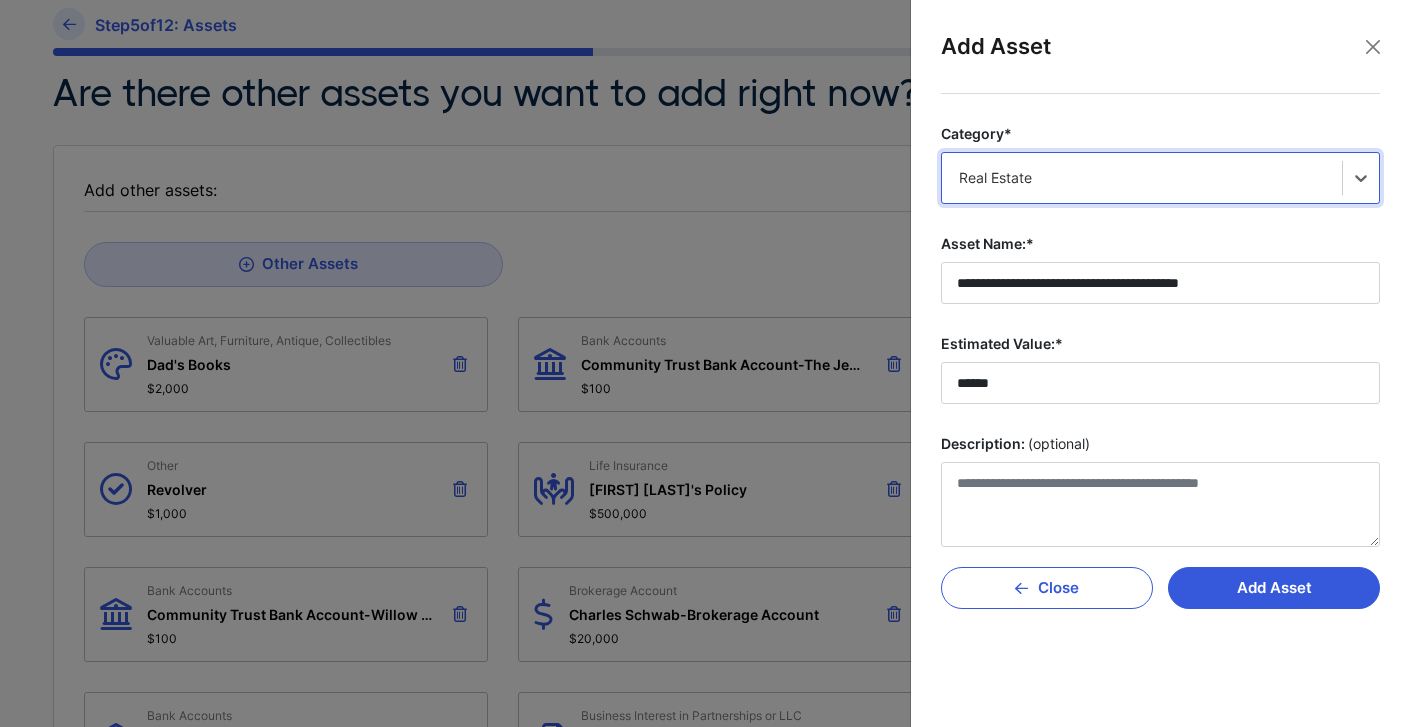 type 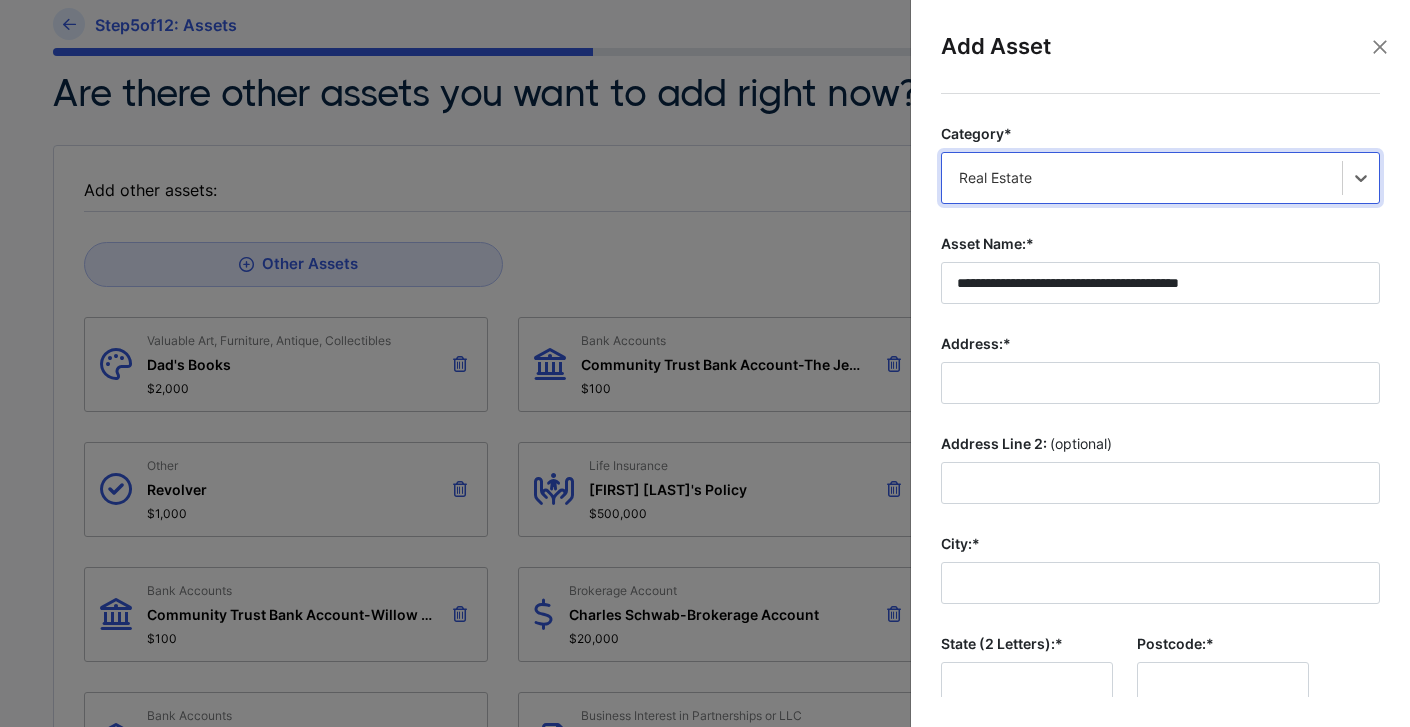click on "Real Estate" at bounding box center [1160, 178] 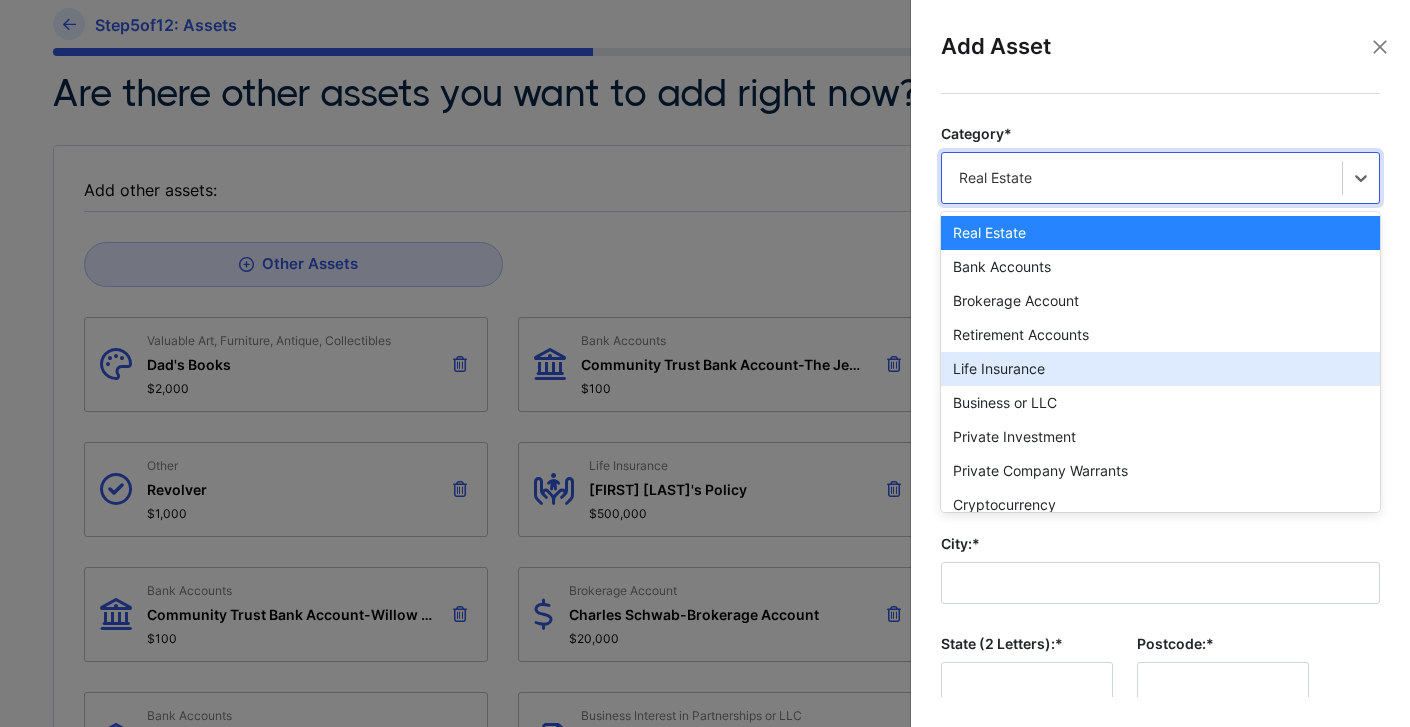 click on "Life Insurance" at bounding box center [1160, 369] 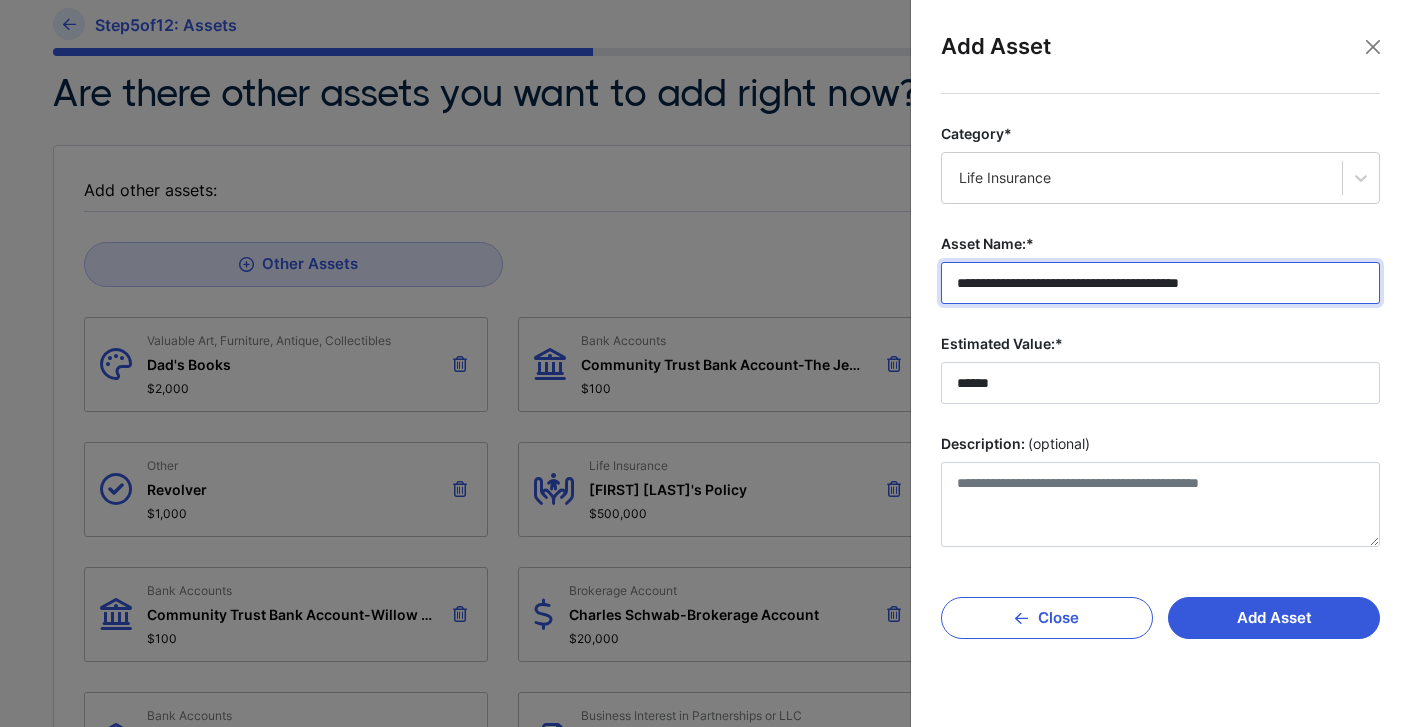 drag, startPoint x: 1311, startPoint y: 277, endPoint x: 925, endPoint y: 275, distance: 386.0052 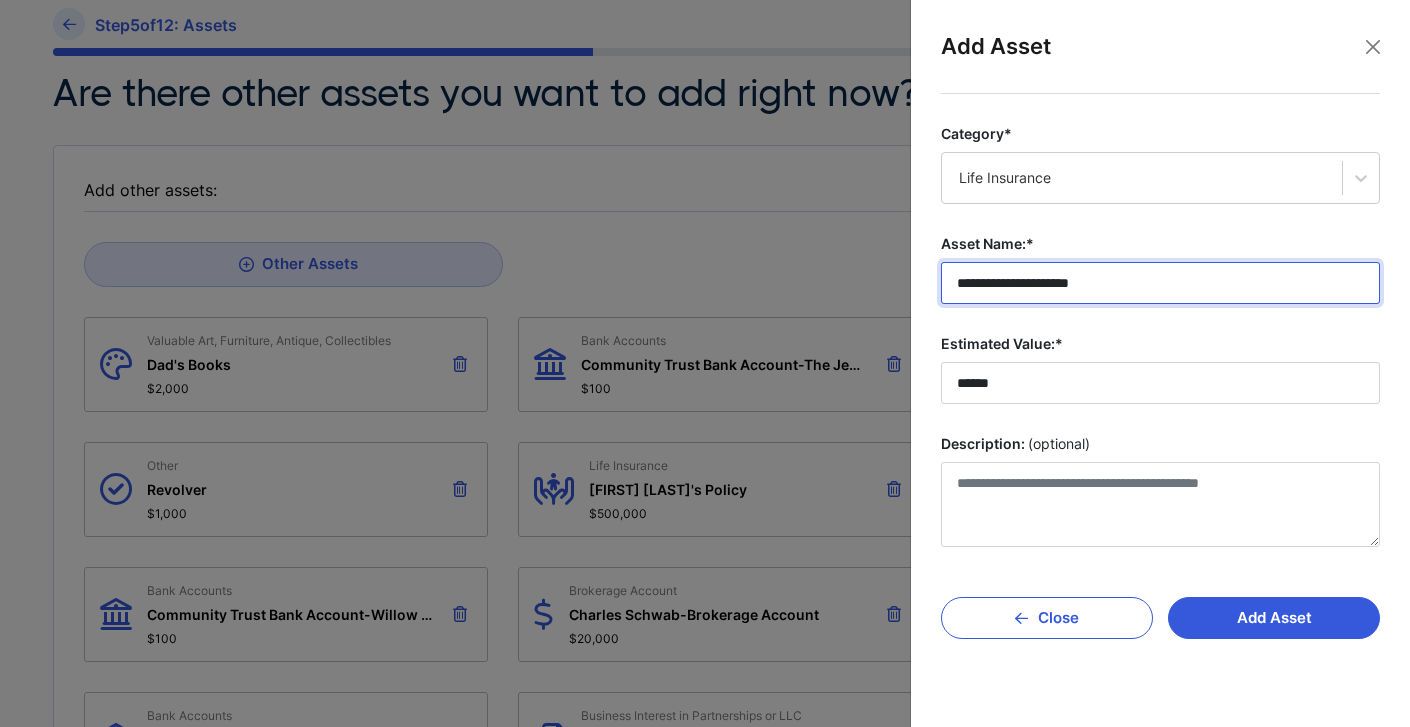 type on "**********" 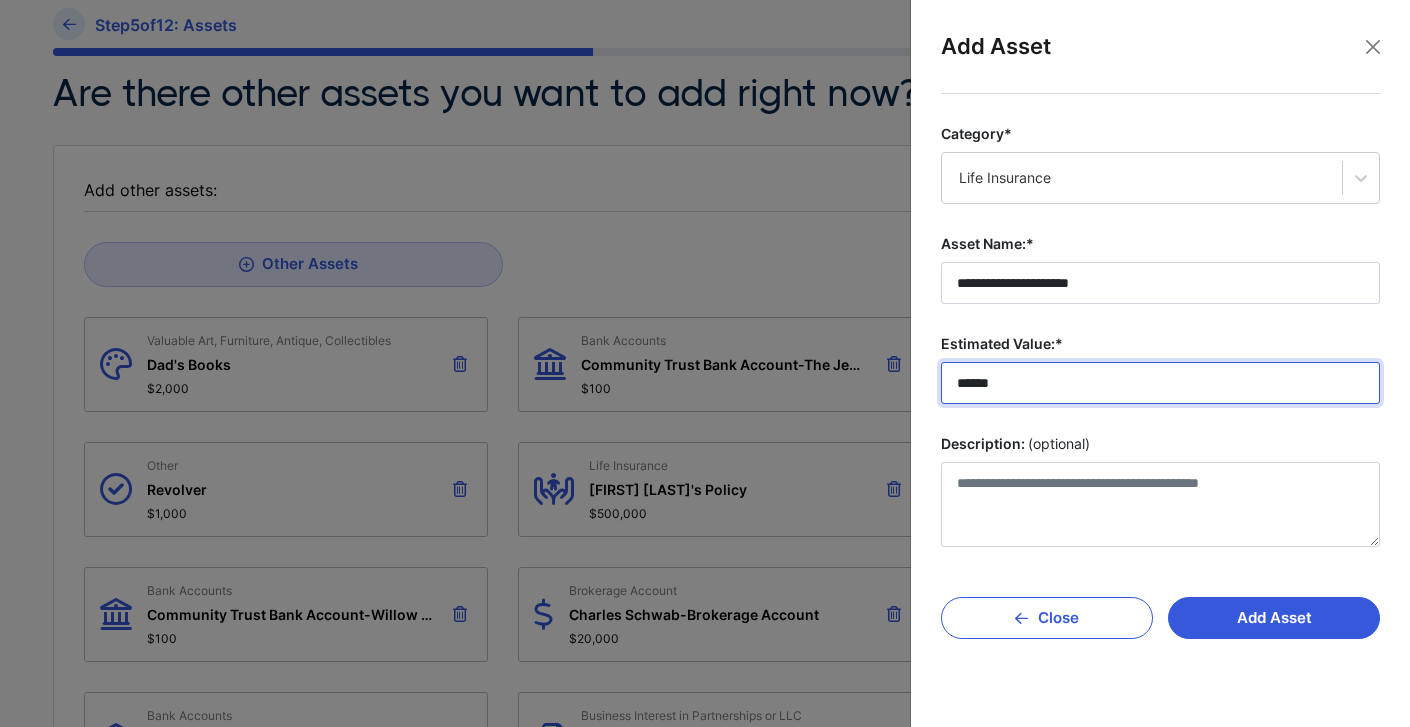 drag, startPoint x: 1023, startPoint y: 380, endPoint x: 881, endPoint y: 380, distance: 142 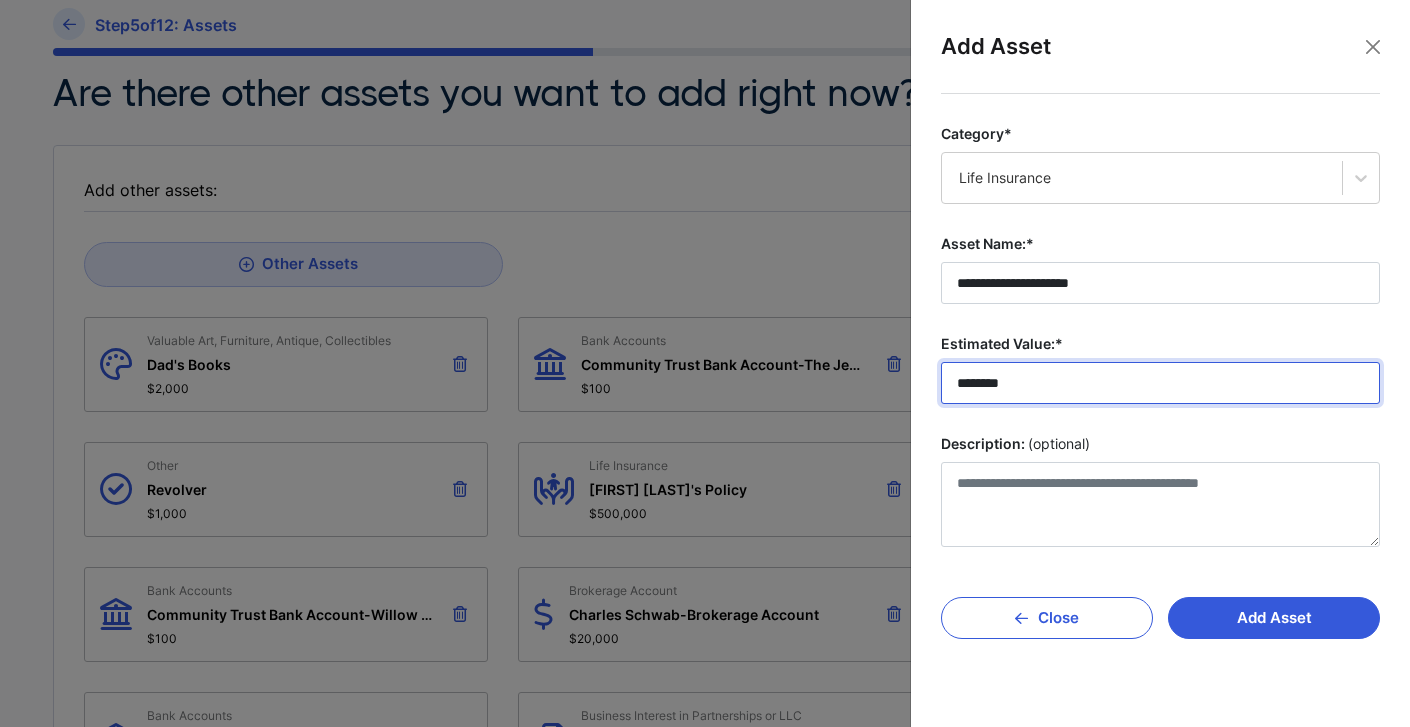 type on "**********" 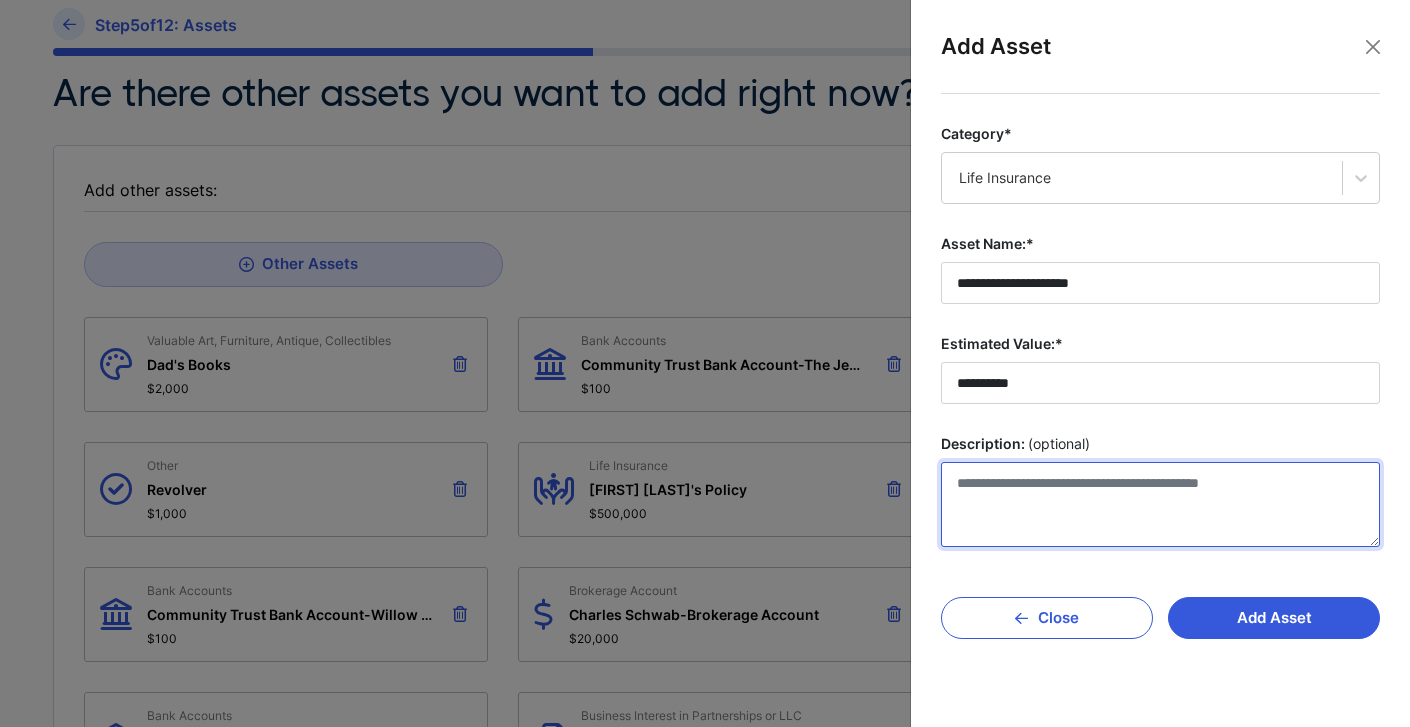 click on "Description:   (optional)" at bounding box center [1160, 504] 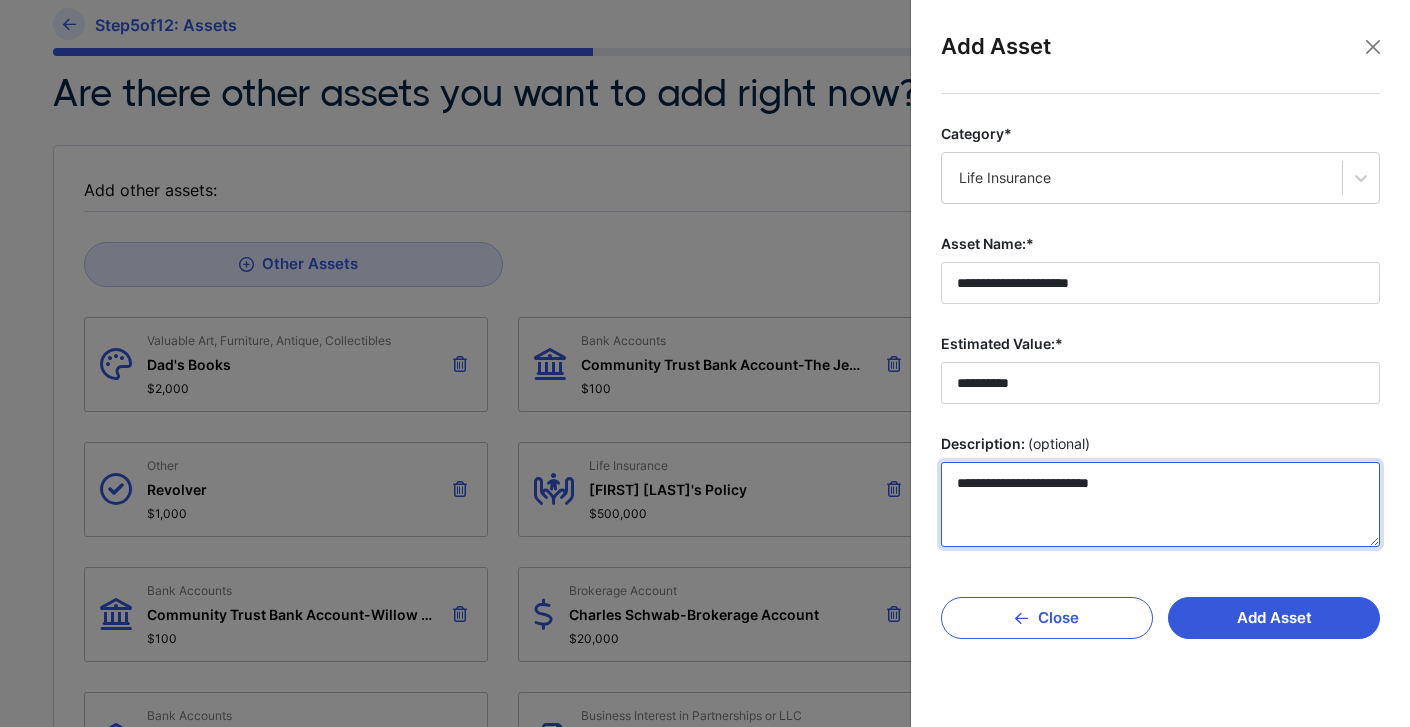 paste on "**********" 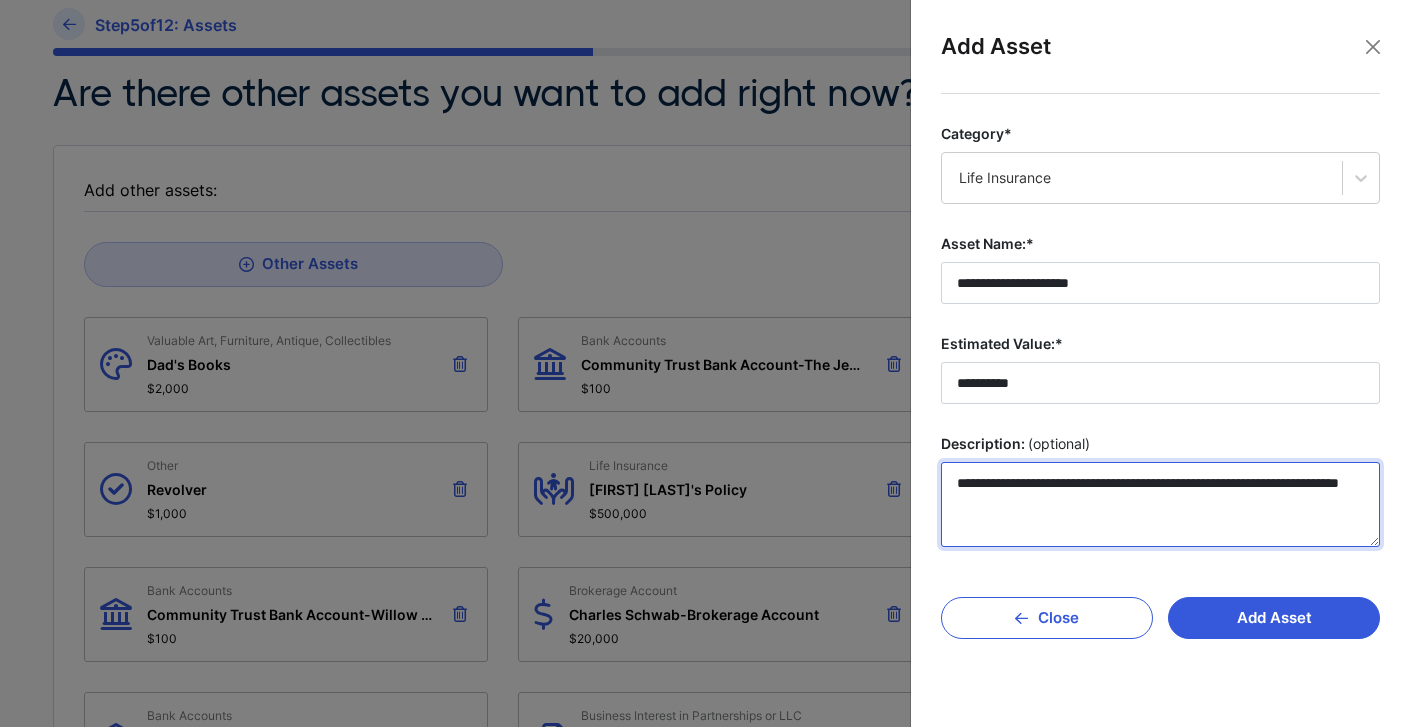 scroll, scrollTop: 0, scrollLeft: 0, axis: both 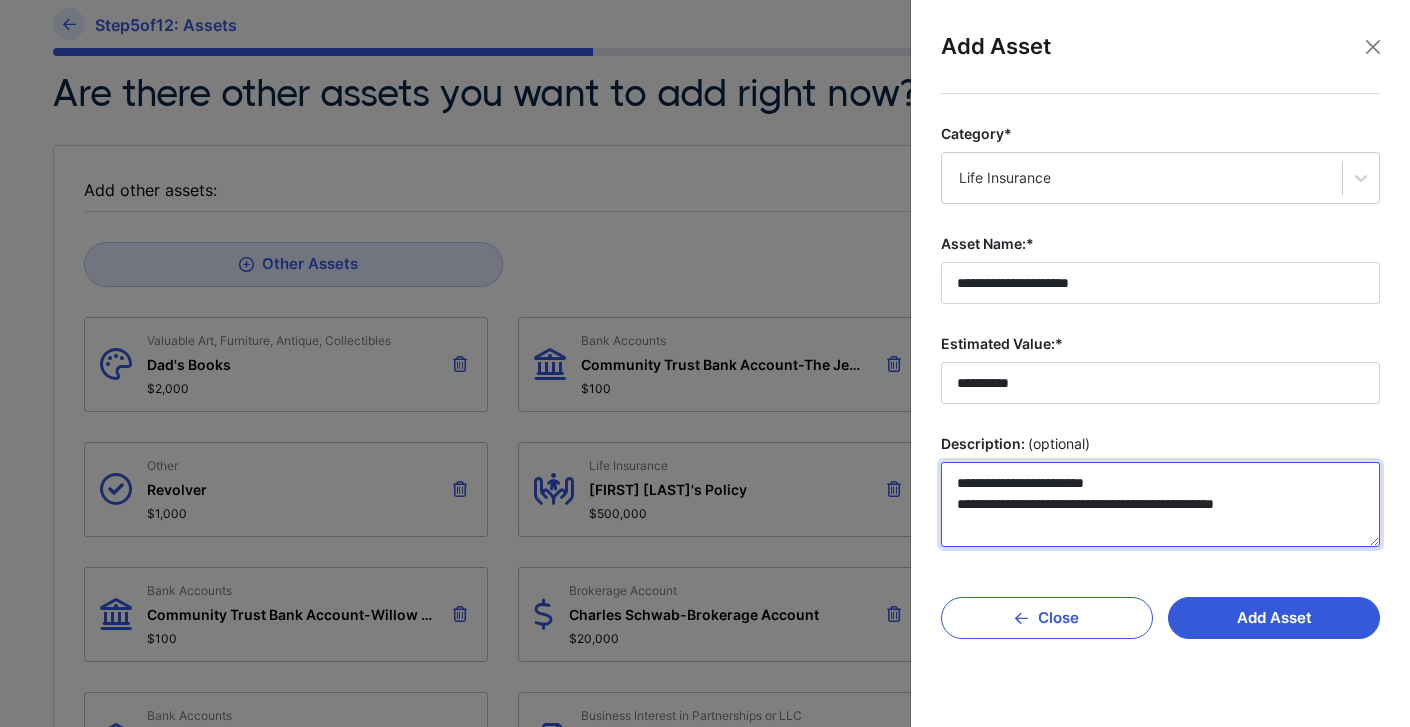 click on "**********" at bounding box center [1160, 504] 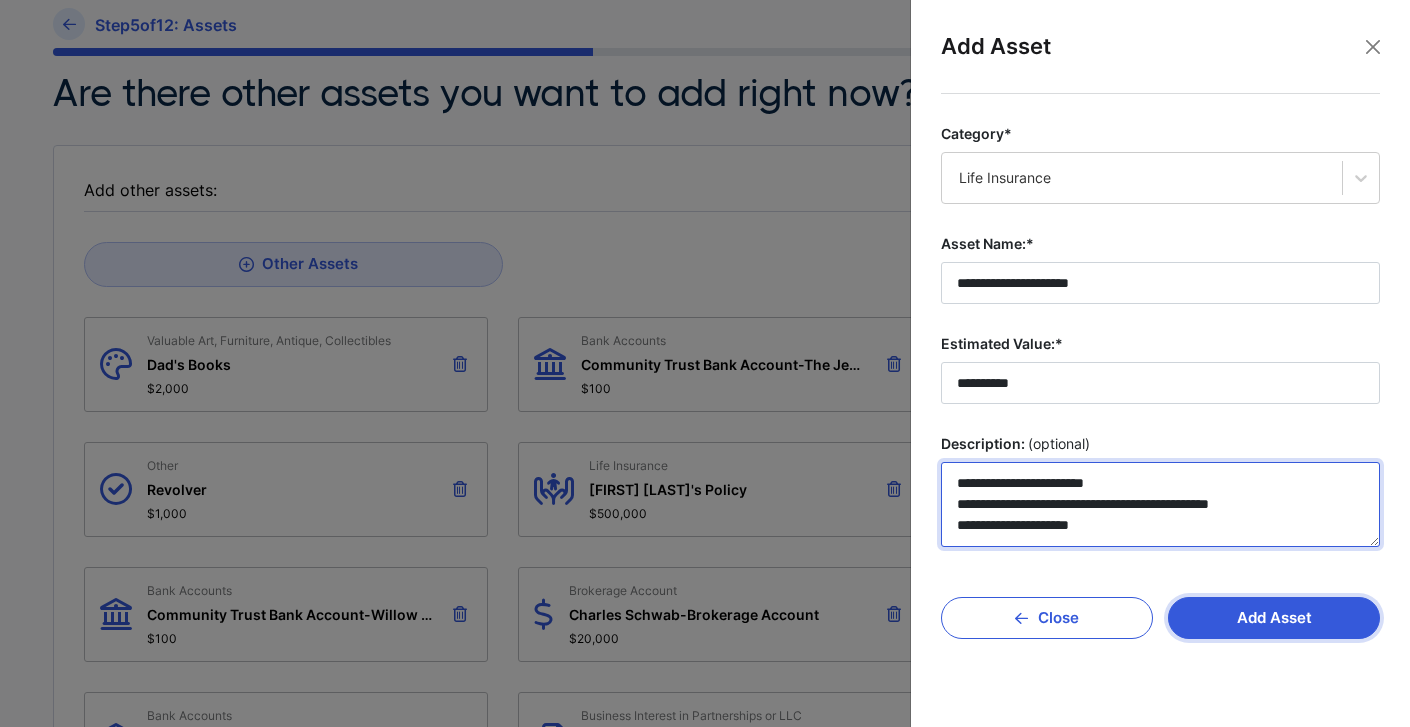 type on "**********" 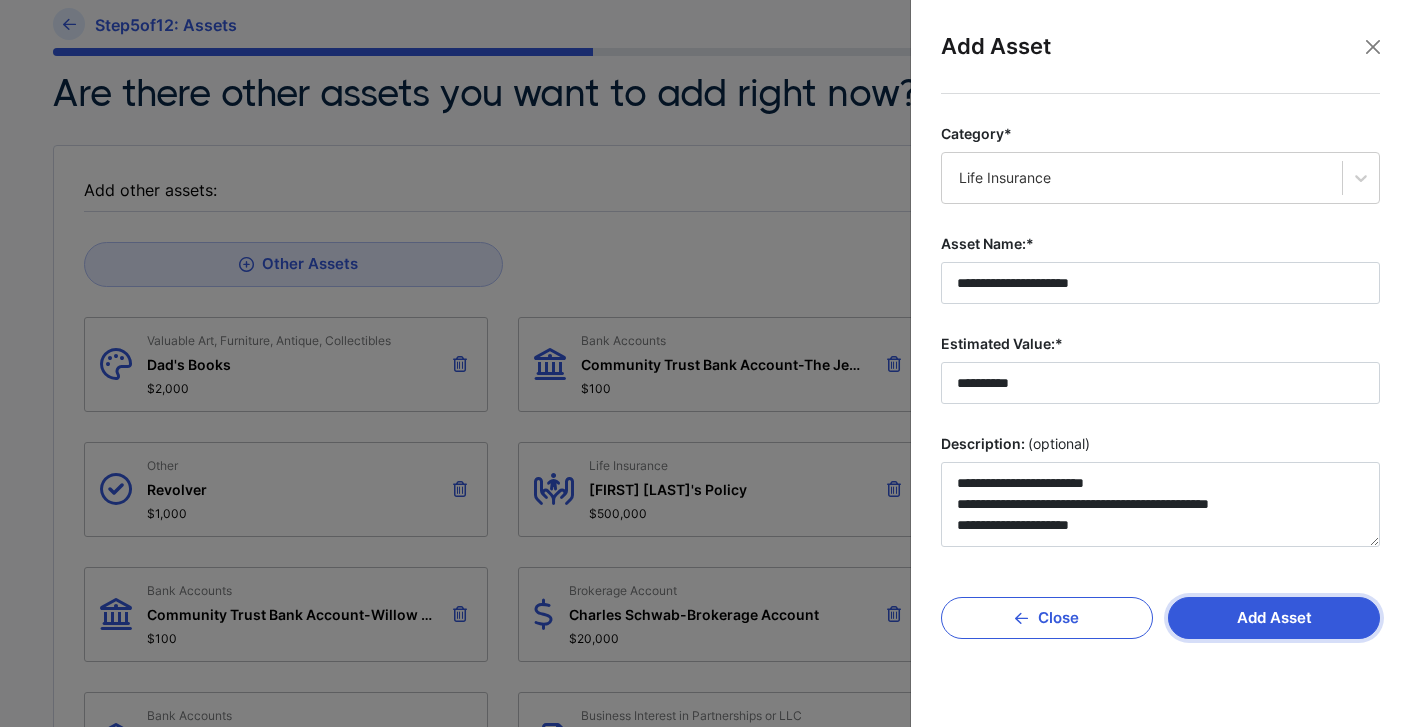 click on "Add Asset" at bounding box center [1274, 618] 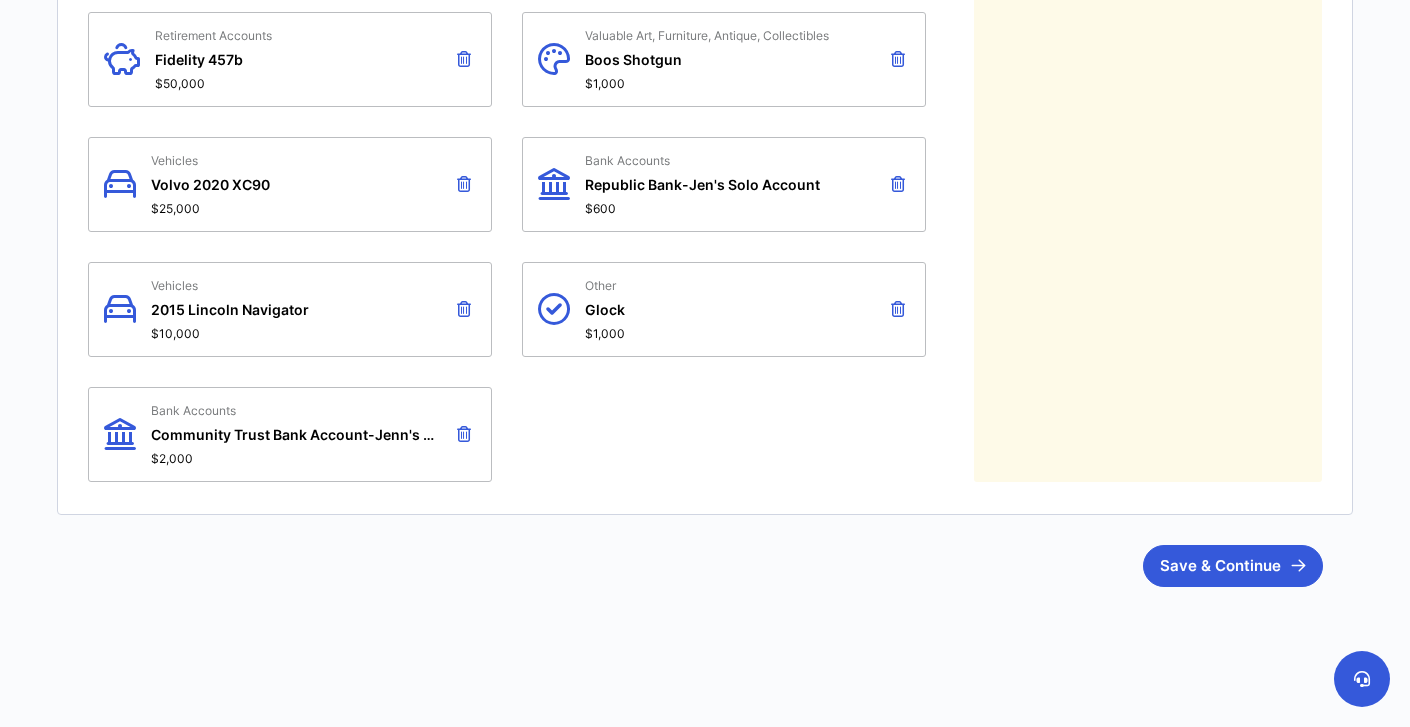 scroll, scrollTop: 1429, scrollLeft: 0, axis: vertical 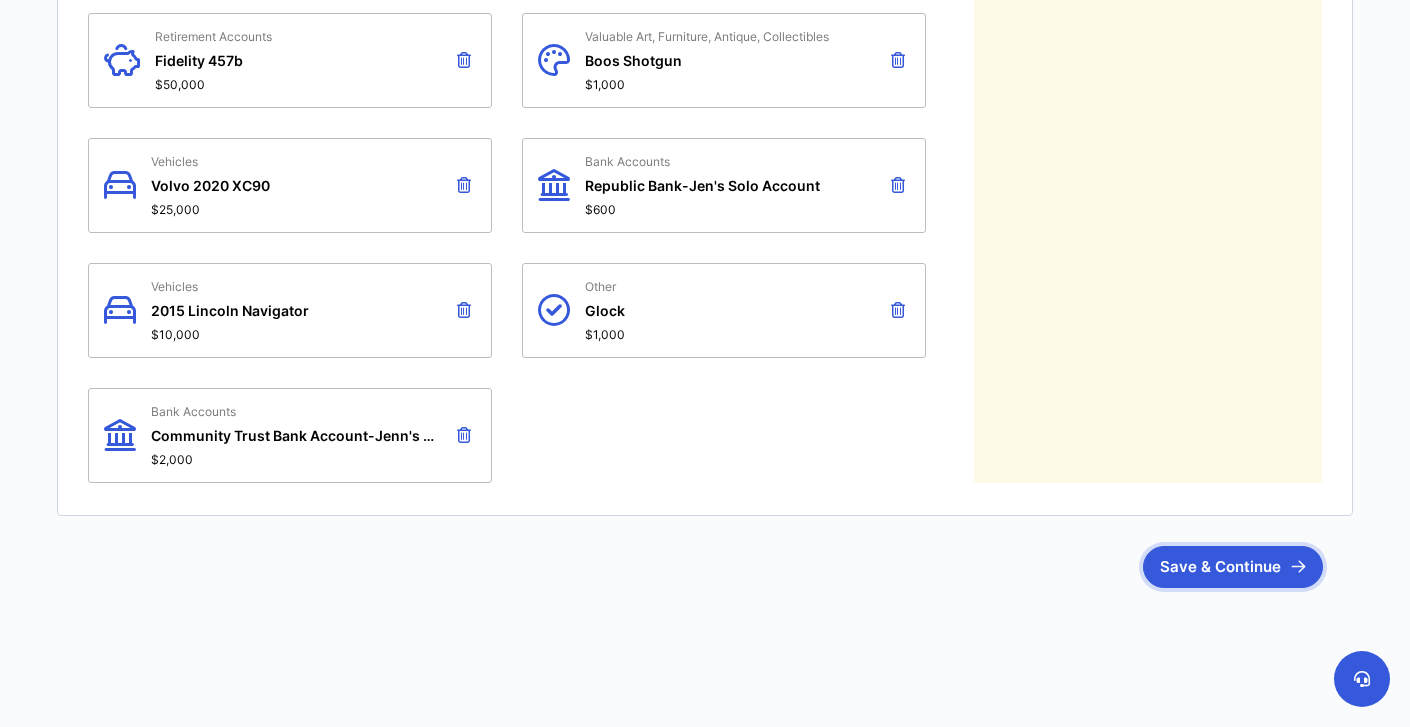 click on "Save & Continue" at bounding box center (1233, 567) 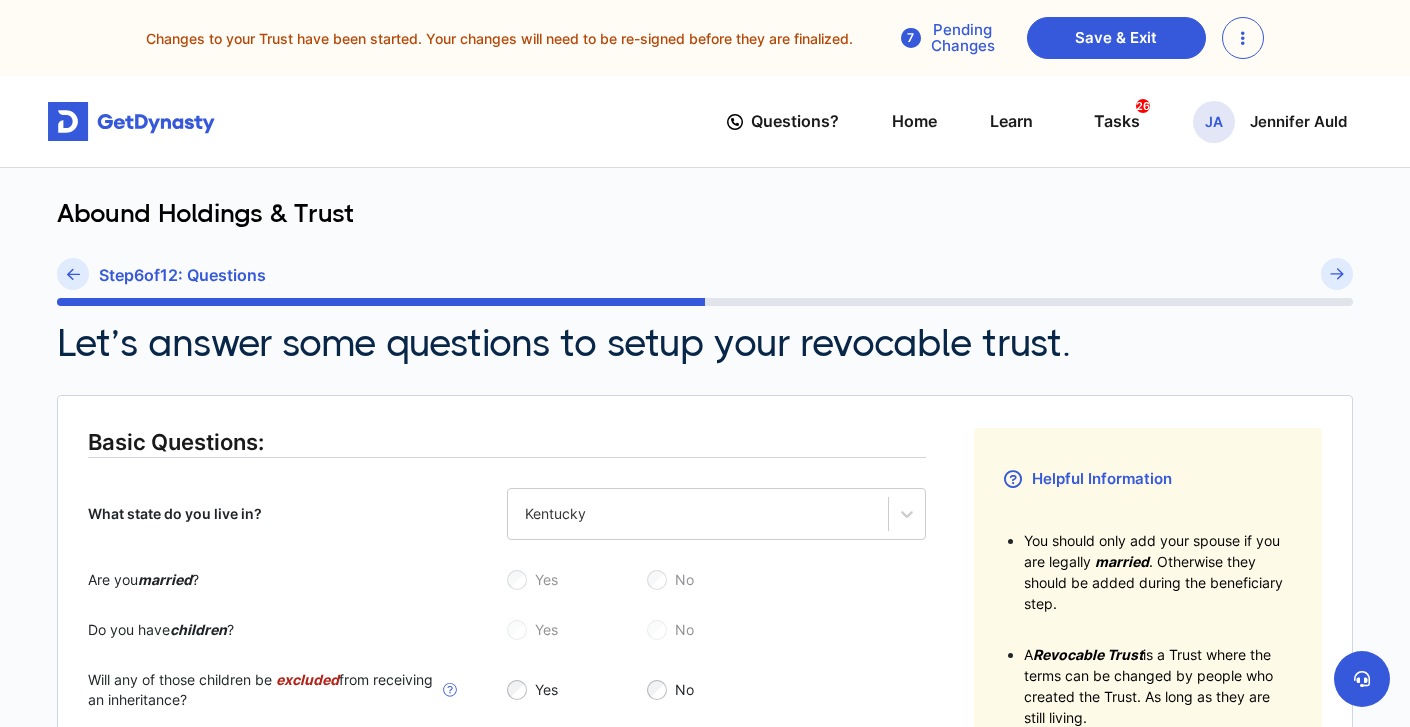 scroll, scrollTop: 0, scrollLeft: 0, axis: both 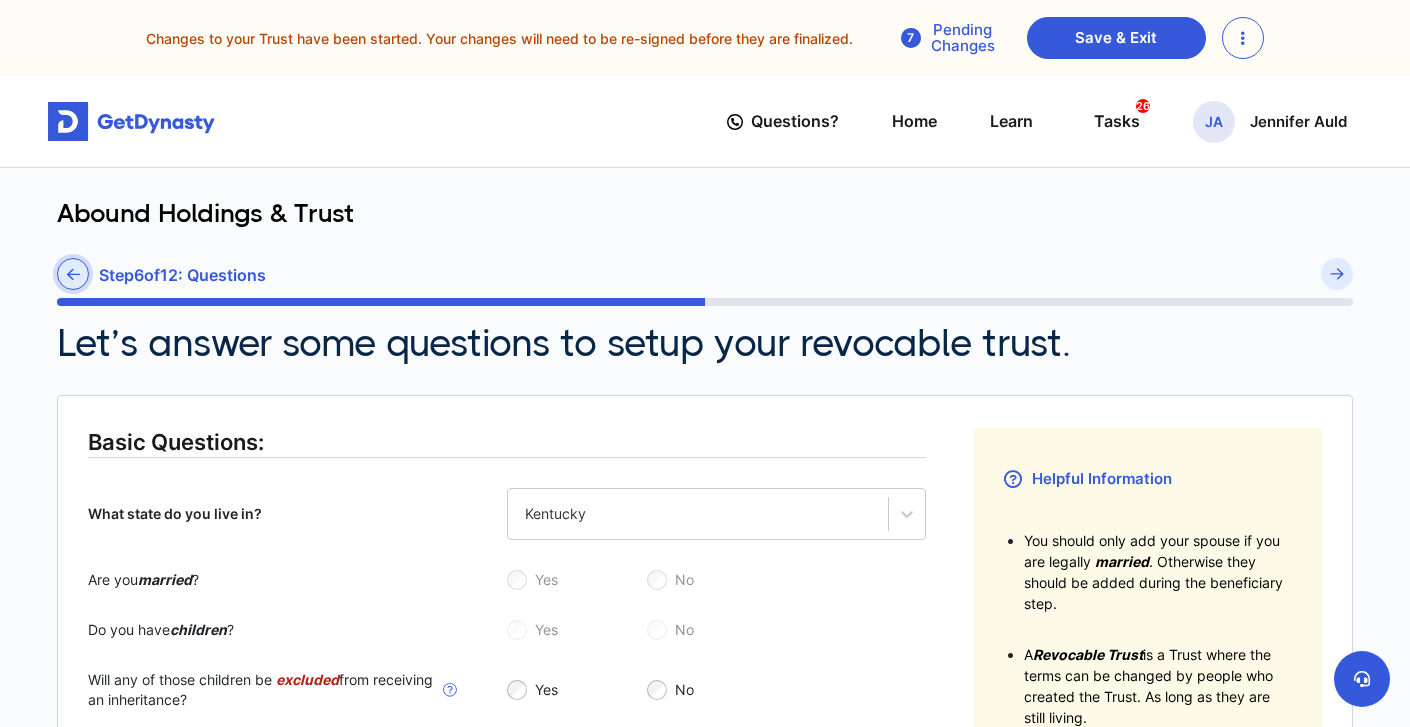click at bounding box center (73, 274) 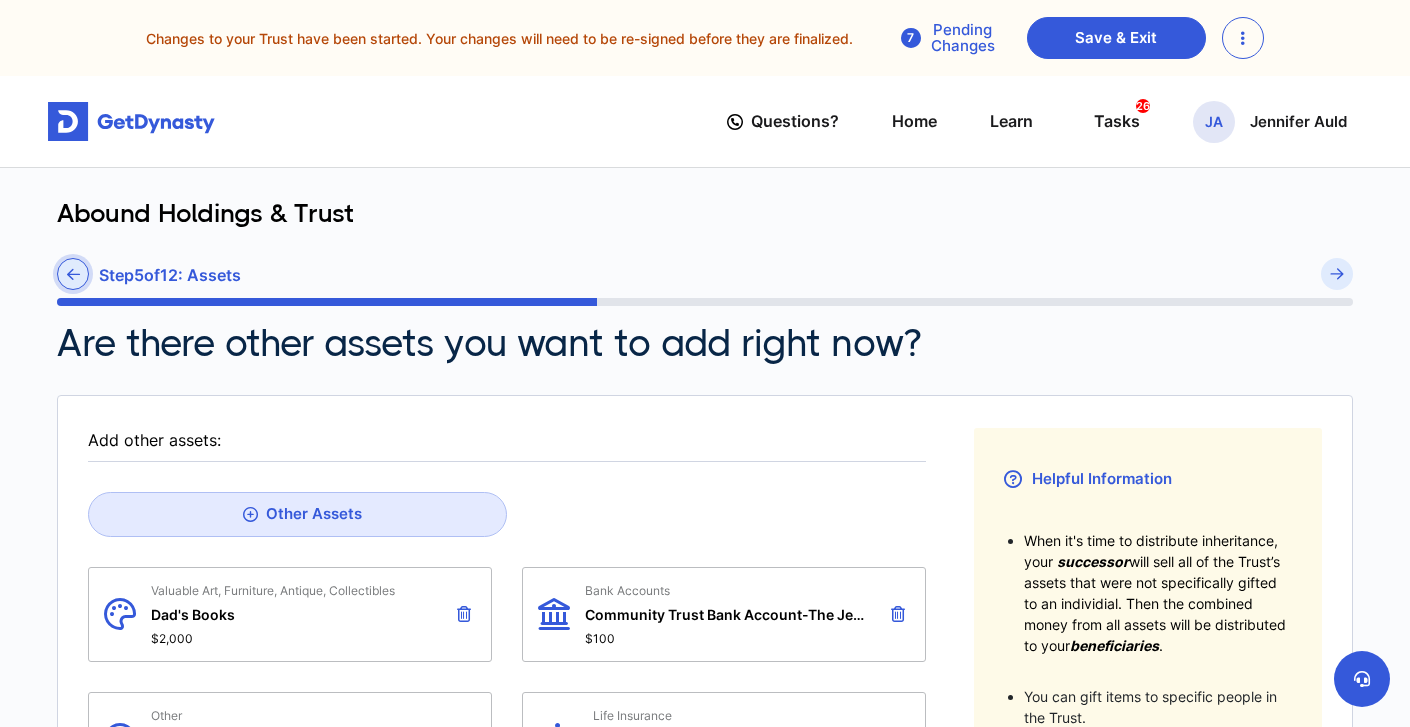 click at bounding box center (73, 274) 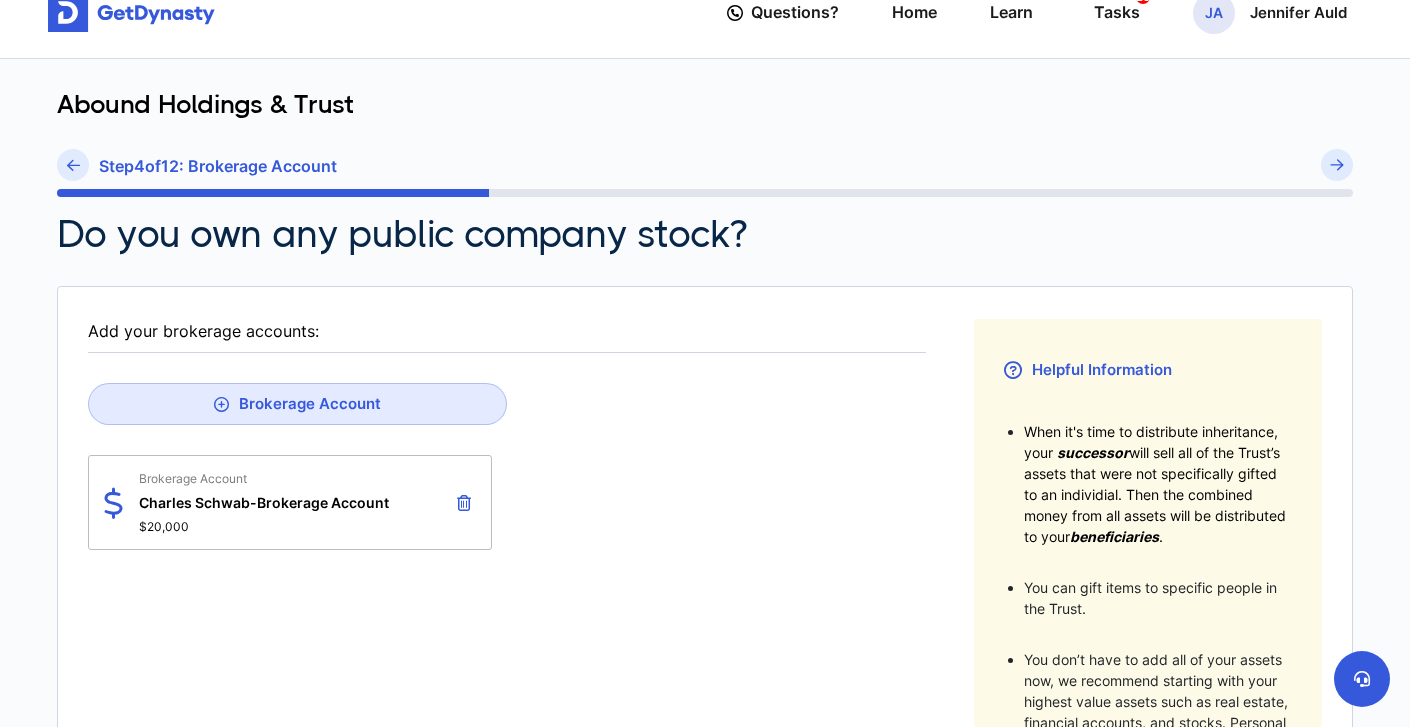 scroll, scrollTop: 110, scrollLeft: 0, axis: vertical 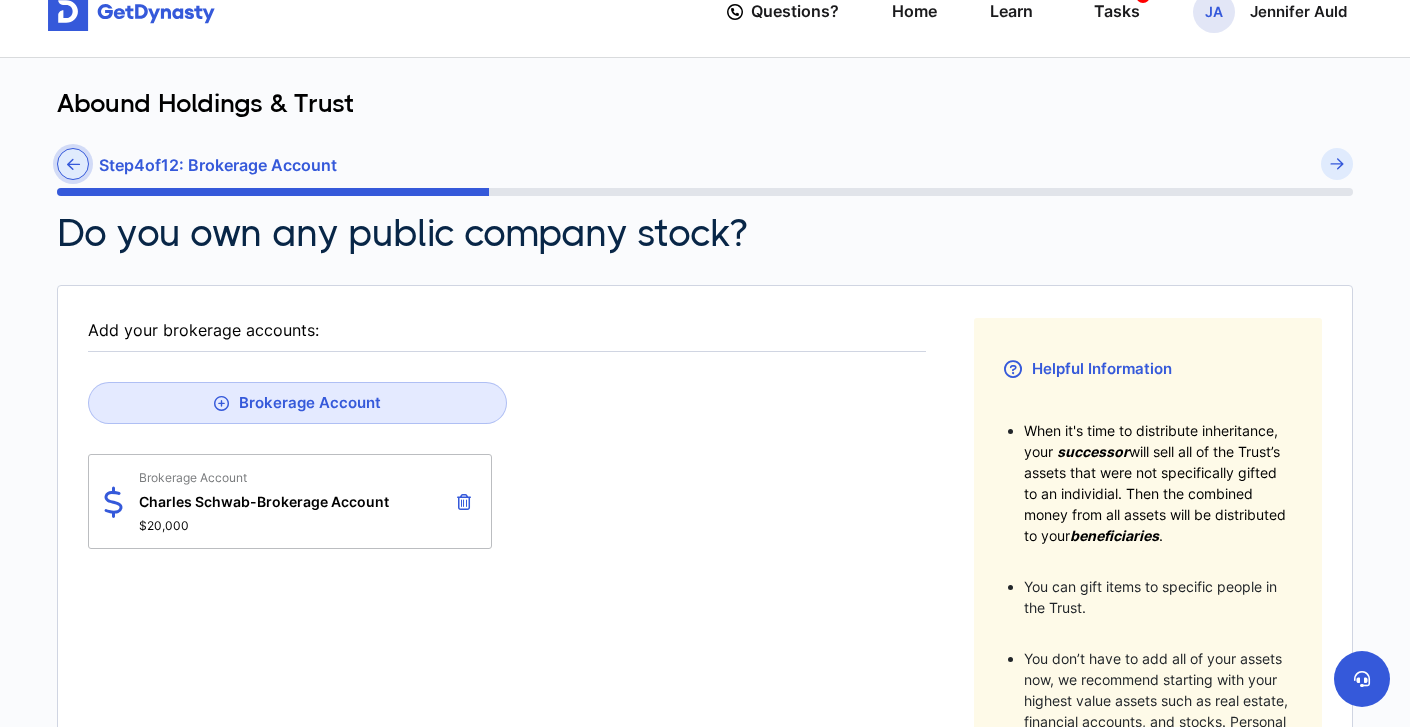 click at bounding box center [73, 164] 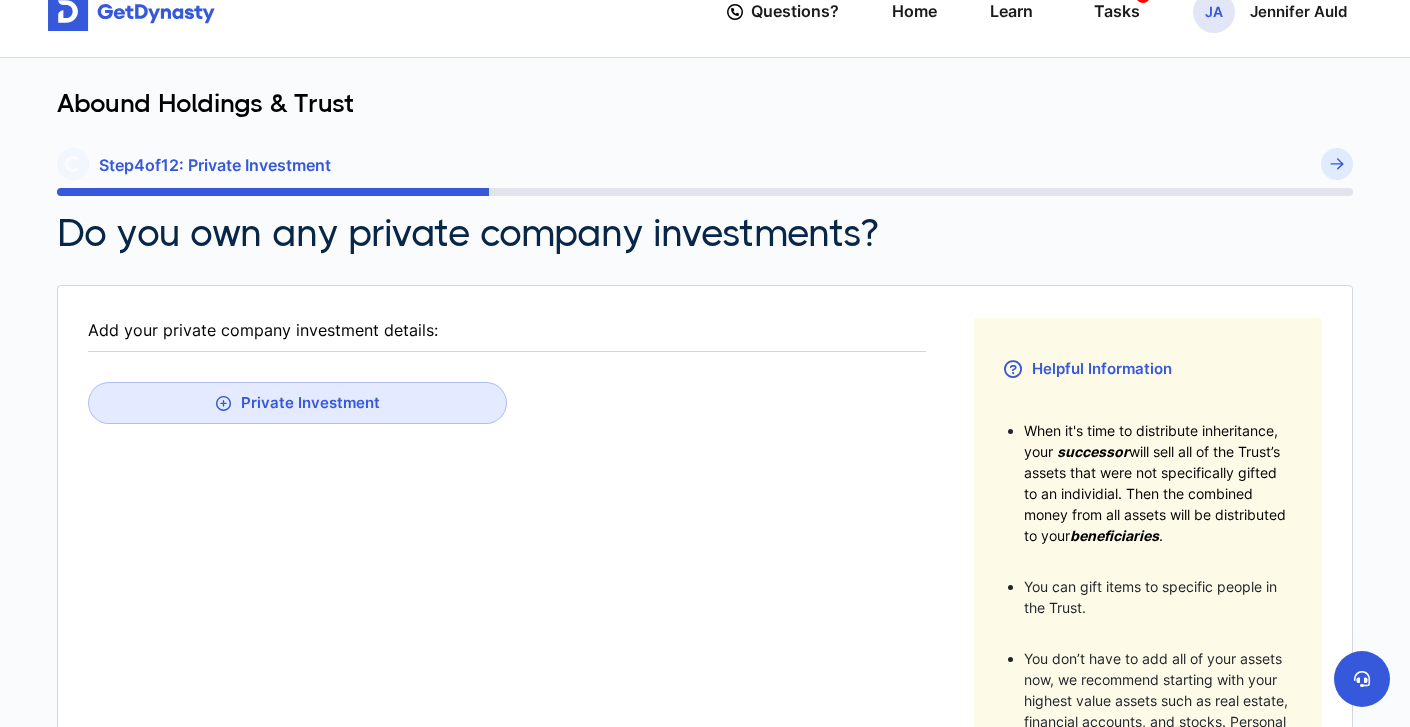 scroll, scrollTop: 0, scrollLeft: 0, axis: both 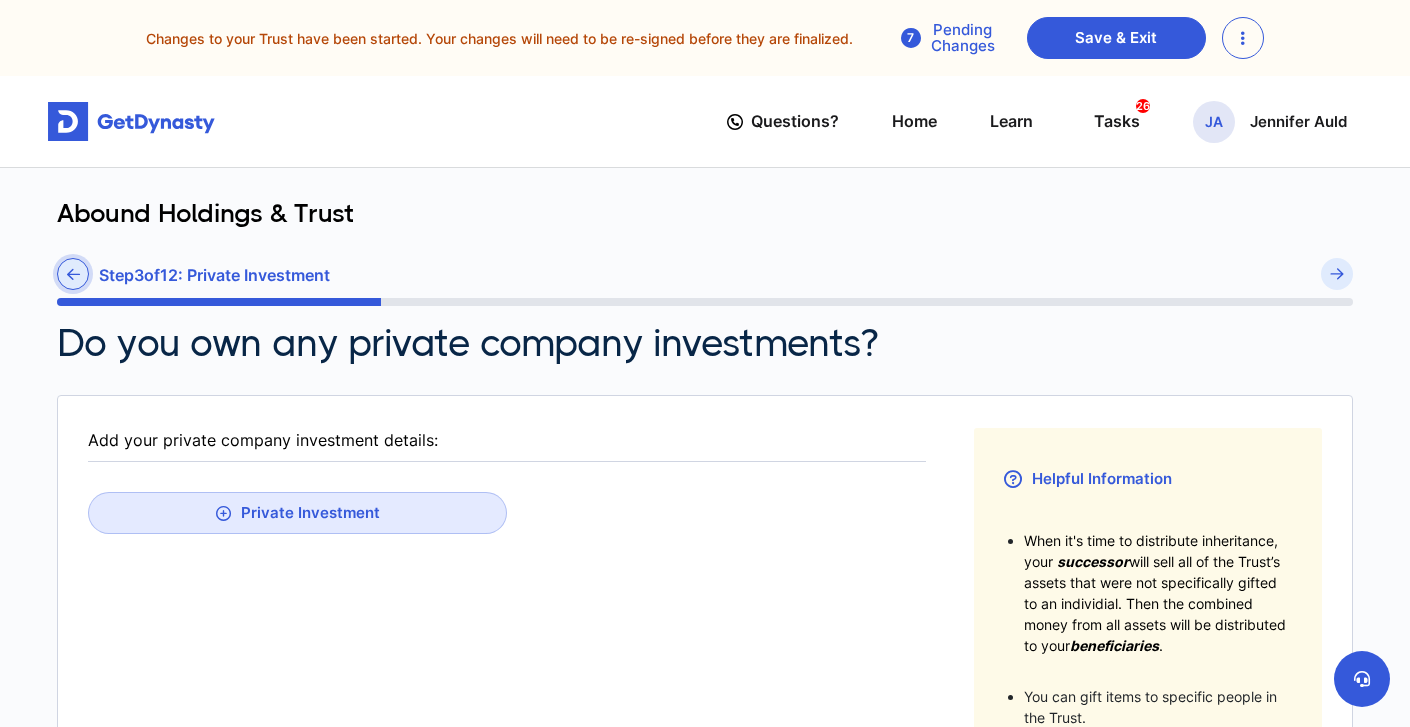 click at bounding box center (73, 274) 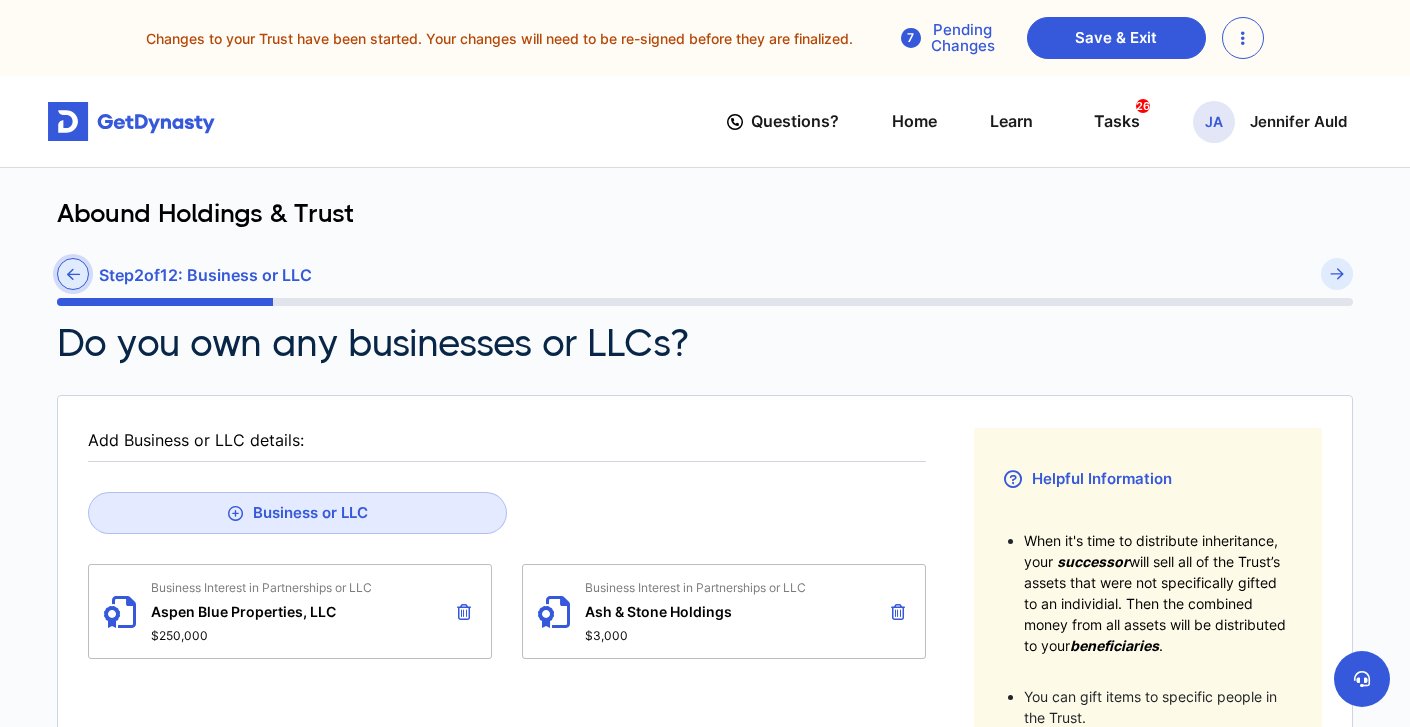 click at bounding box center [73, 274] 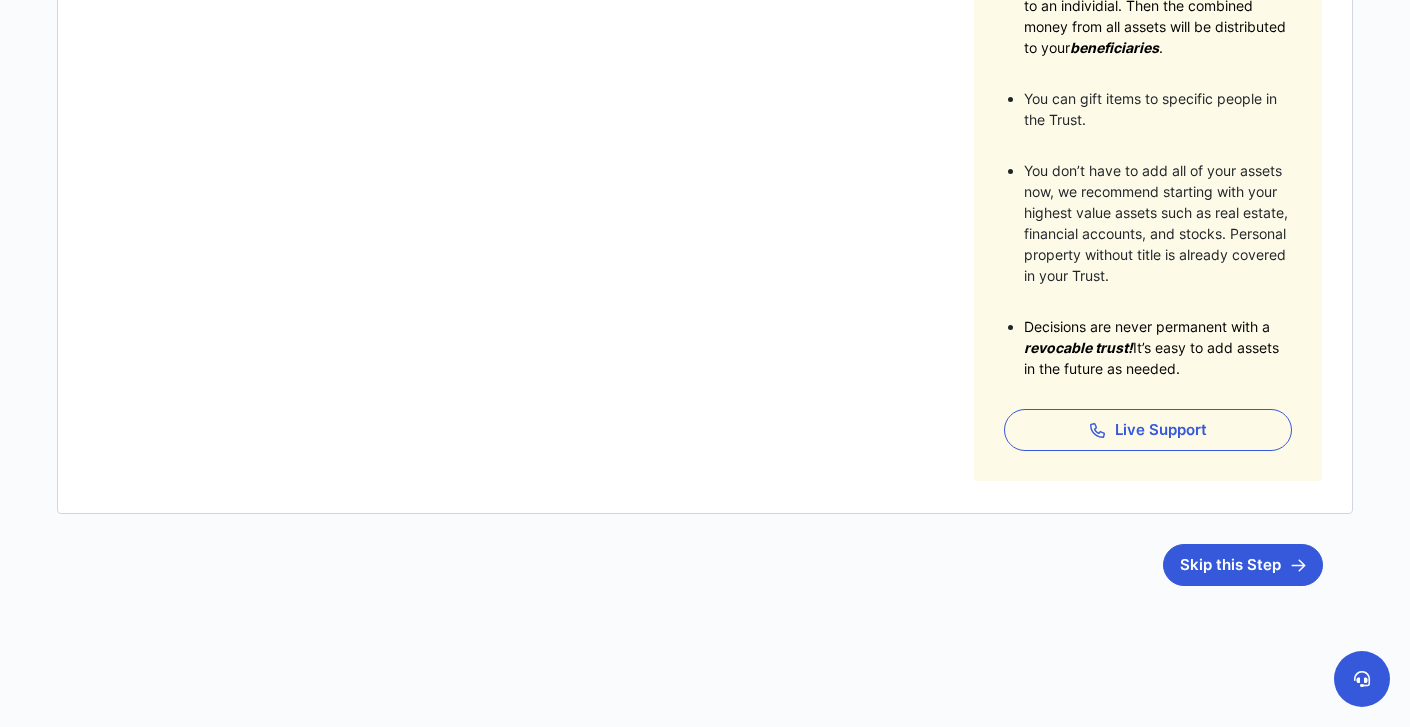 scroll, scrollTop: 598, scrollLeft: 0, axis: vertical 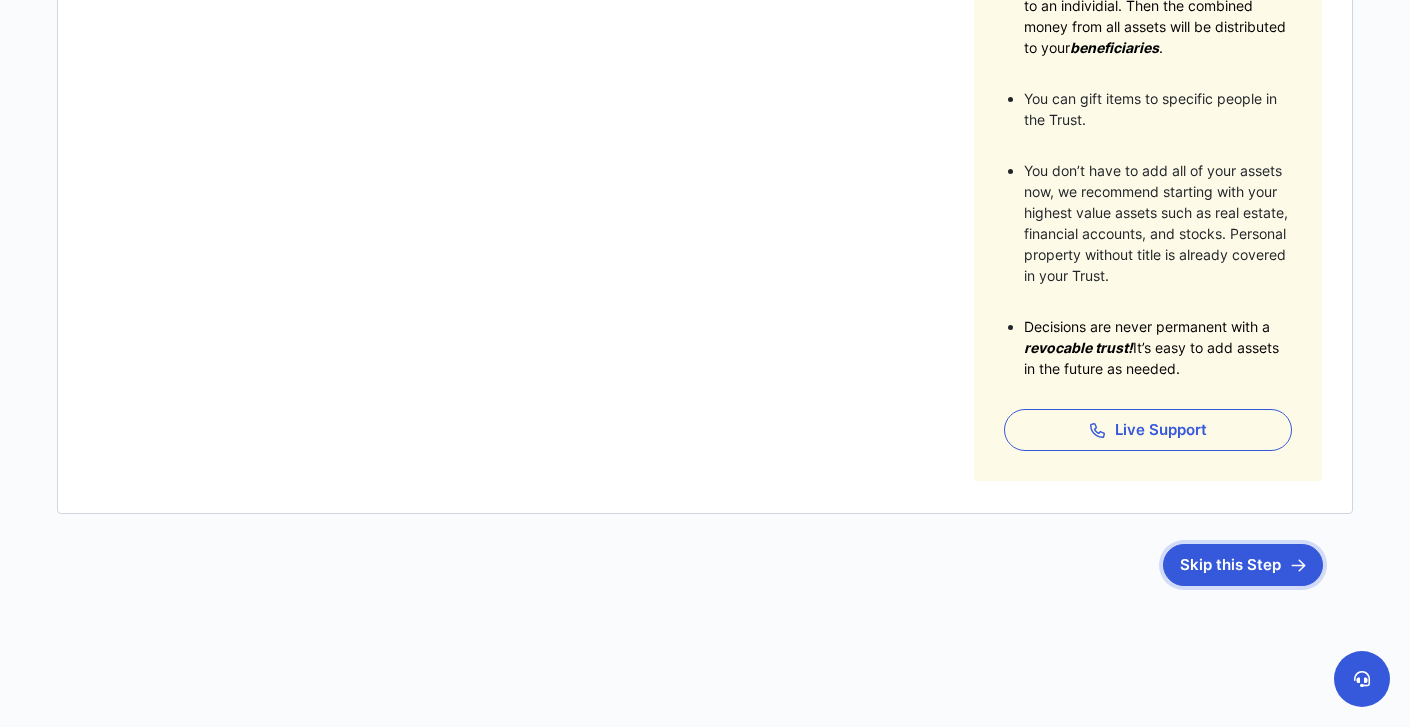 click on "Skip this Step" at bounding box center [1243, 565] 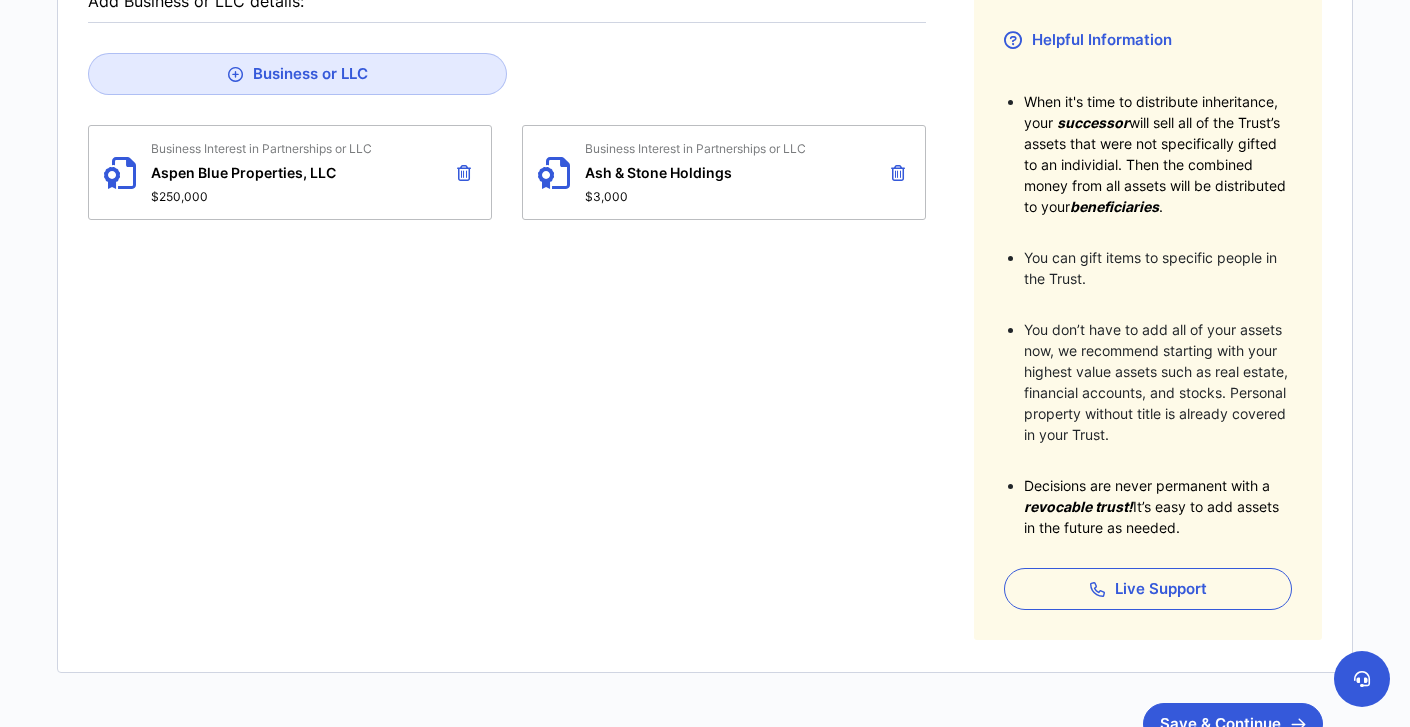 scroll, scrollTop: 473, scrollLeft: 0, axis: vertical 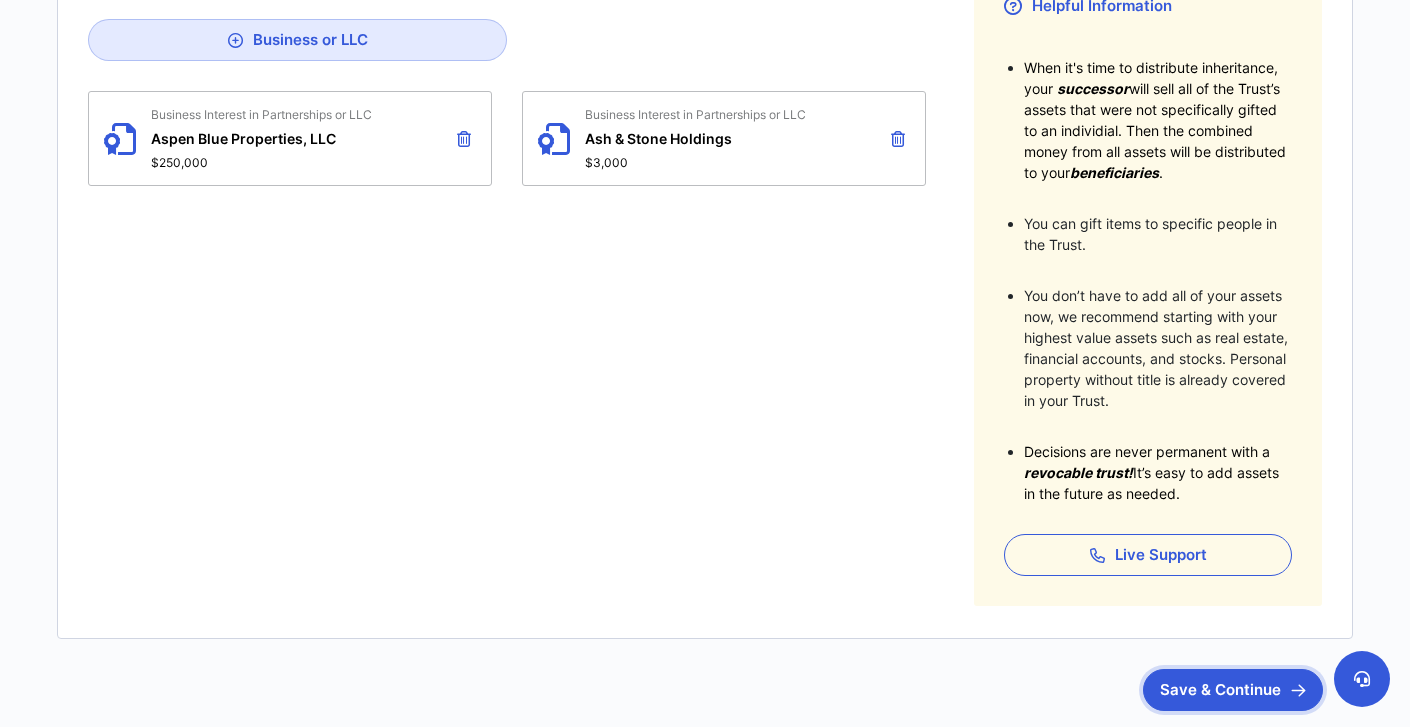 click on "Save & Continue" at bounding box center (1233, 690) 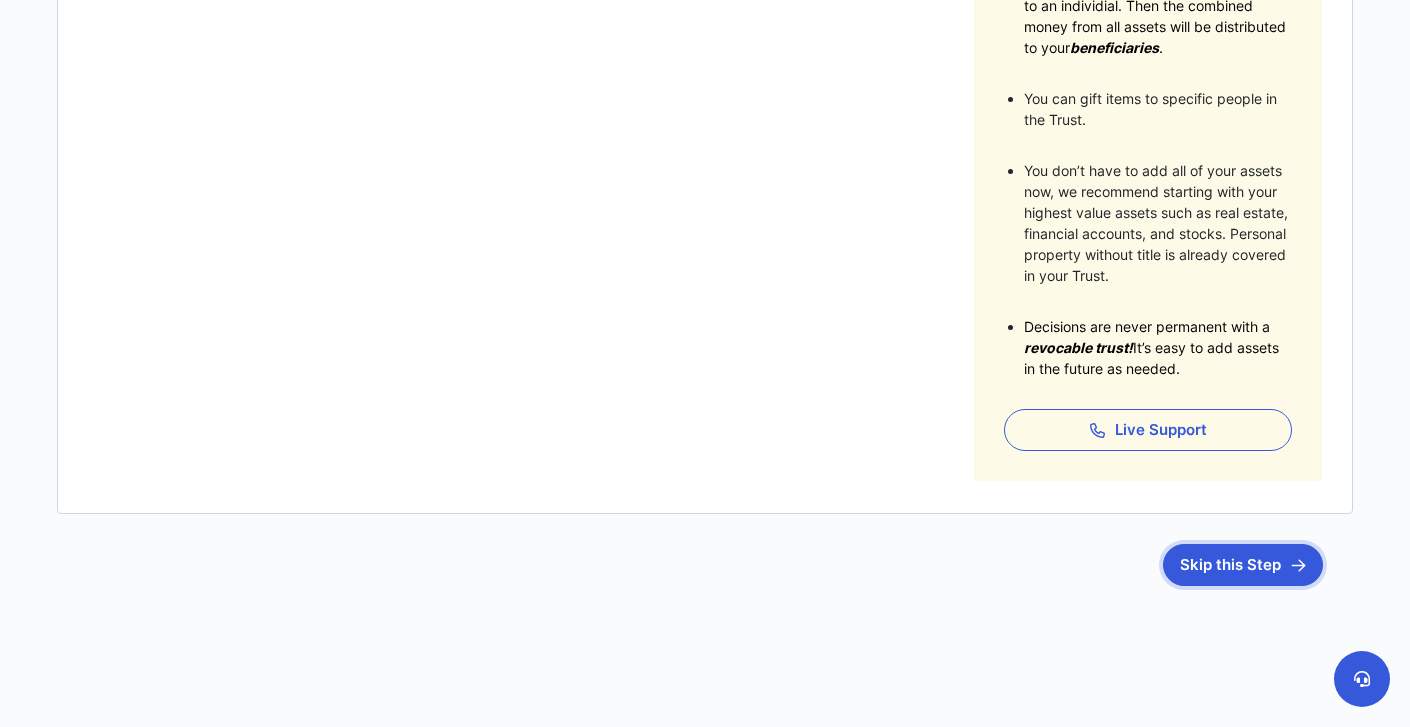 scroll, scrollTop: 598, scrollLeft: 0, axis: vertical 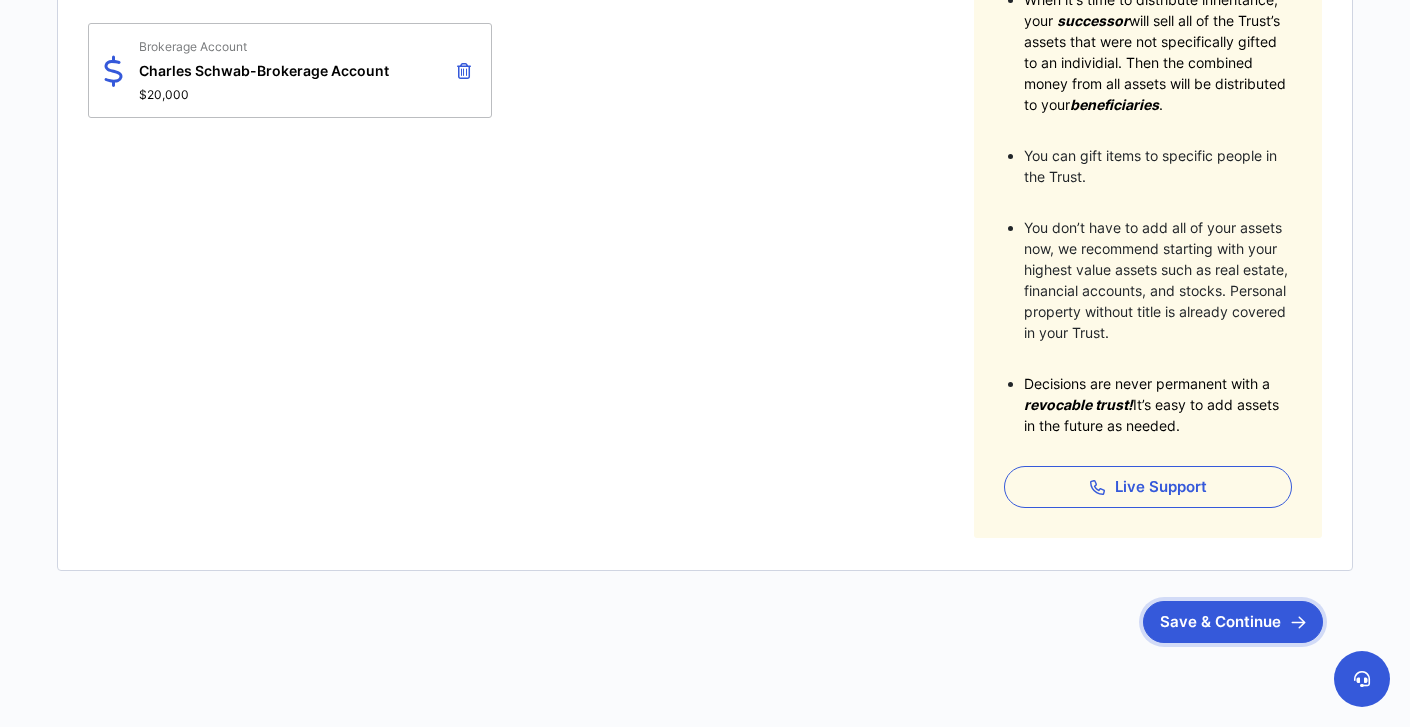 click on "Save & Continue" at bounding box center [1233, 622] 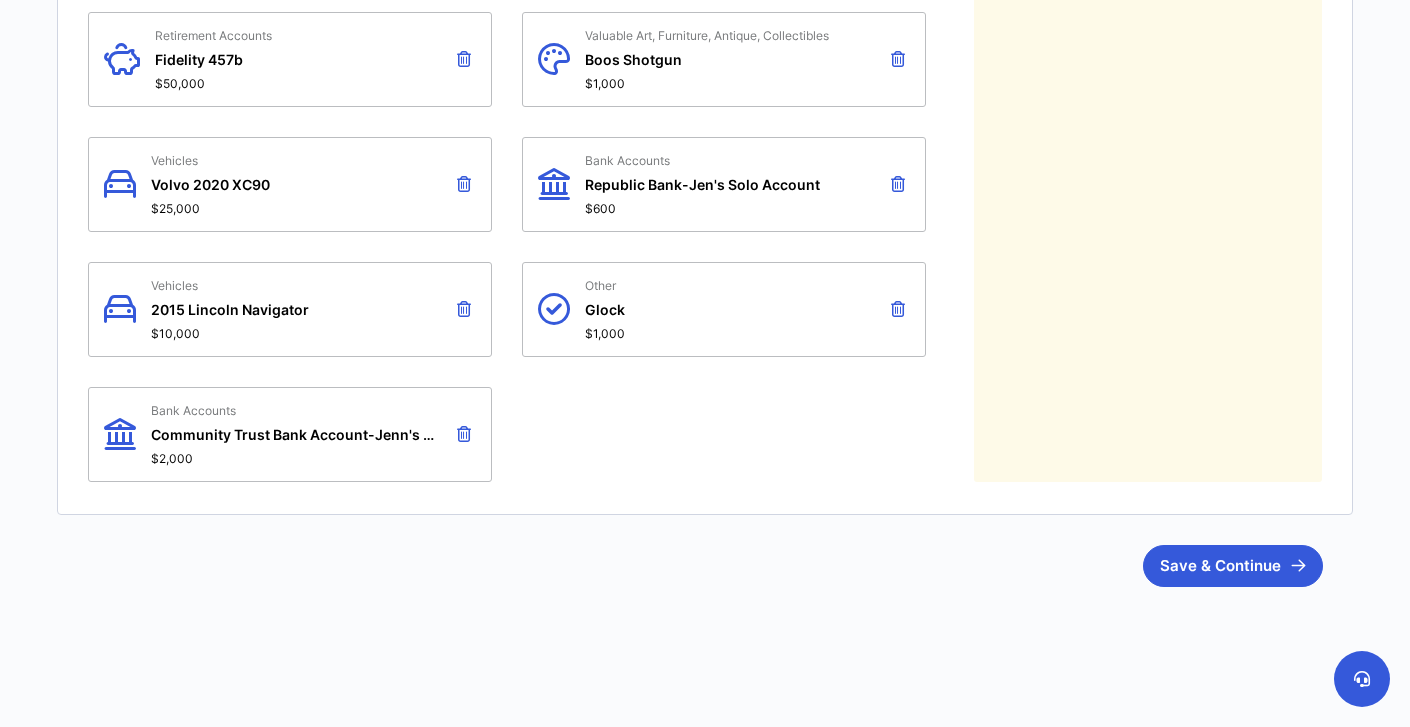 scroll, scrollTop: 1429, scrollLeft: 0, axis: vertical 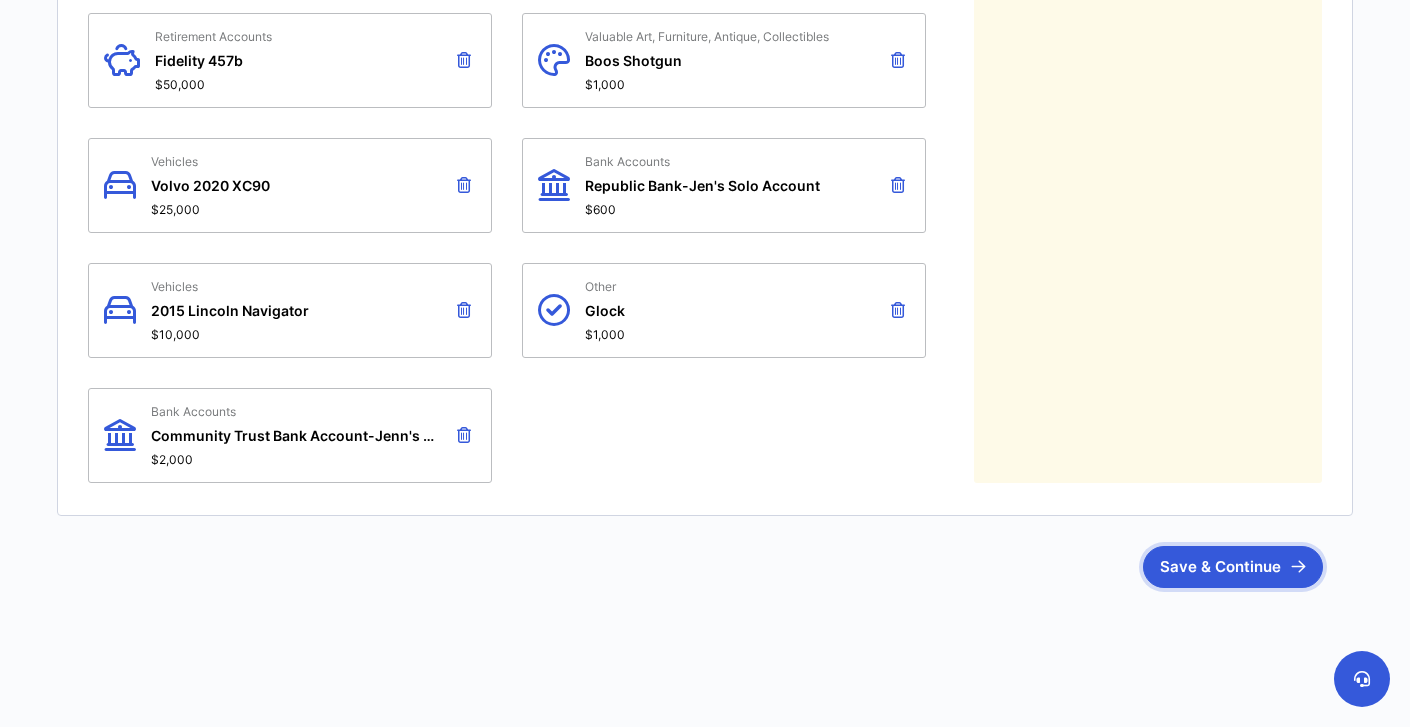 click on "Save & Continue" at bounding box center [1233, 567] 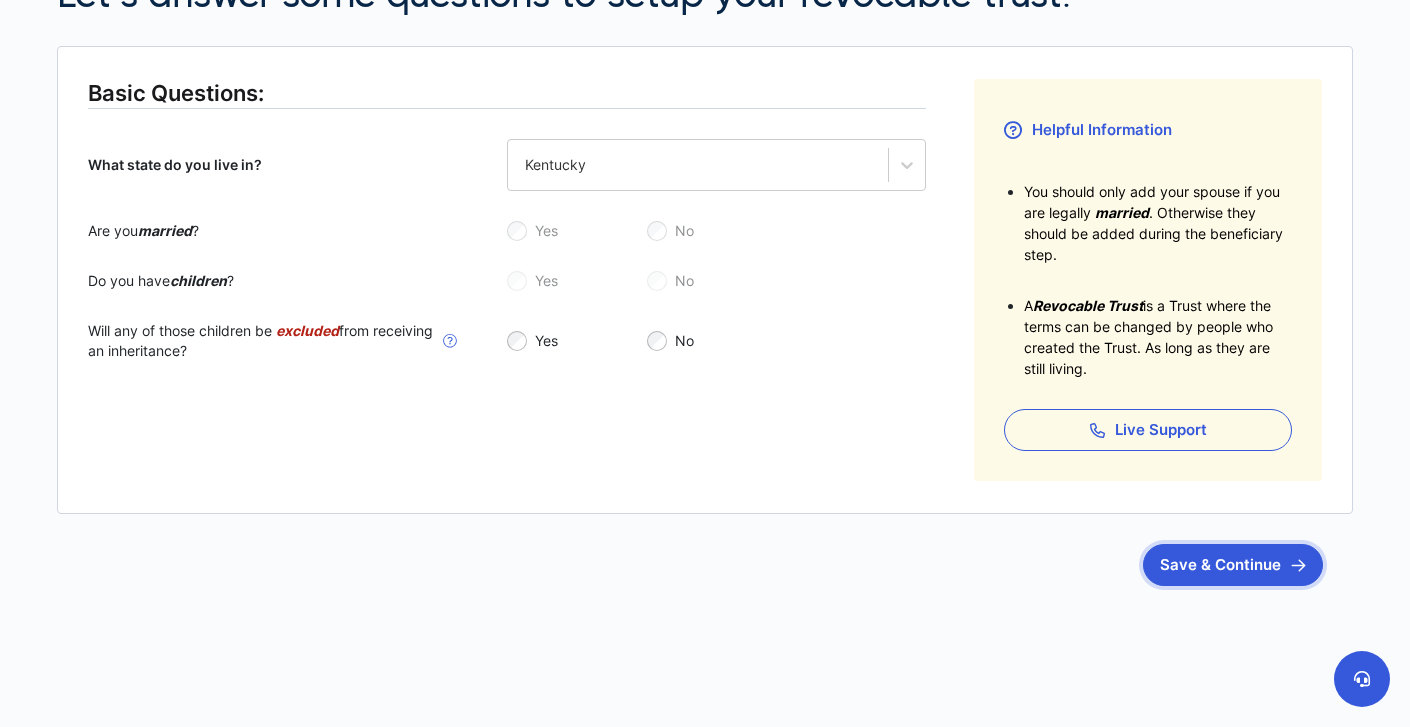 scroll, scrollTop: 349, scrollLeft: 0, axis: vertical 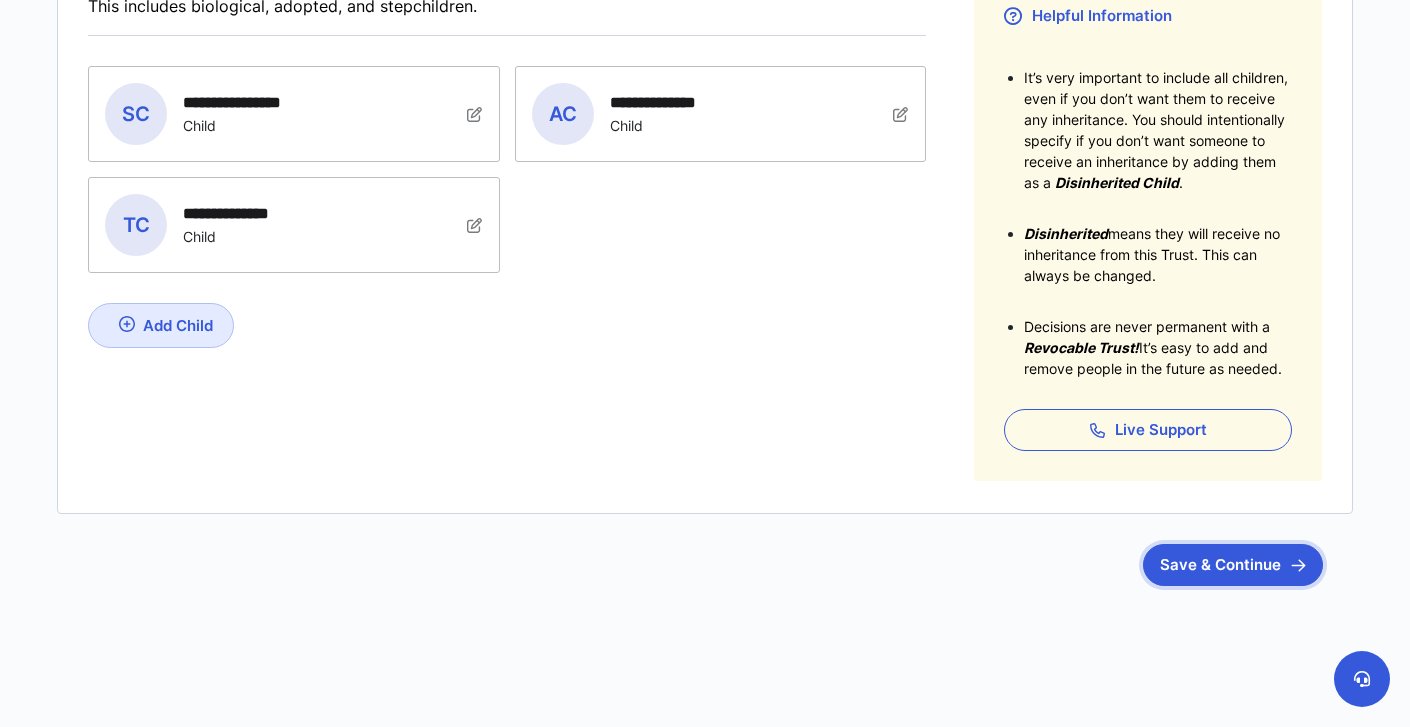 click on "Save & Continue" at bounding box center (1233, 565) 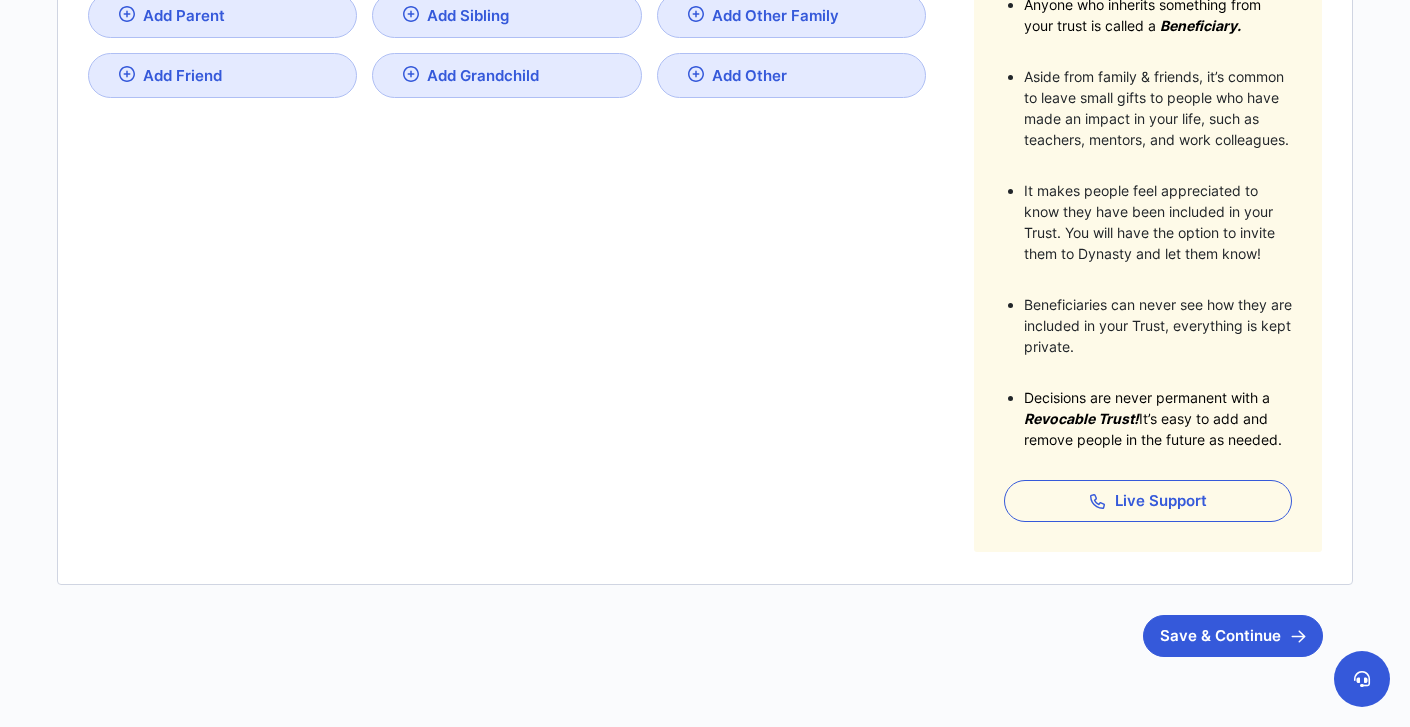 scroll, scrollTop: 570, scrollLeft: 0, axis: vertical 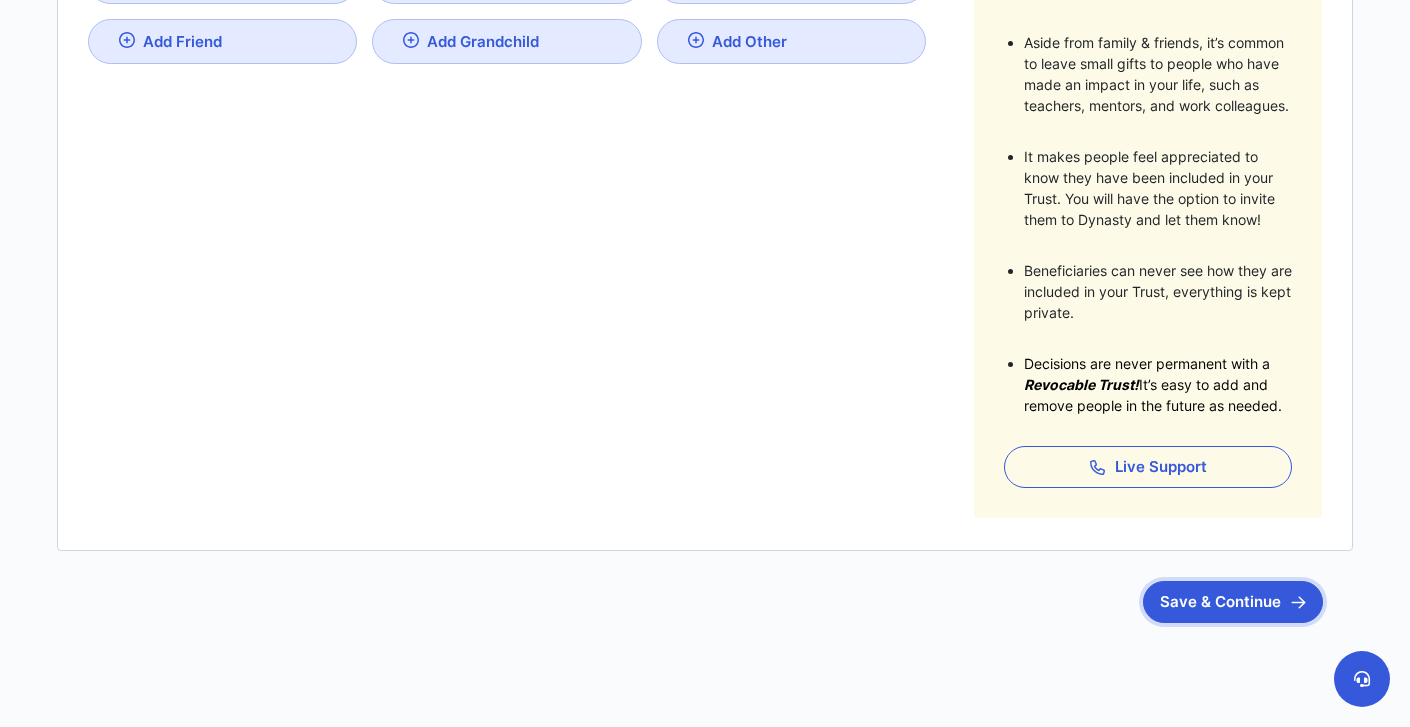 click on "Save & Continue" at bounding box center (1233, 602) 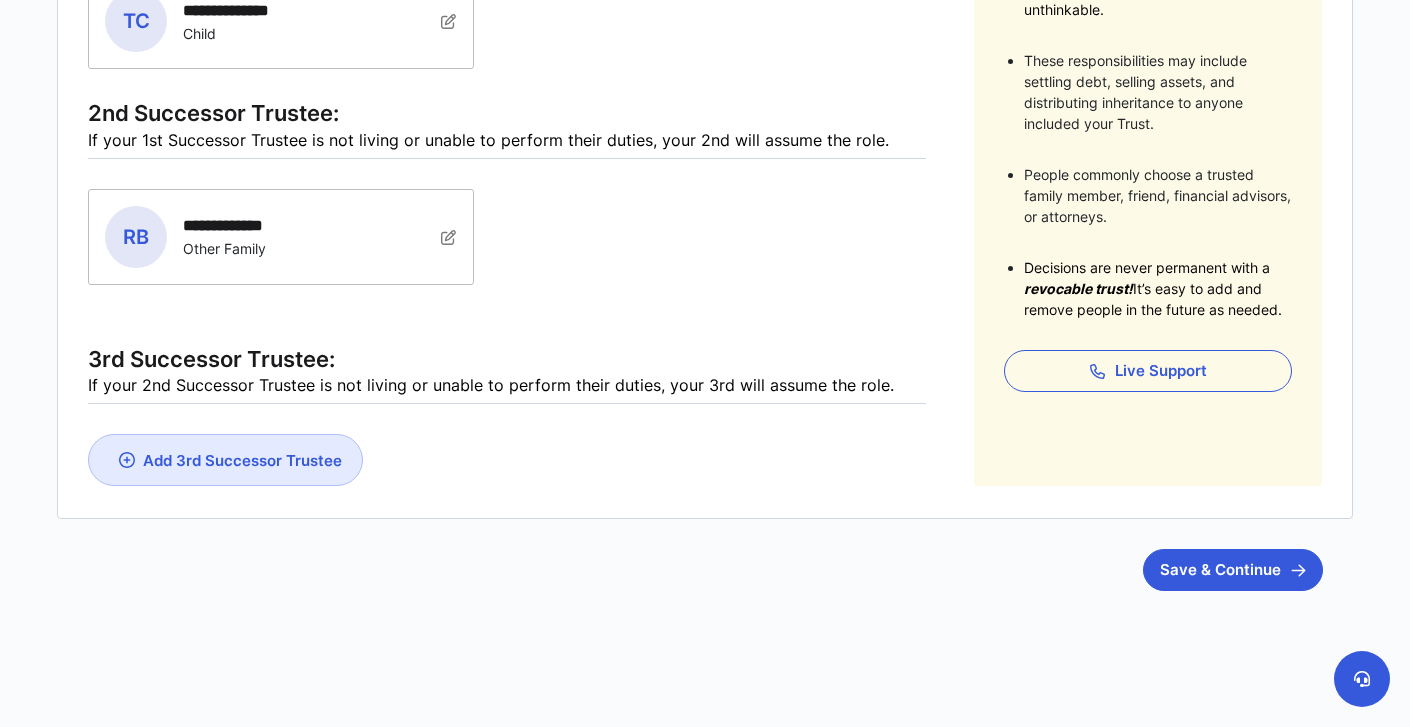 scroll, scrollTop: 593, scrollLeft: 0, axis: vertical 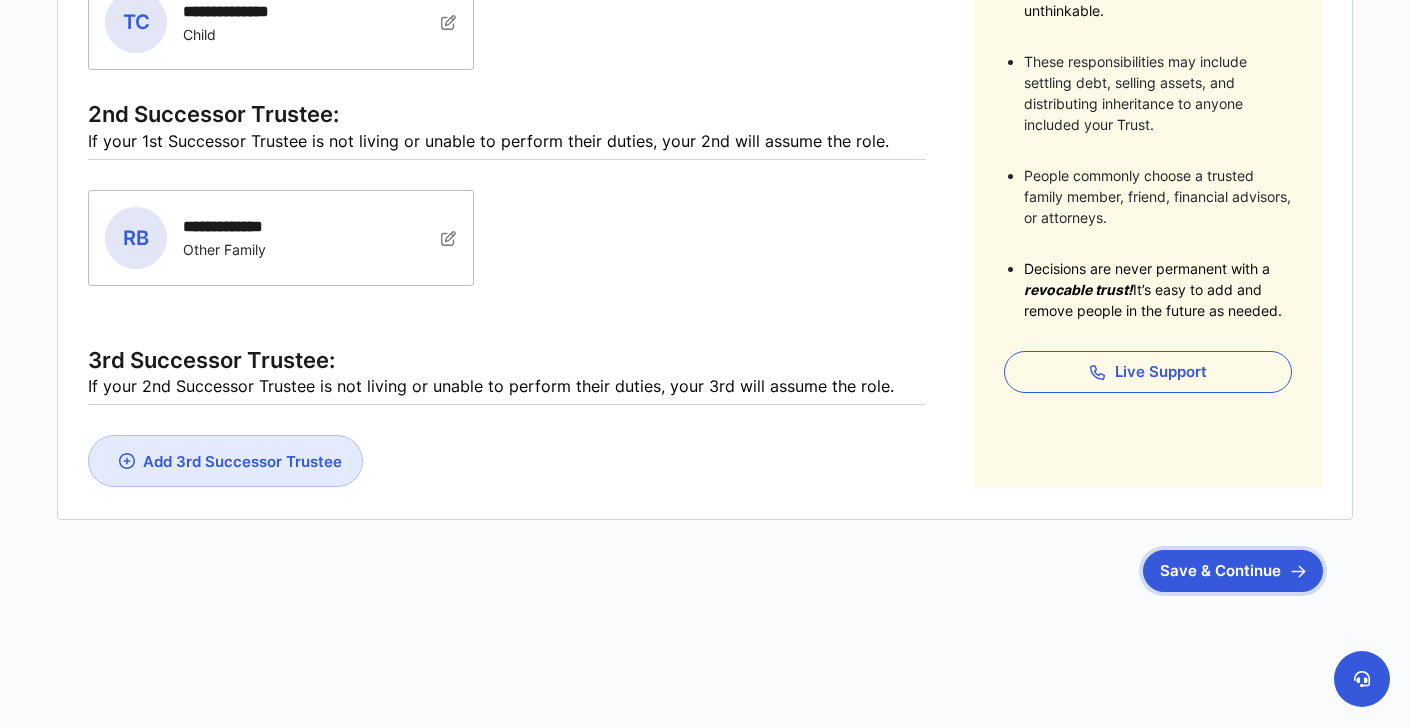 click on "Save & Continue" at bounding box center (1233, 571) 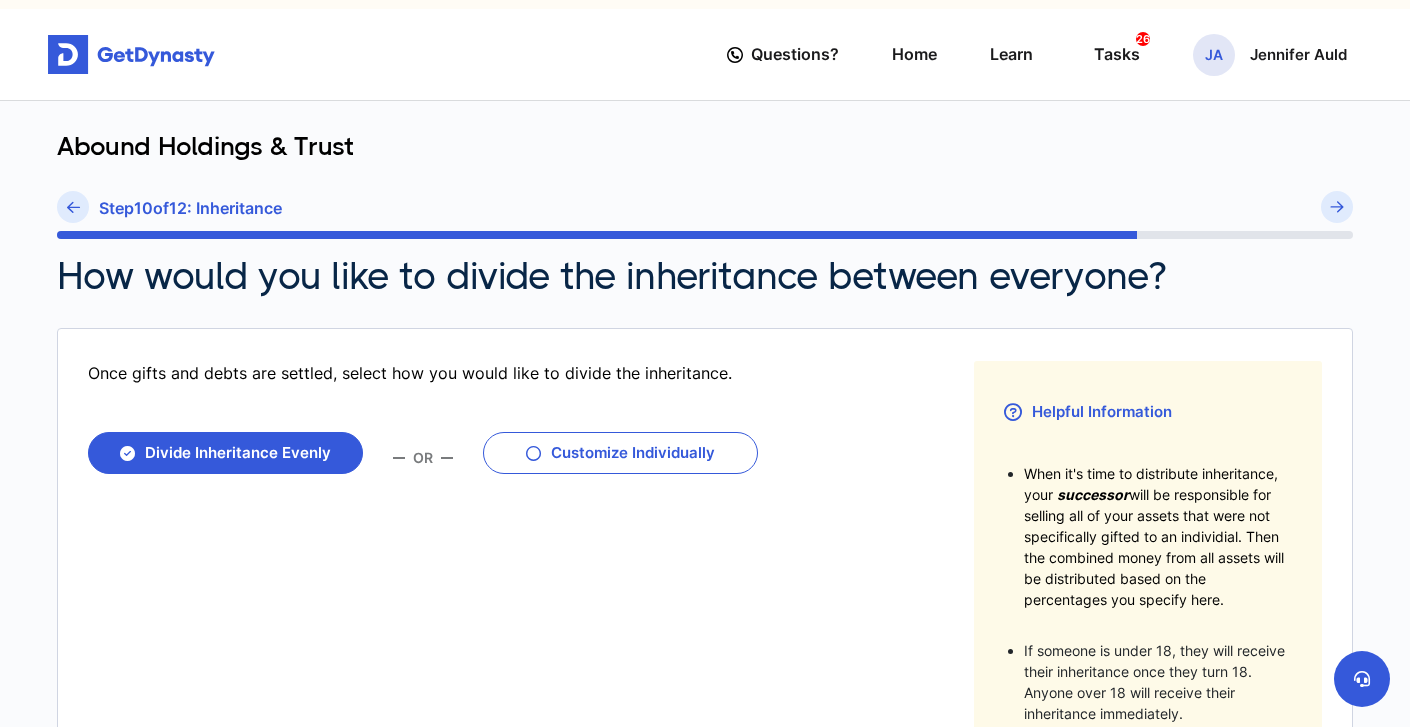 scroll, scrollTop: 0, scrollLeft: 0, axis: both 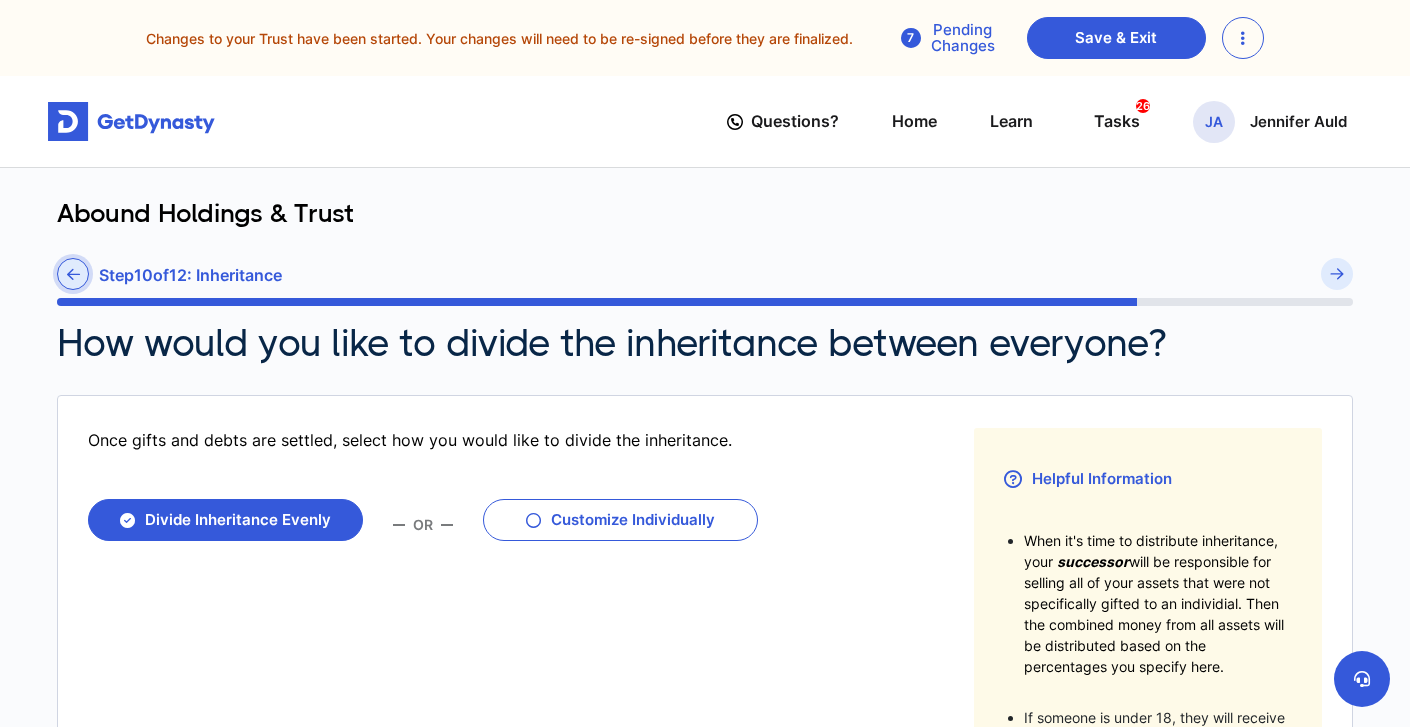 click at bounding box center [73, 274] 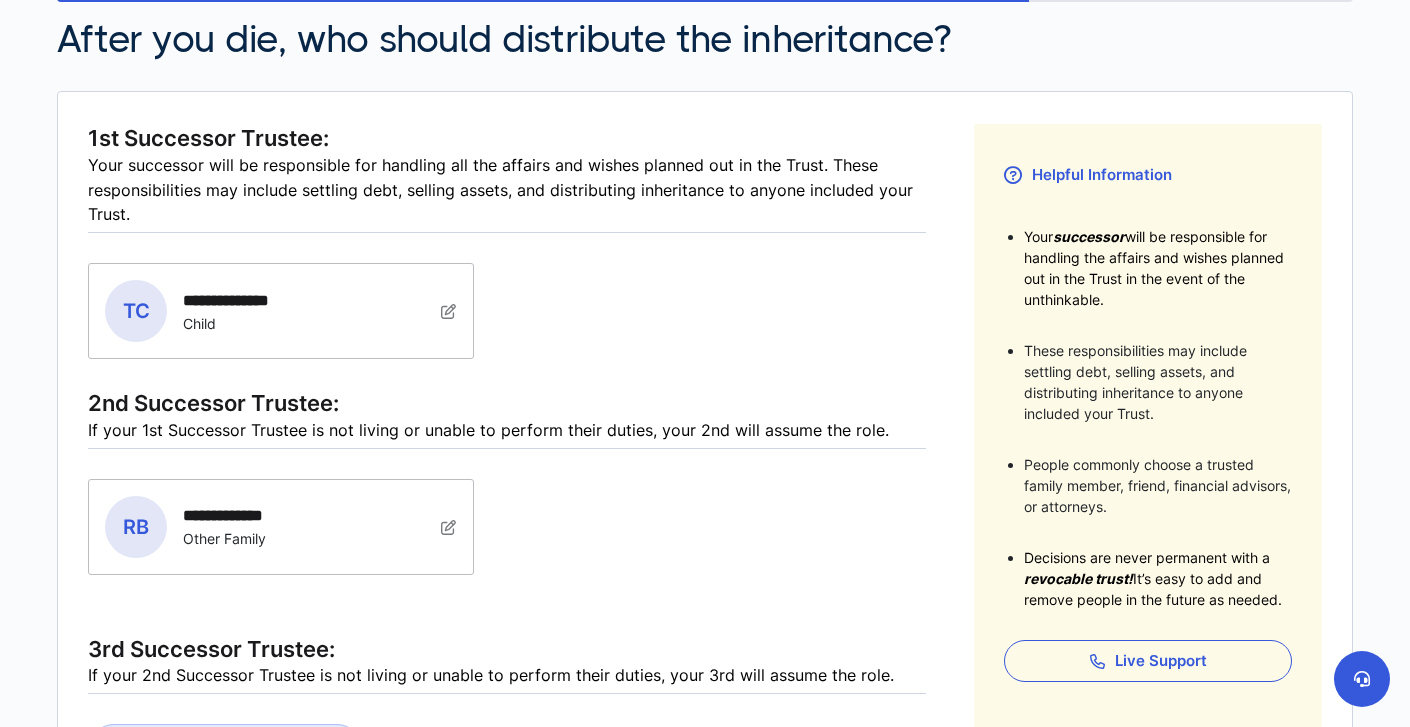 scroll, scrollTop: 311, scrollLeft: 0, axis: vertical 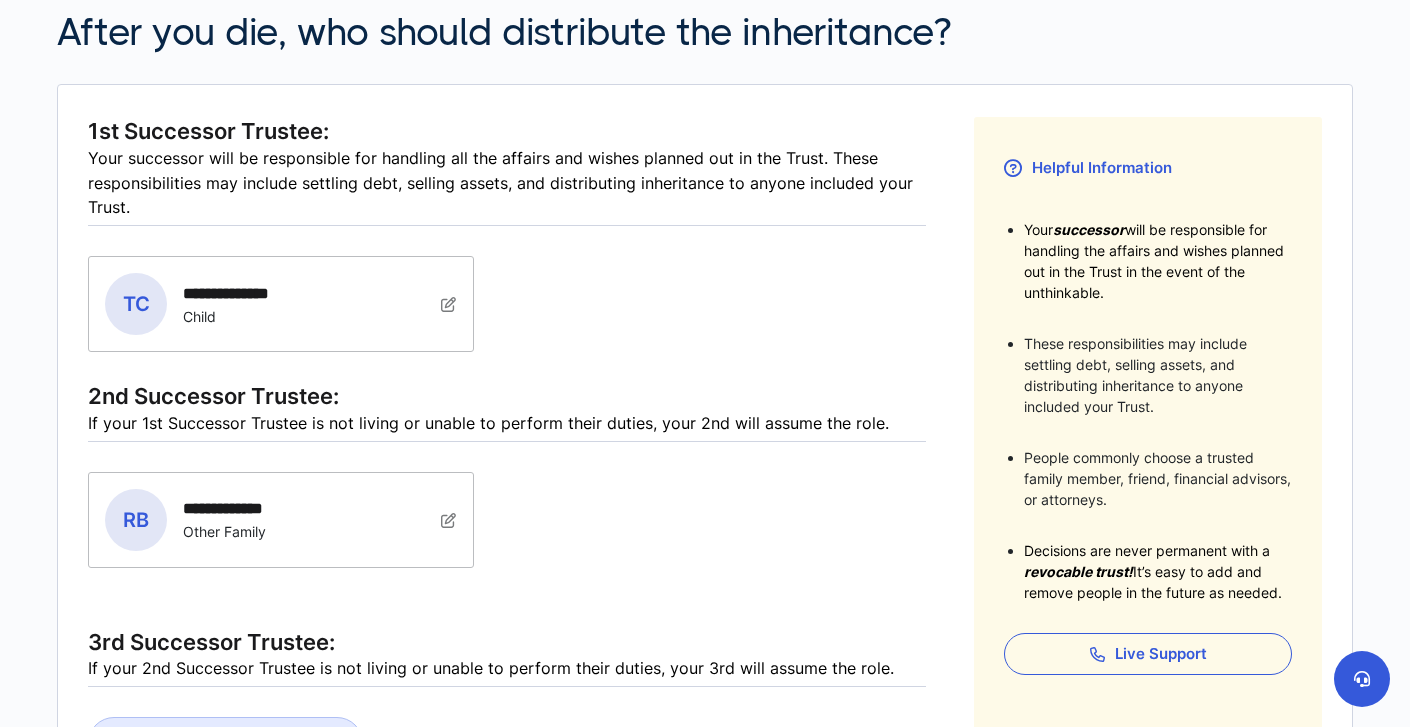 click on "**********" at bounding box center [281, 520] 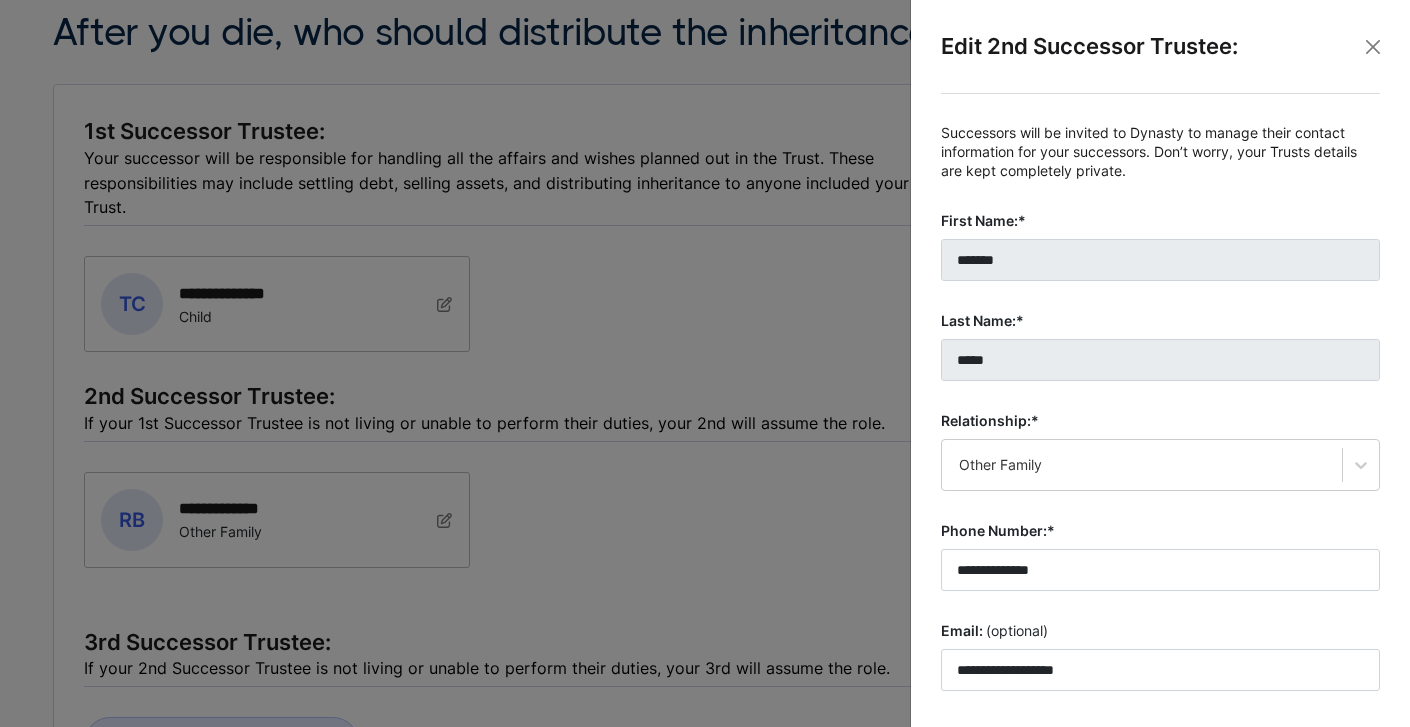 click on "**********" at bounding box center [1160, 431] 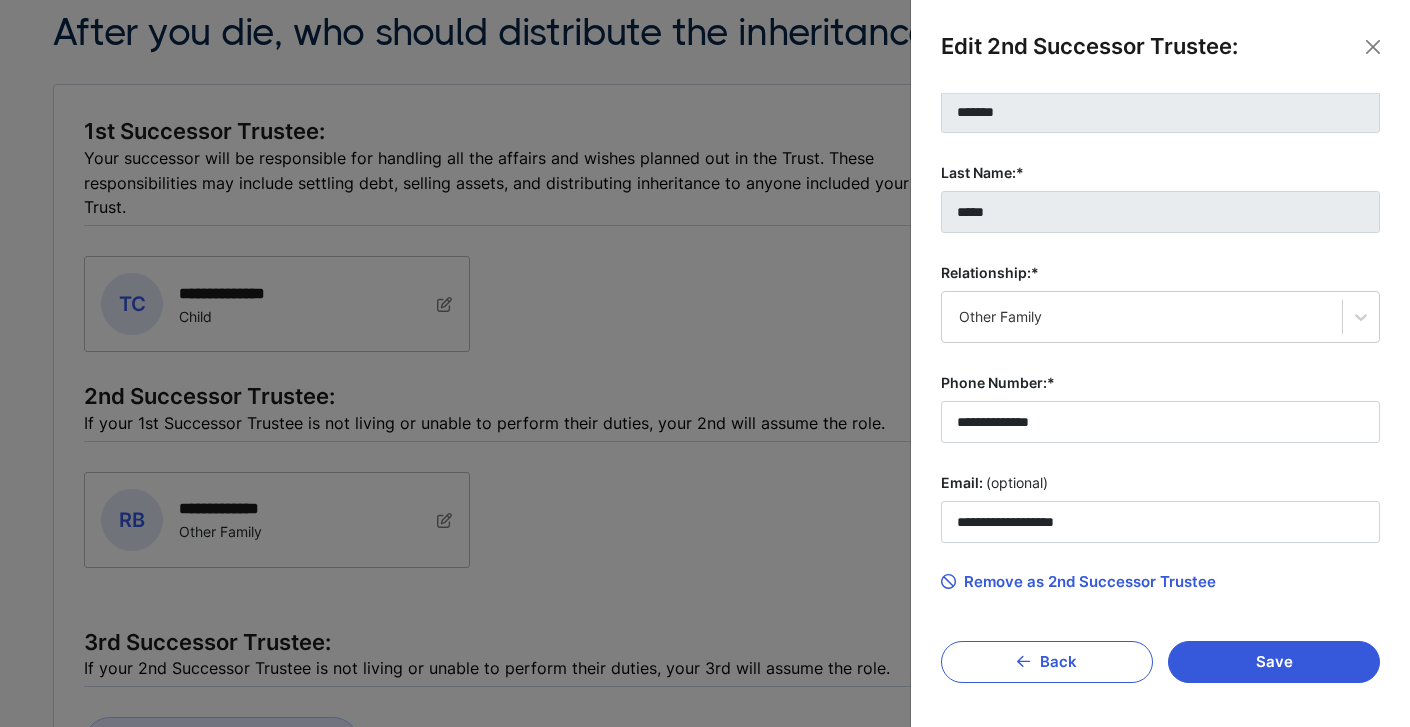 scroll, scrollTop: 147, scrollLeft: 0, axis: vertical 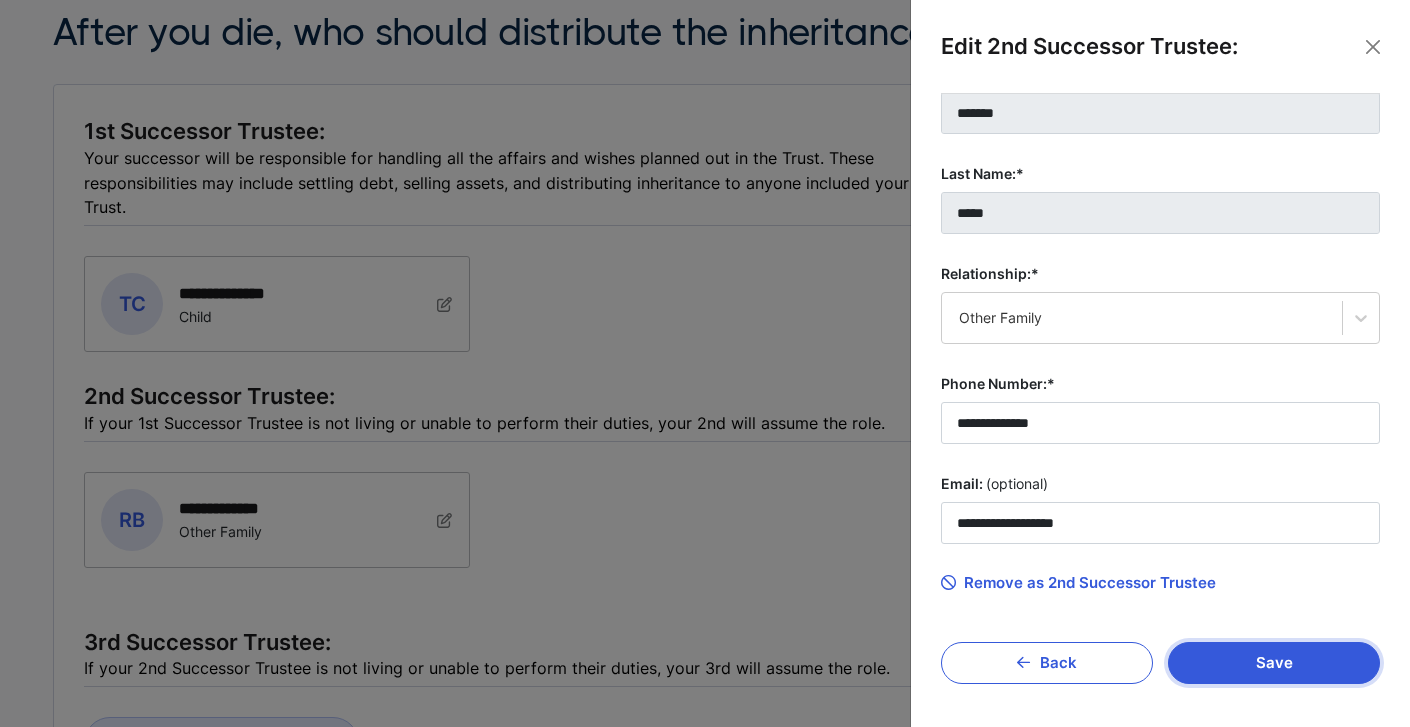 click on "Save" at bounding box center (1274, 663) 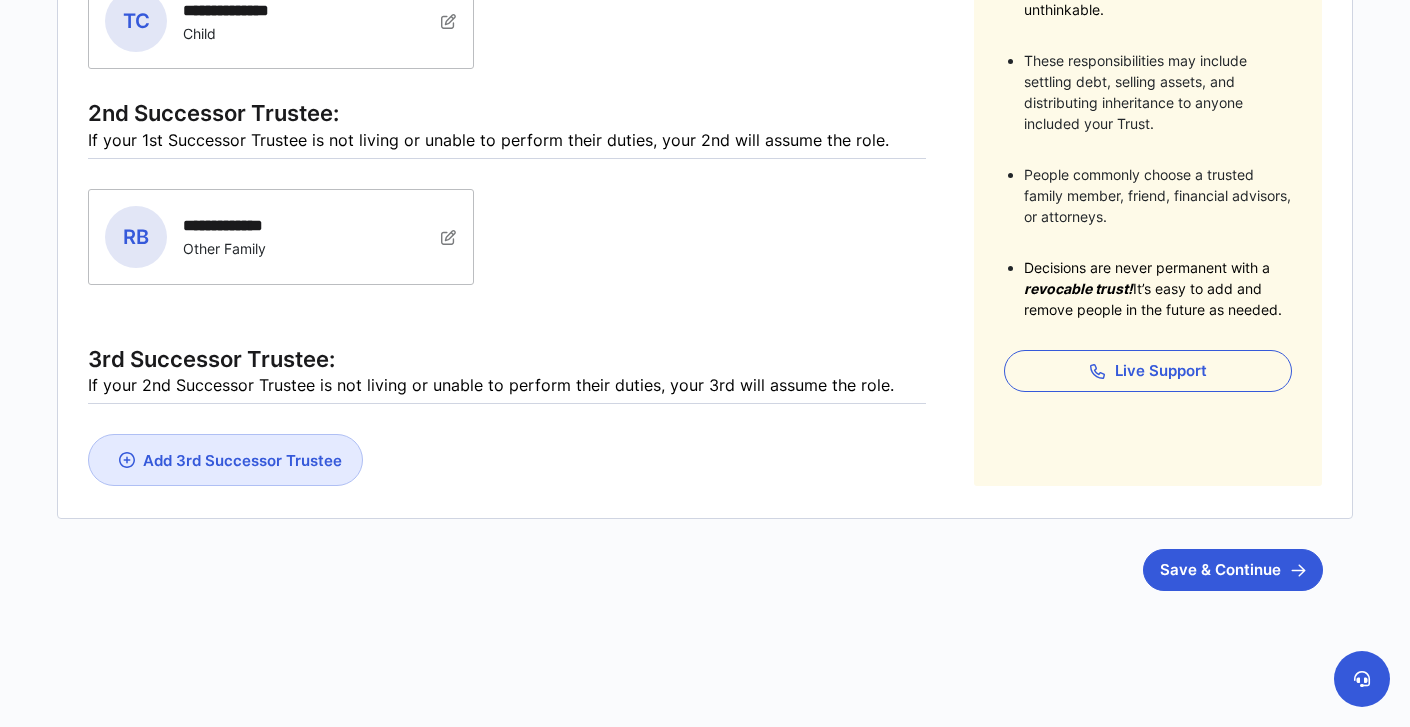 scroll, scrollTop: 593, scrollLeft: 0, axis: vertical 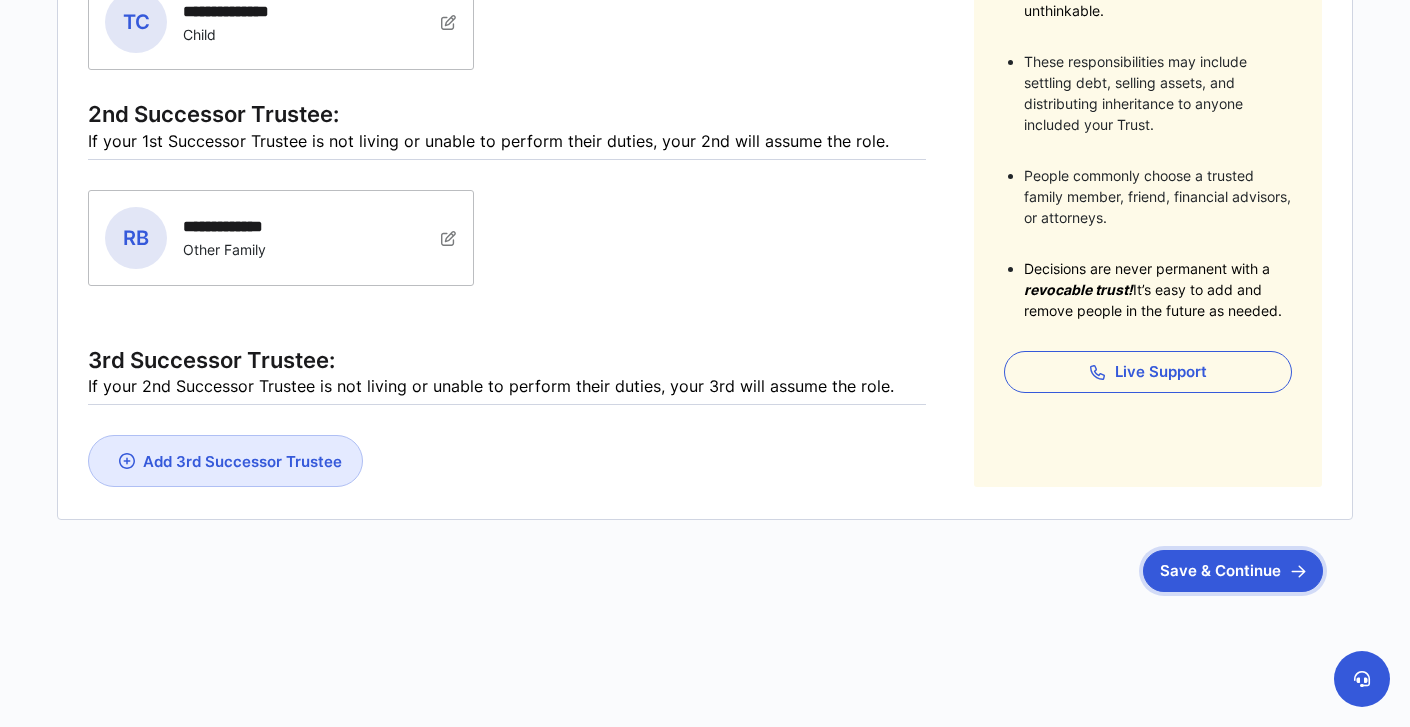 click on "Save & Continue" at bounding box center [1233, 571] 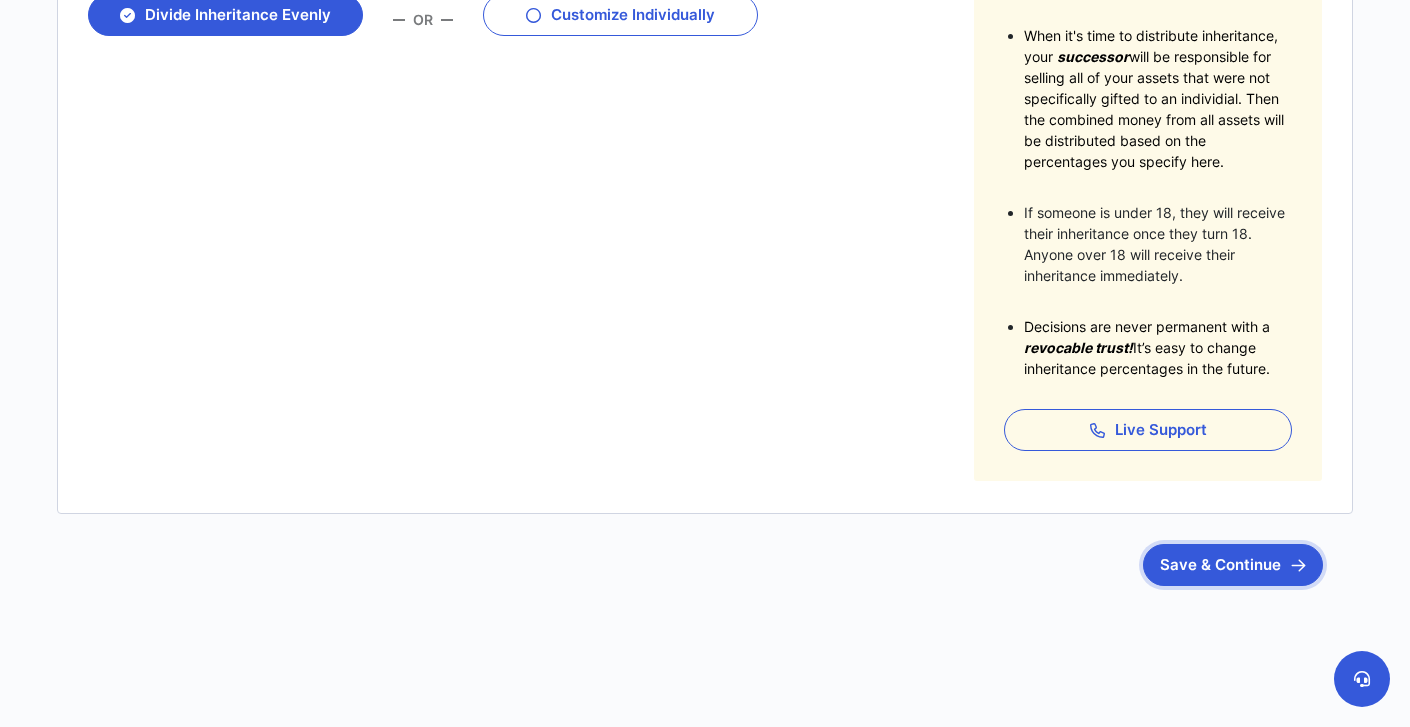 scroll, scrollTop: 505, scrollLeft: 0, axis: vertical 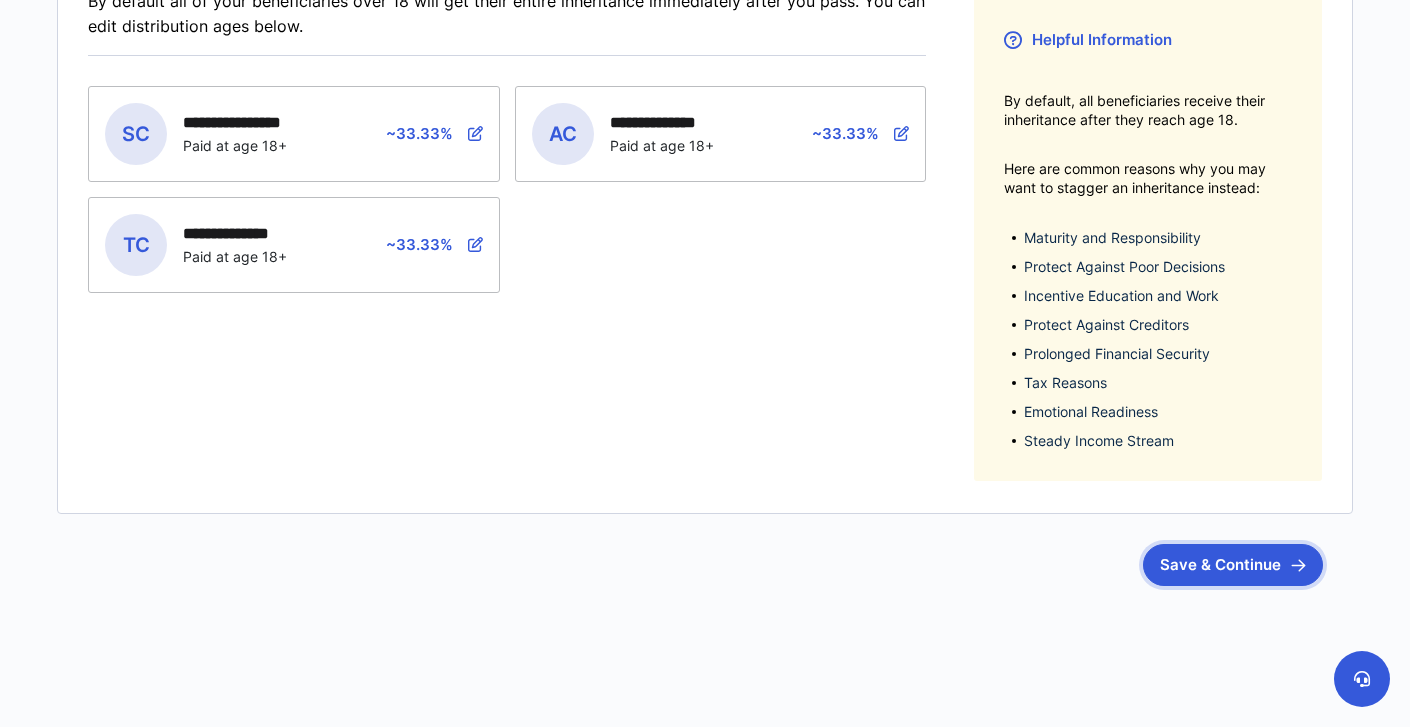click on "Save & Continue" at bounding box center (1233, 565) 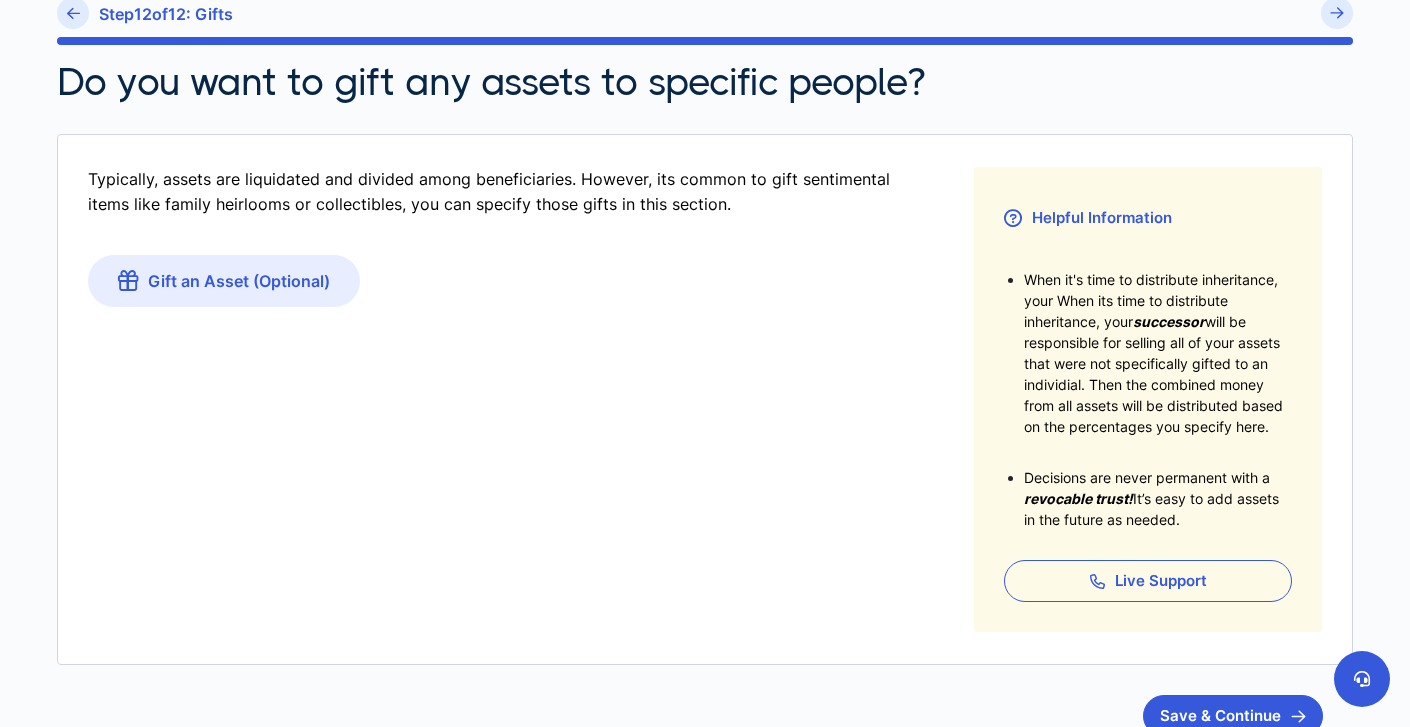 scroll, scrollTop: 383, scrollLeft: 0, axis: vertical 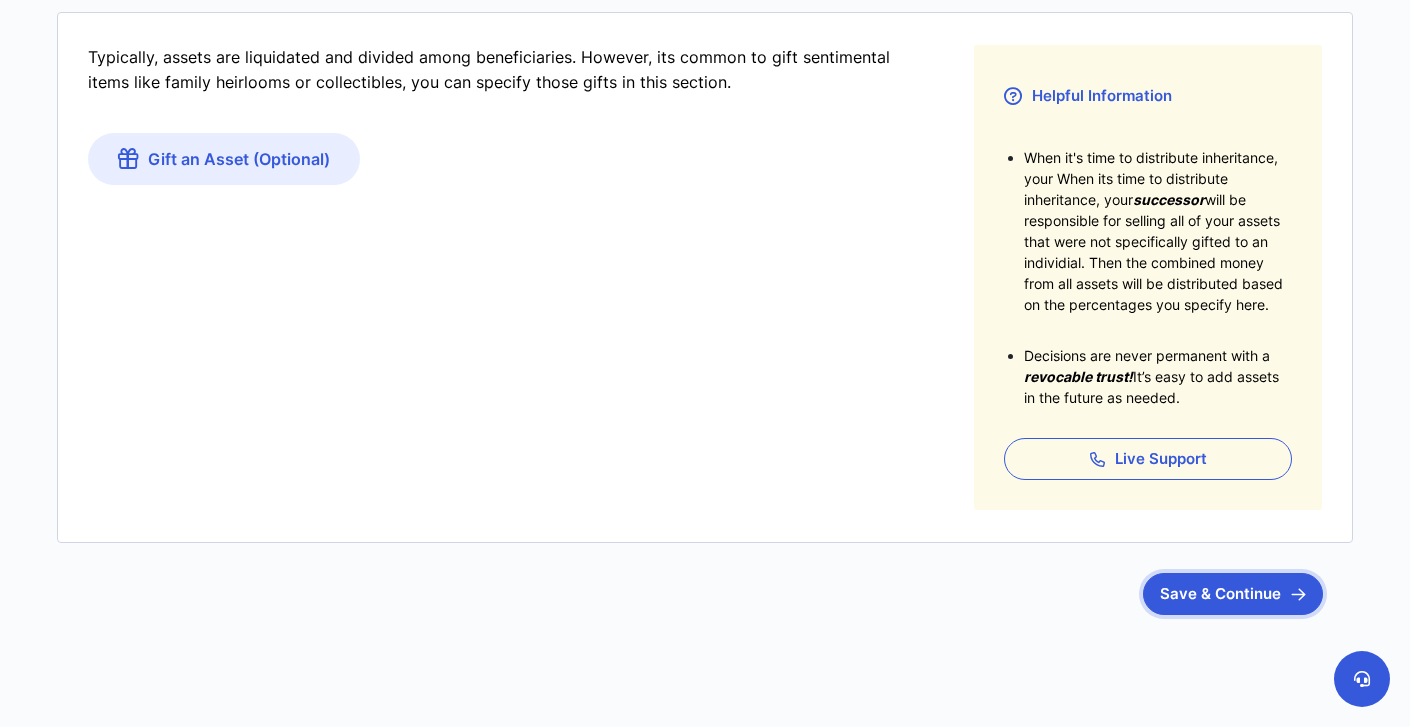 click on "Save & Continue" at bounding box center (1233, 594) 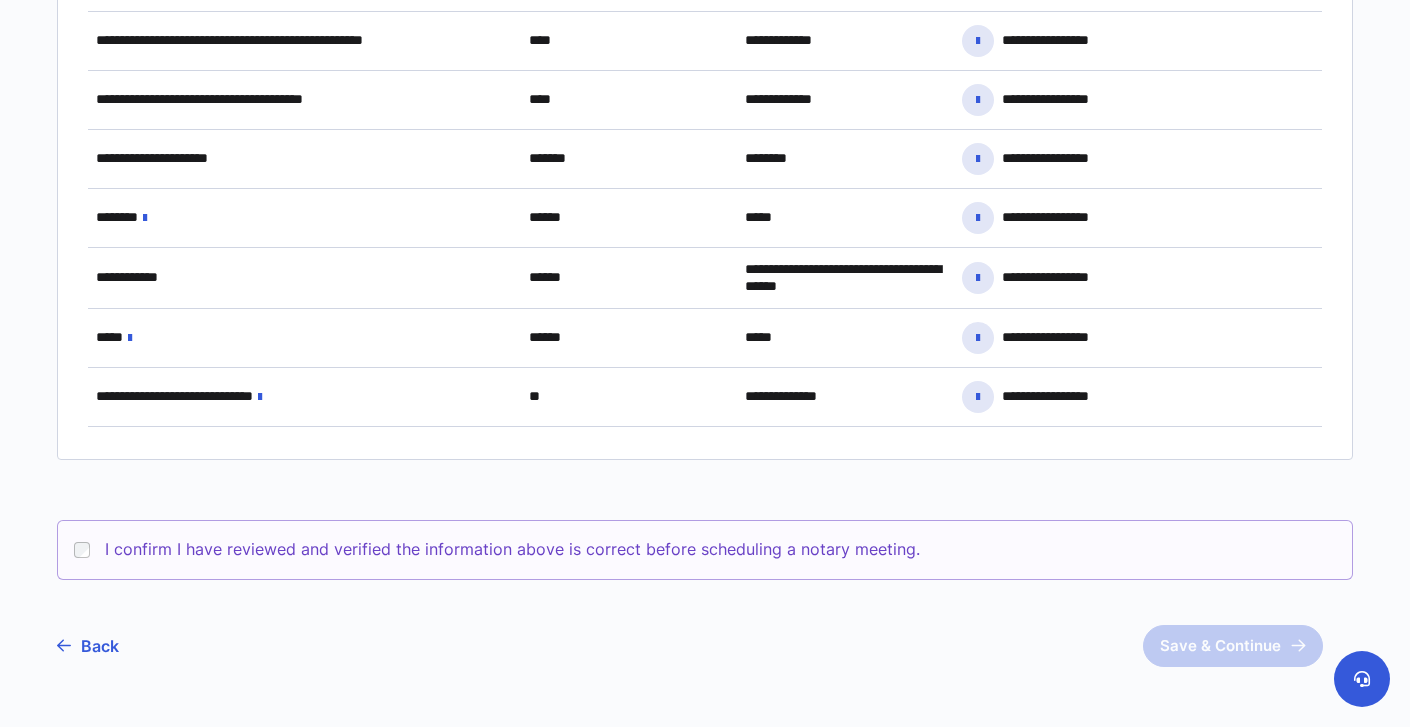 scroll, scrollTop: 2362, scrollLeft: 0, axis: vertical 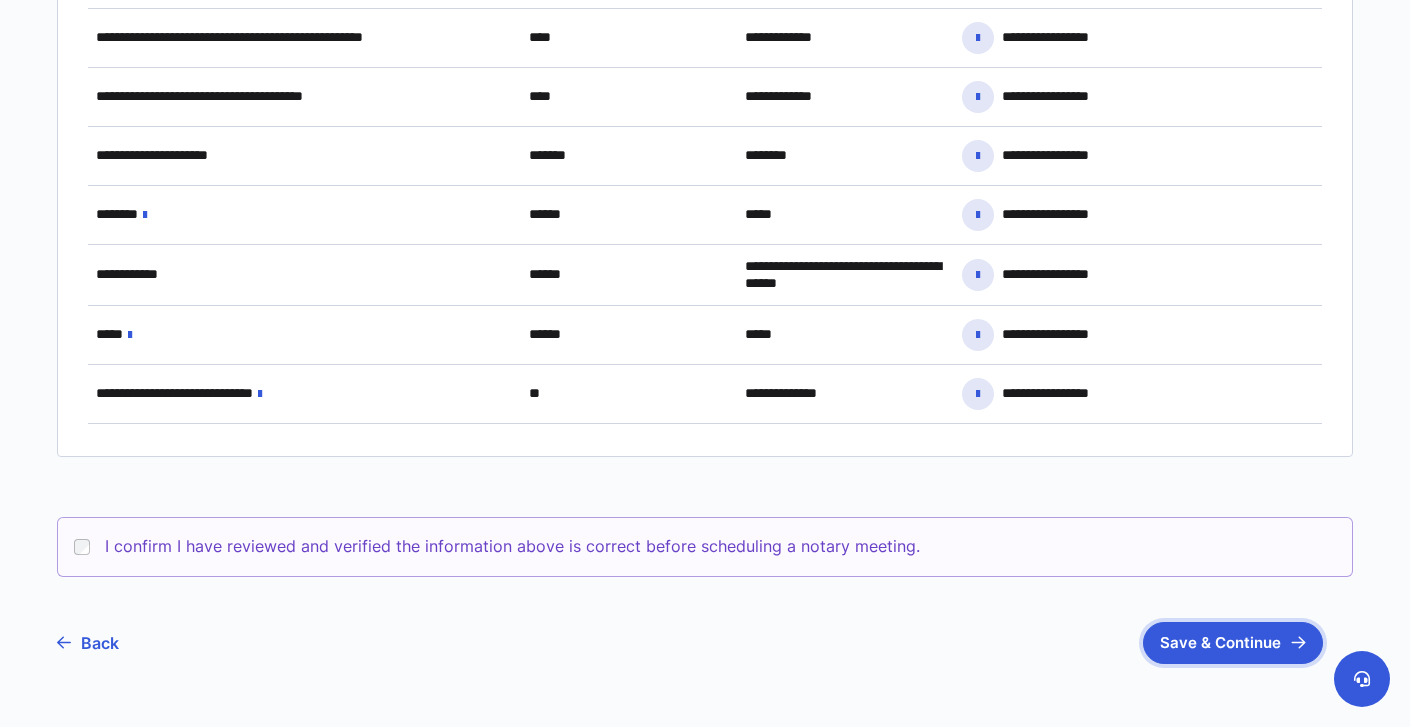 click on "Save & Continue" at bounding box center (1233, 643) 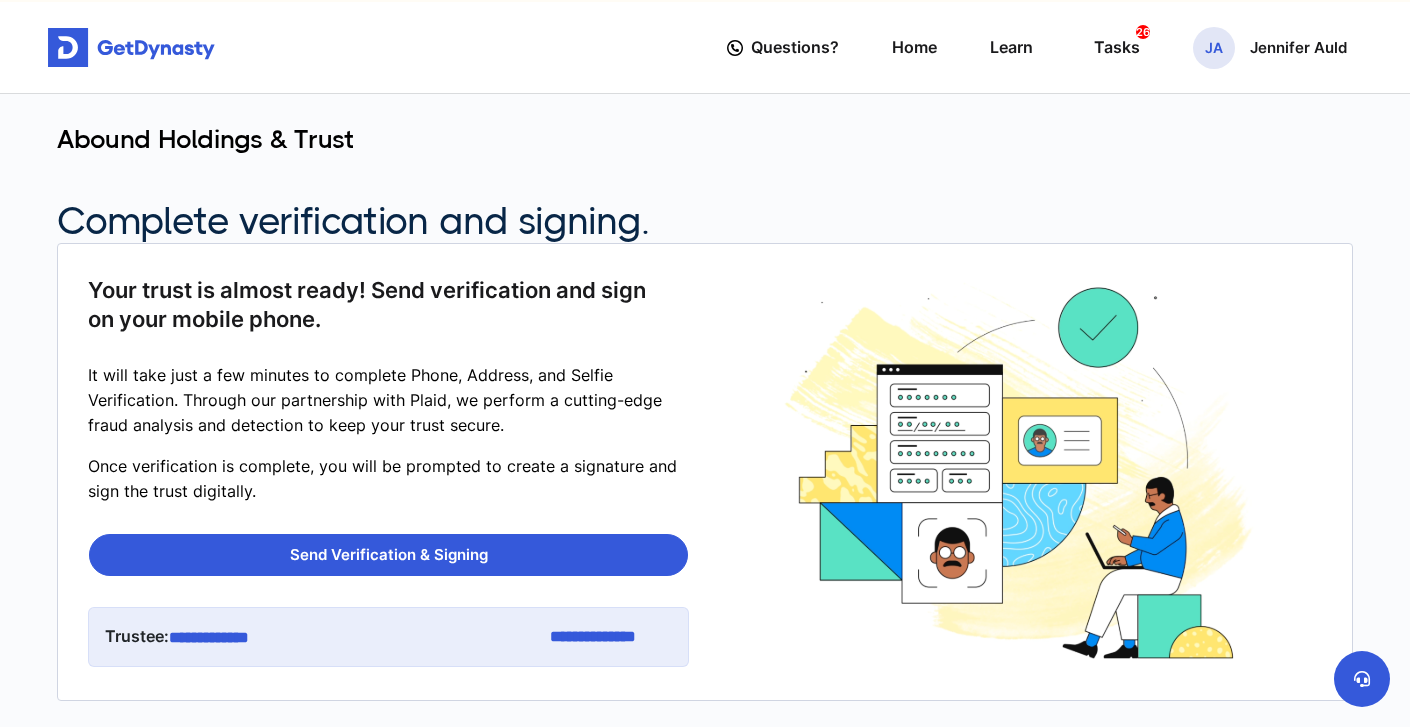 scroll, scrollTop: 101, scrollLeft: 0, axis: vertical 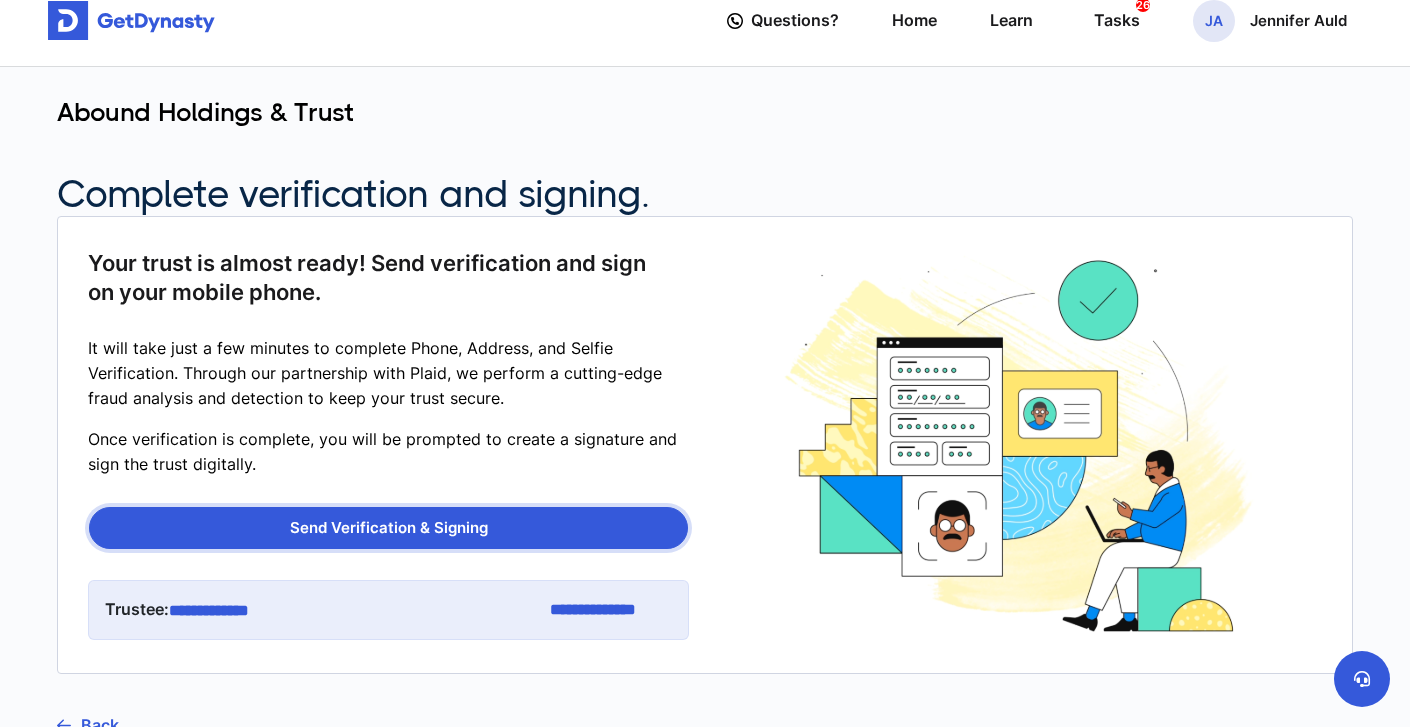 click on "Send Verification & Signing" at bounding box center [388, 528] 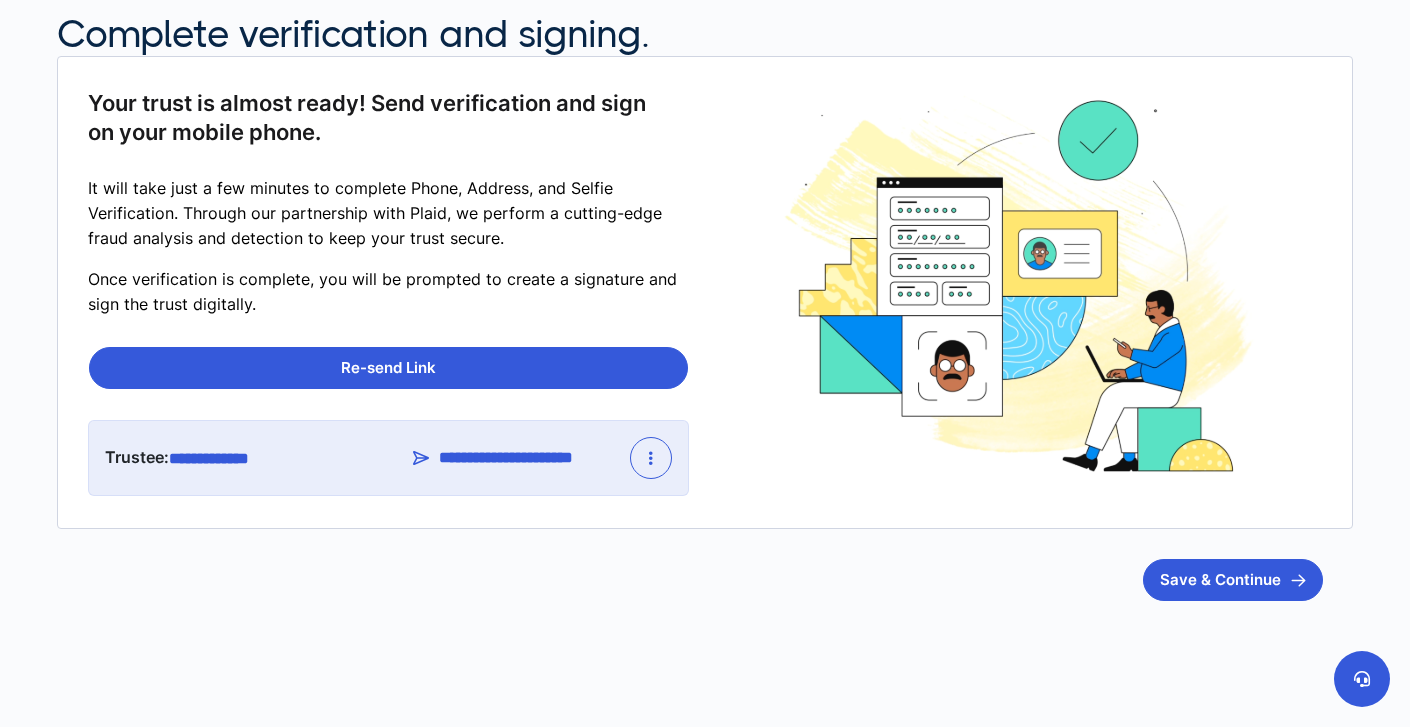 scroll, scrollTop: 248, scrollLeft: 0, axis: vertical 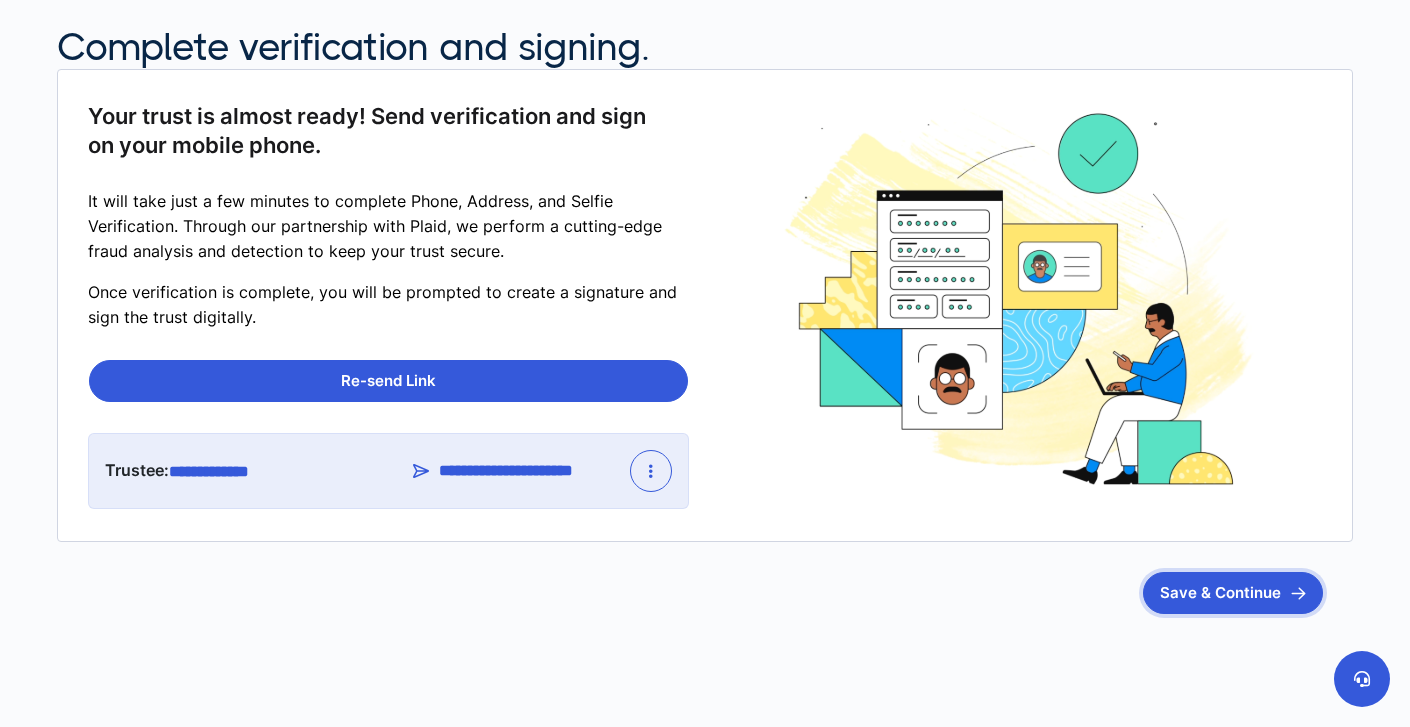 click on "Save & Continue" at bounding box center [1233, 593] 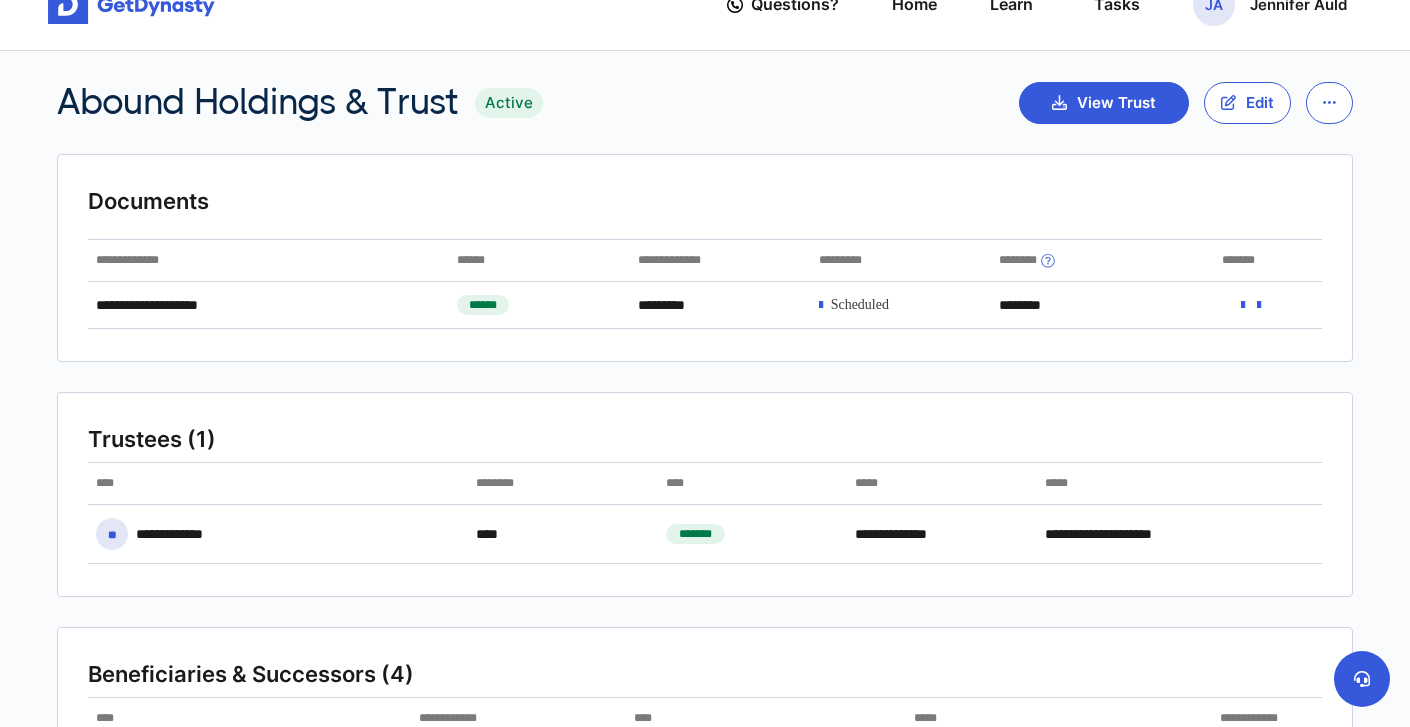 scroll, scrollTop: 50, scrollLeft: 0, axis: vertical 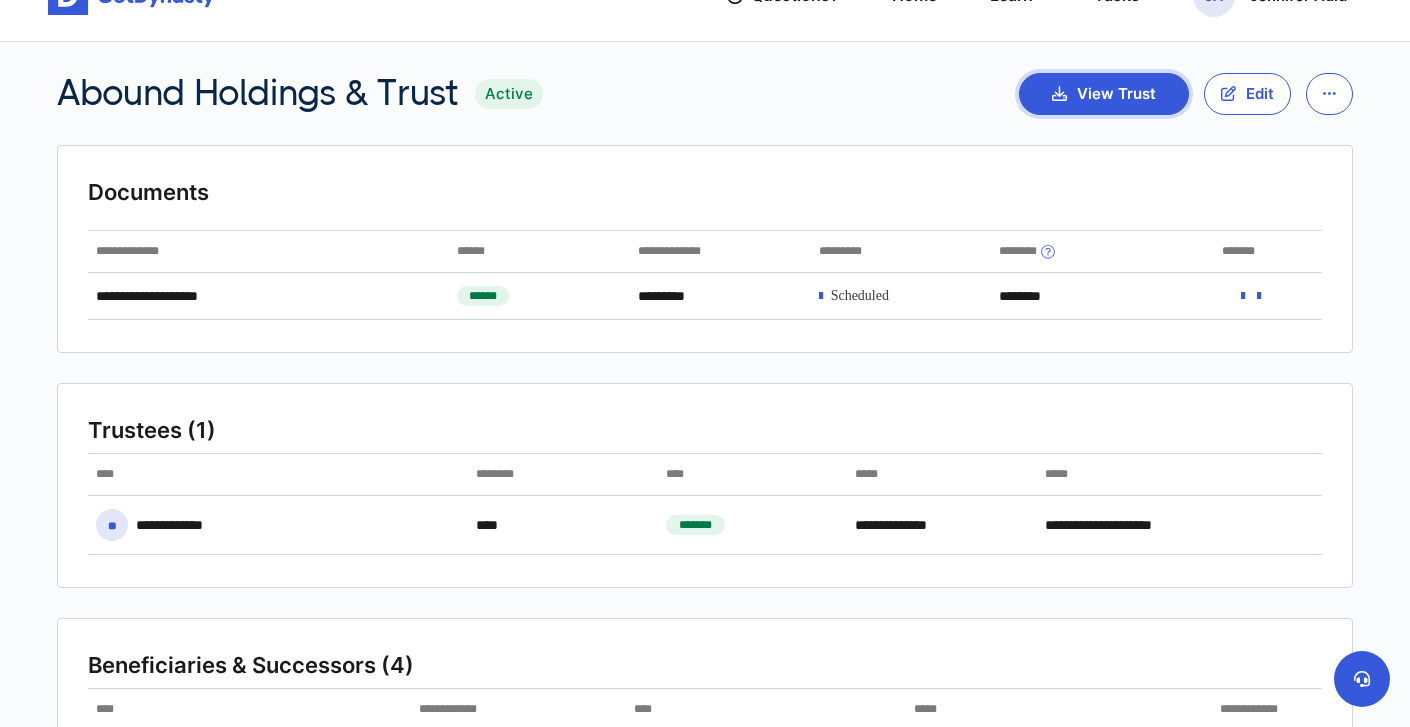 click on "View Trust" at bounding box center (1104, 94) 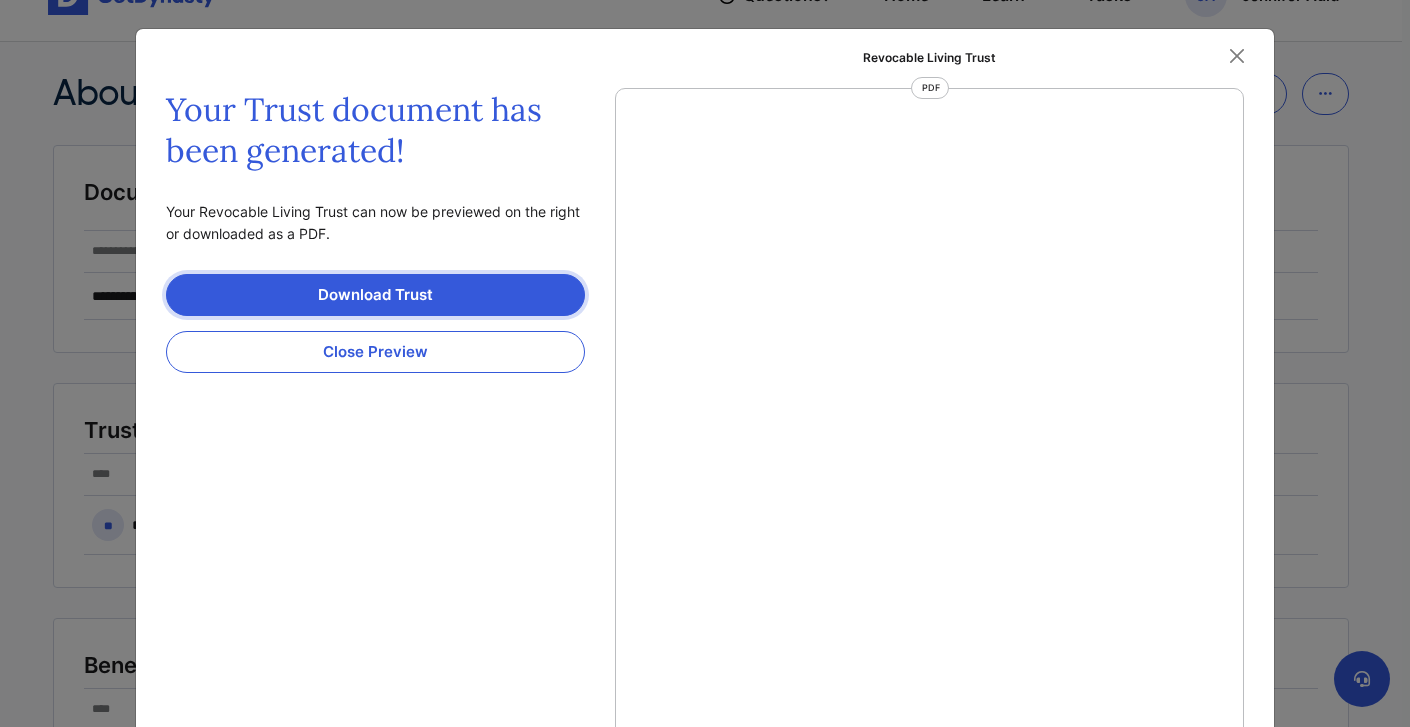 scroll, scrollTop: 9, scrollLeft: 0, axis: vertical 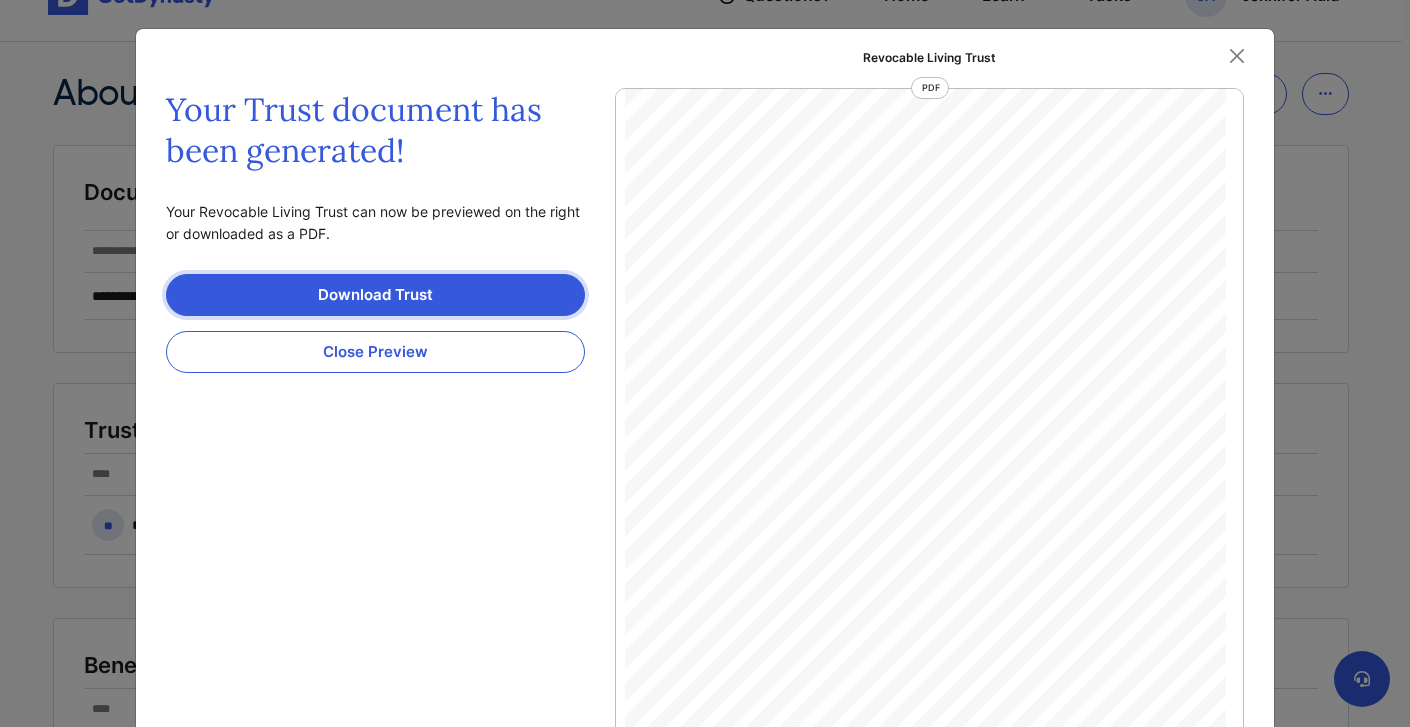 click on "Download Trust" at bounding box center (375, 295) 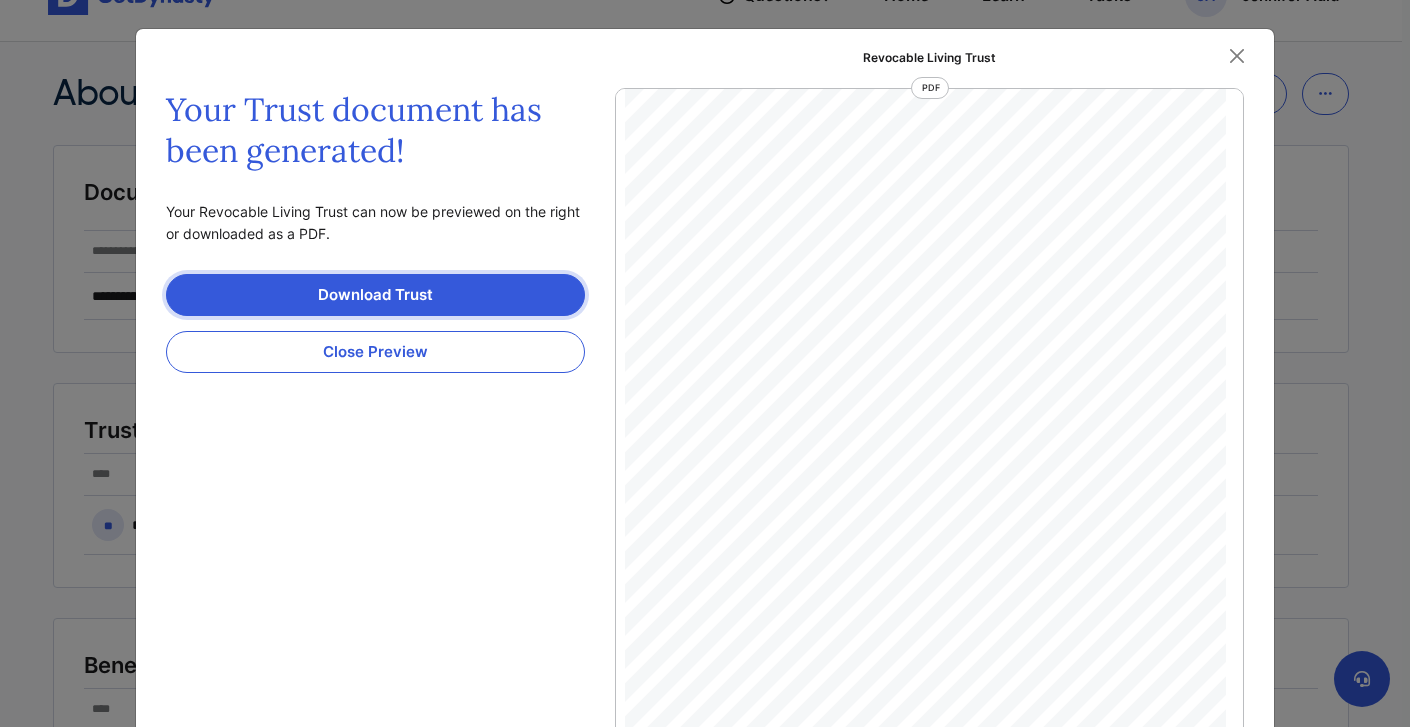 click on "Download Trust" at bounding box center (375, 295) 